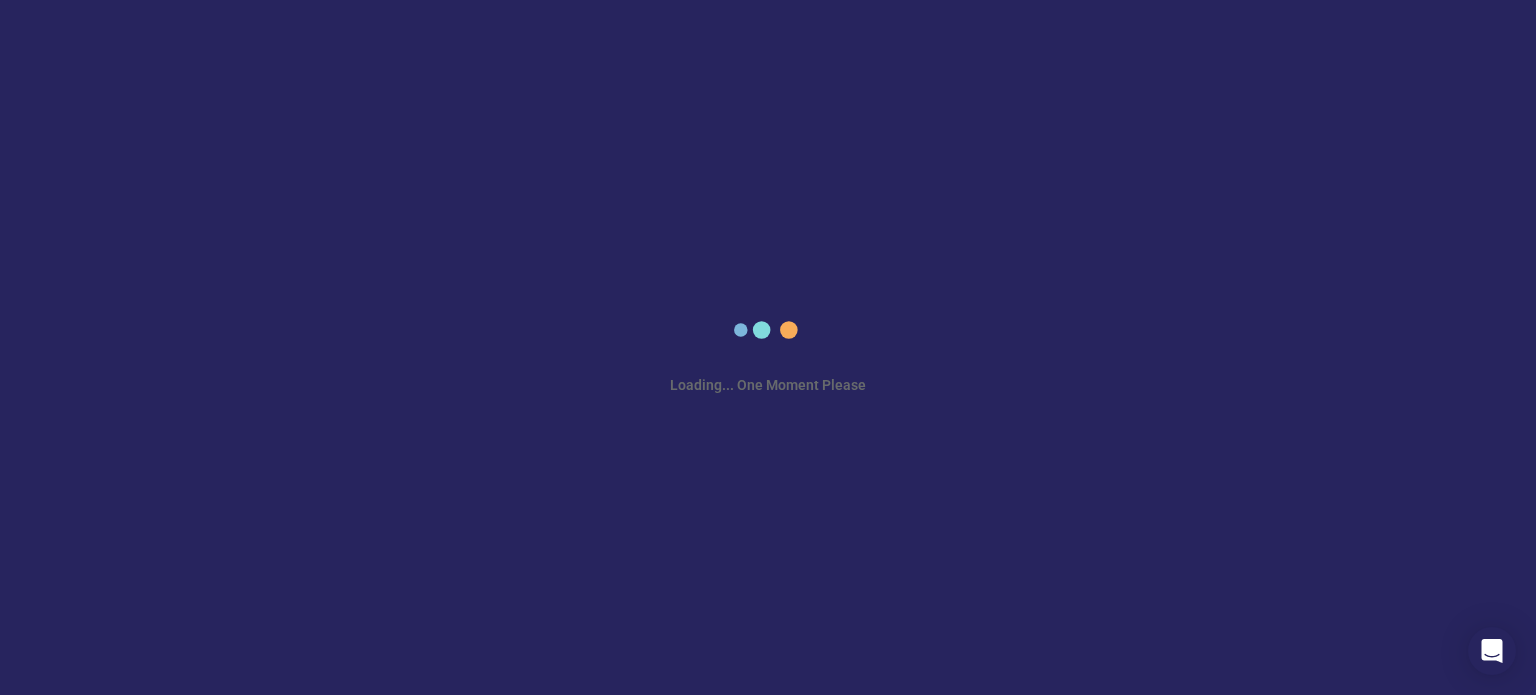 scroll, scrollTop: 0, scrollLeft: 0, axis: both 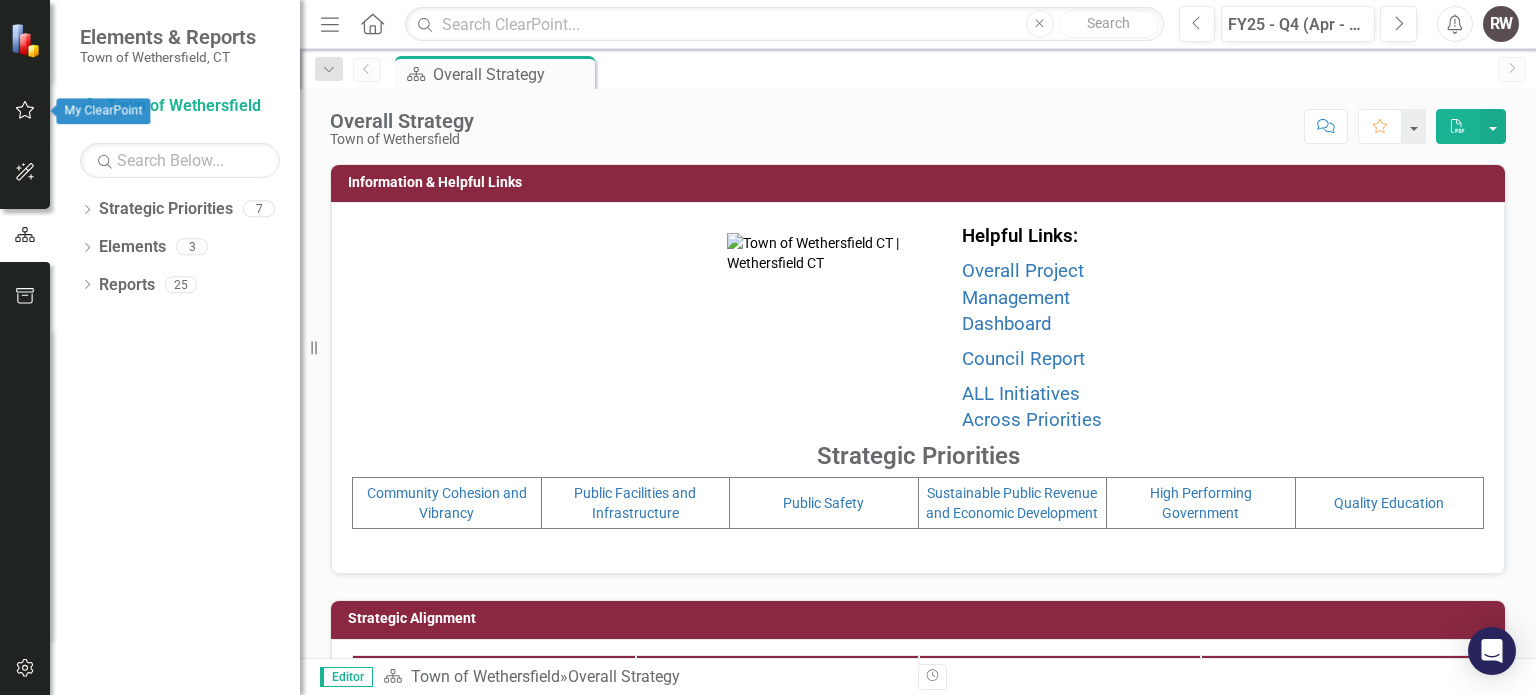click 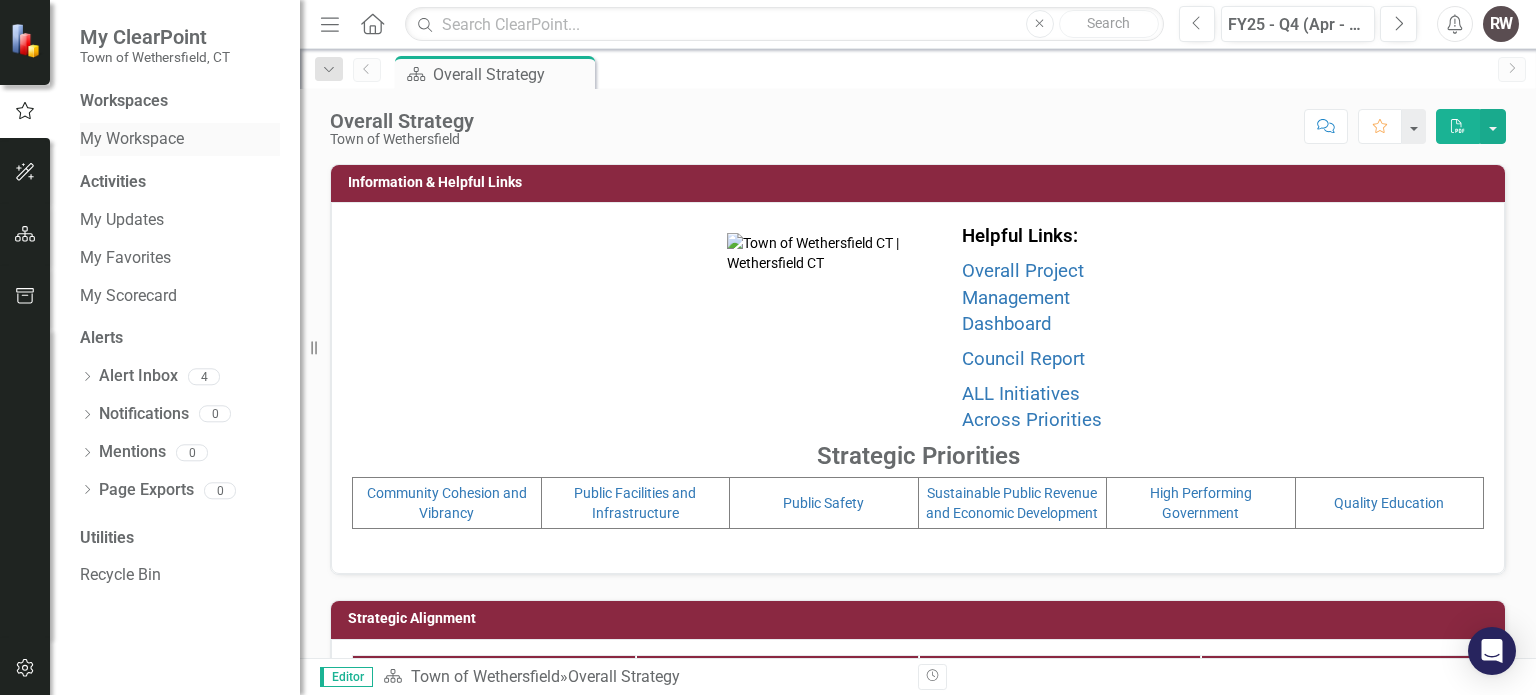 click on "My Workspace" at bounding box center (180, 139) 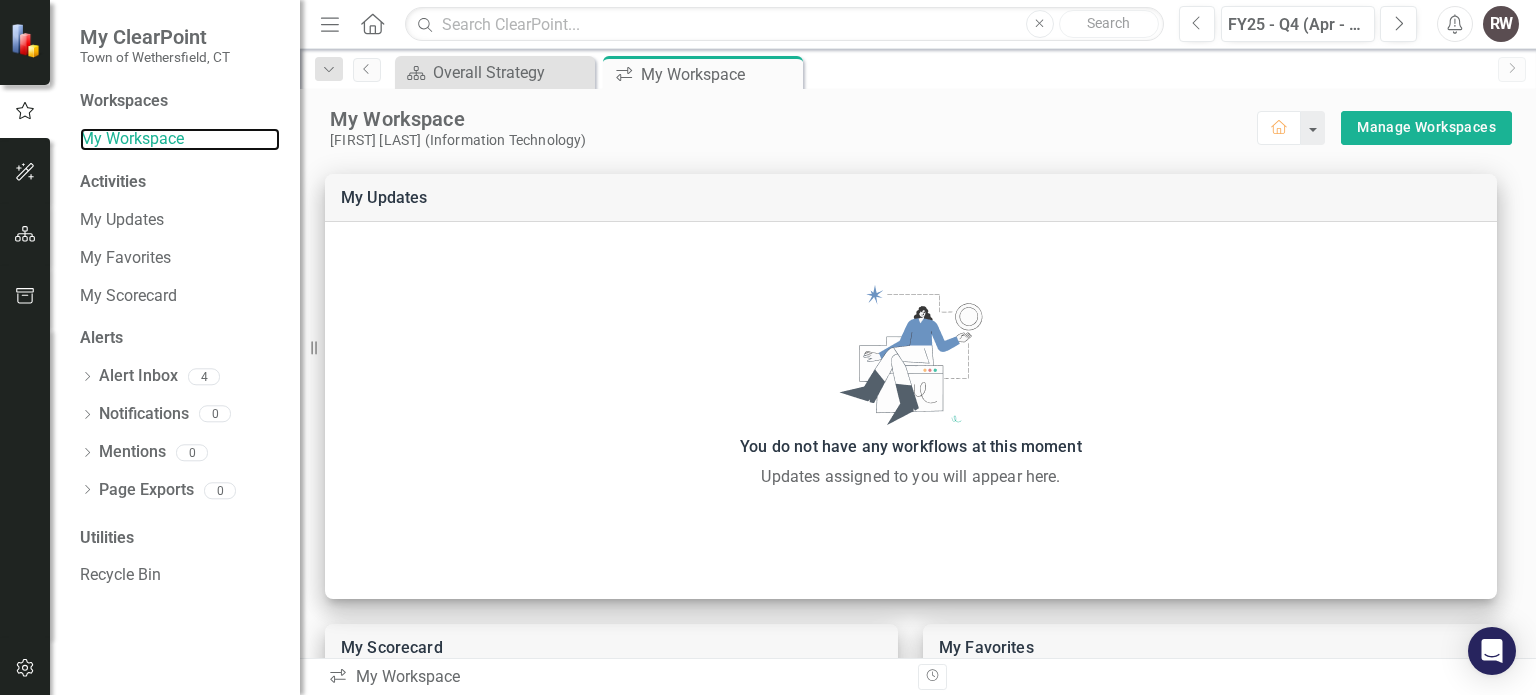scroll, scrollTop: 0, scrollLeft: 0, axis: both 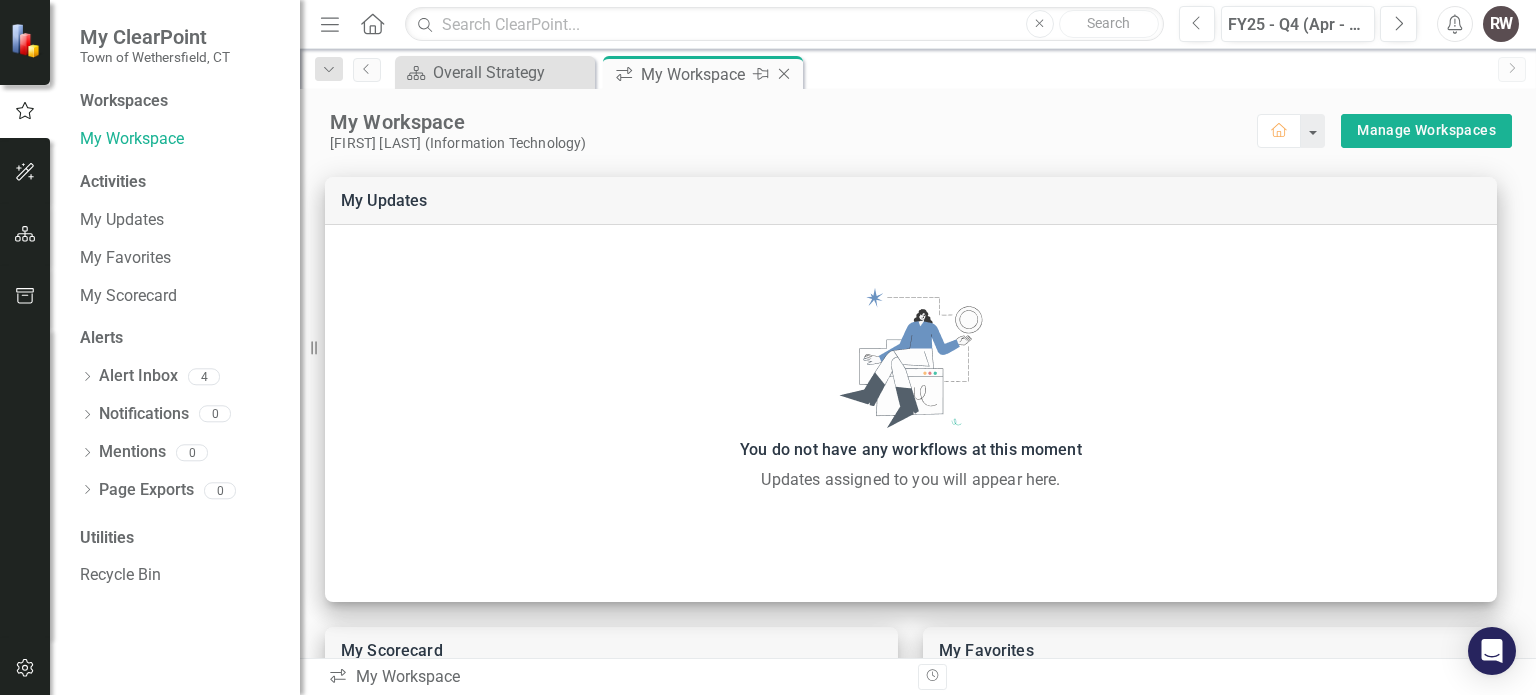 click on "My Workspace" at bounding box center [694, 74] 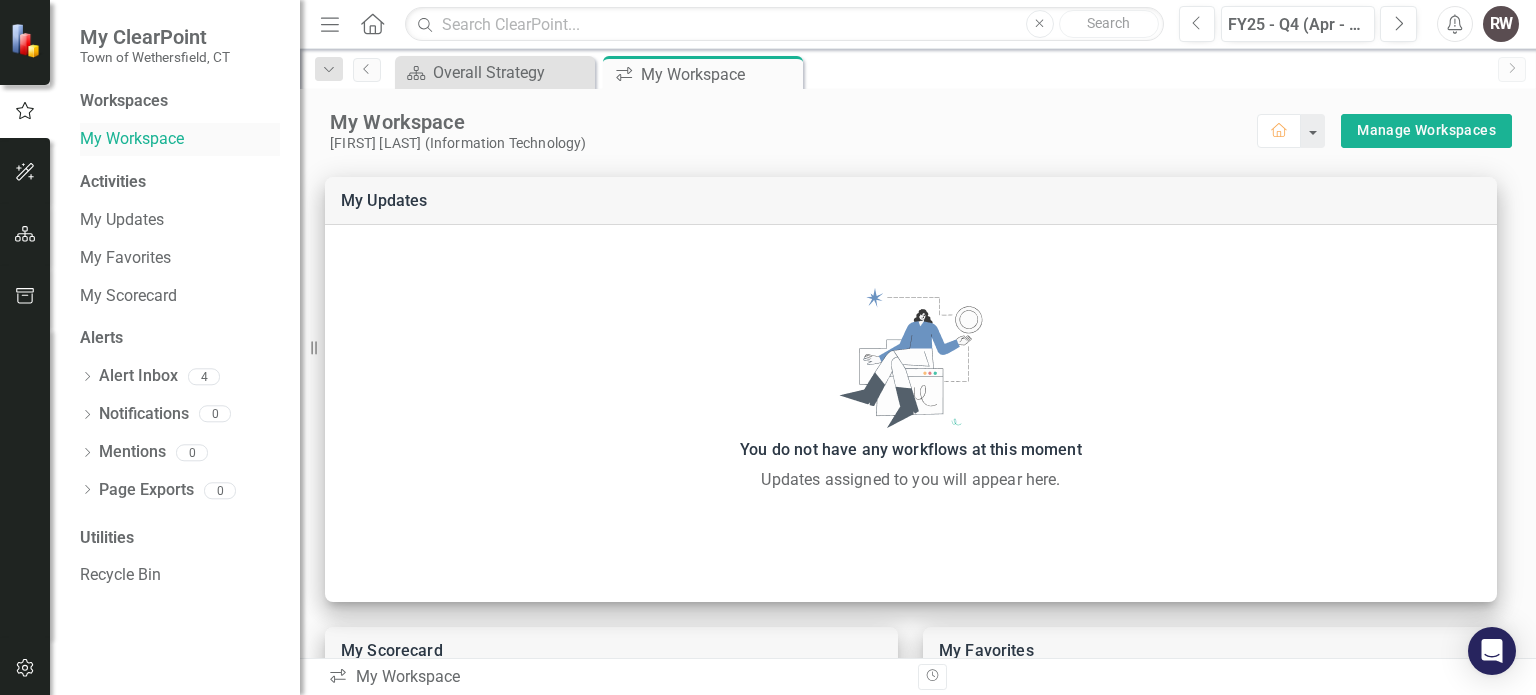click on "My Workspace" at bounding box center (180, 139) 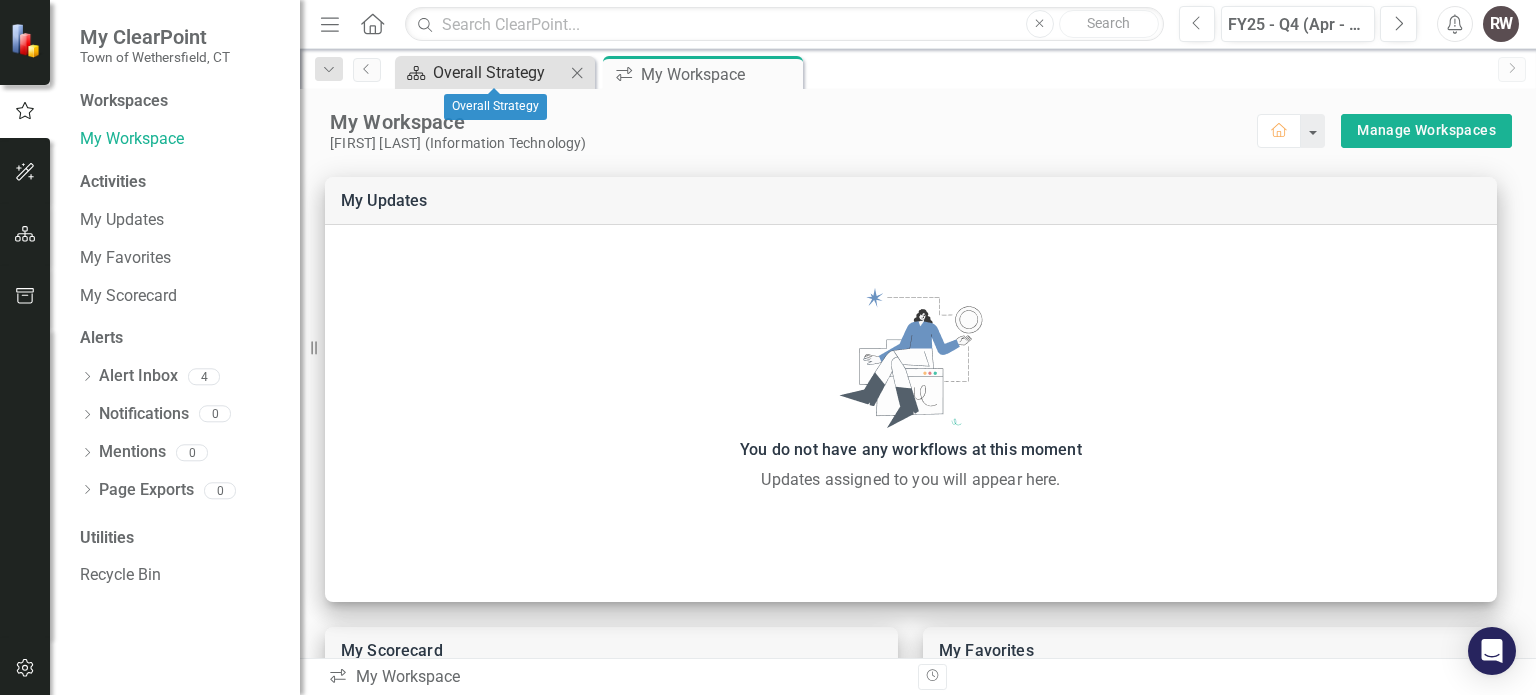 click on "Overall Strategy" at bounding box center [499, 72] 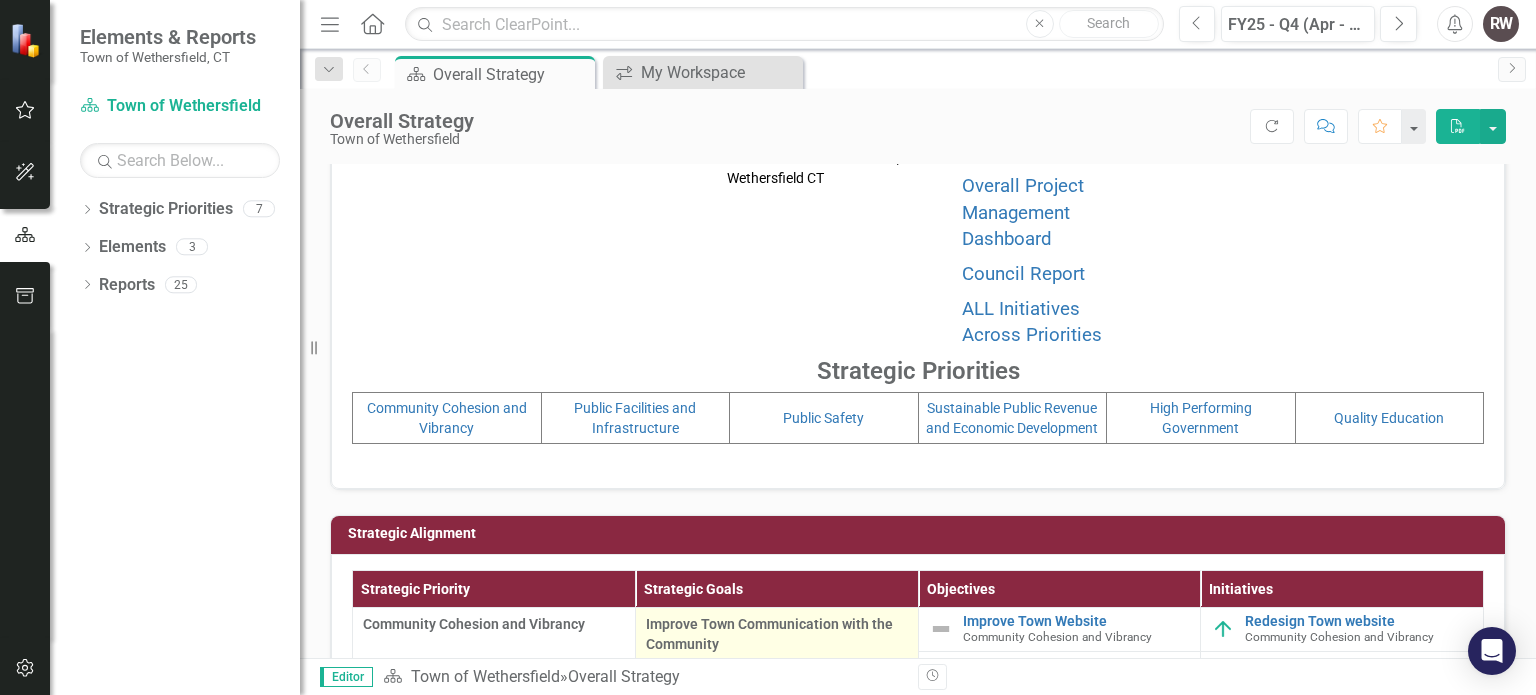 scroll, scrollTop: 400, scrollLeft: 0, axis: vertical 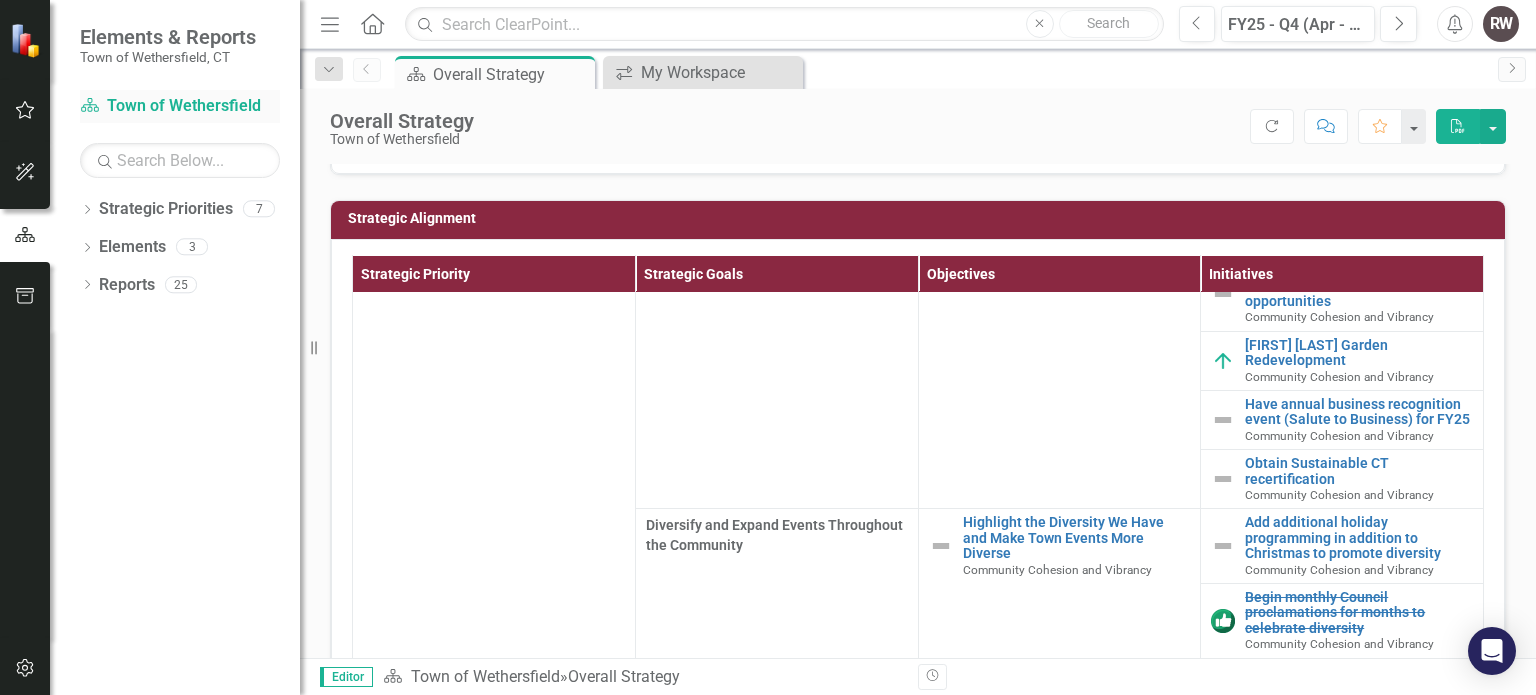 click on "Strategic Priority Town of Wethersfield" at bounding box center [180, 106] 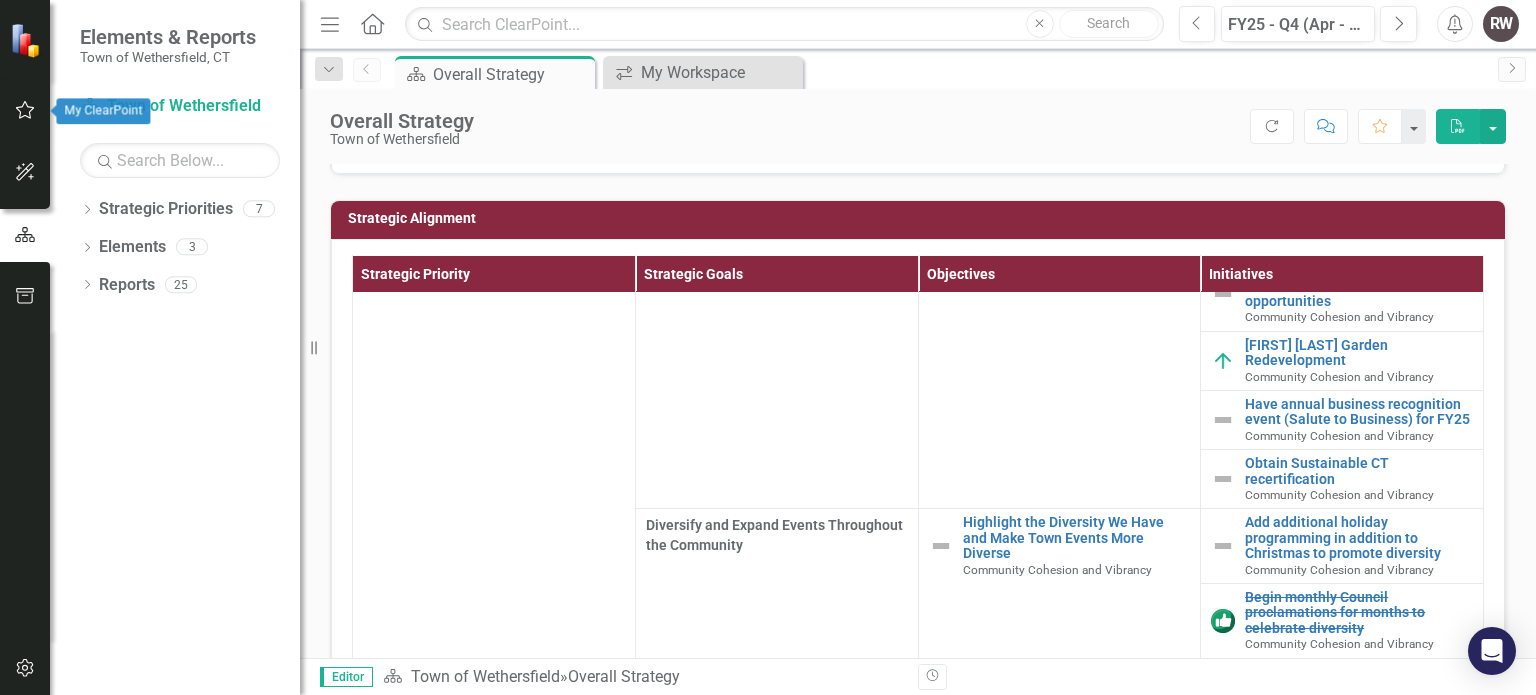 click 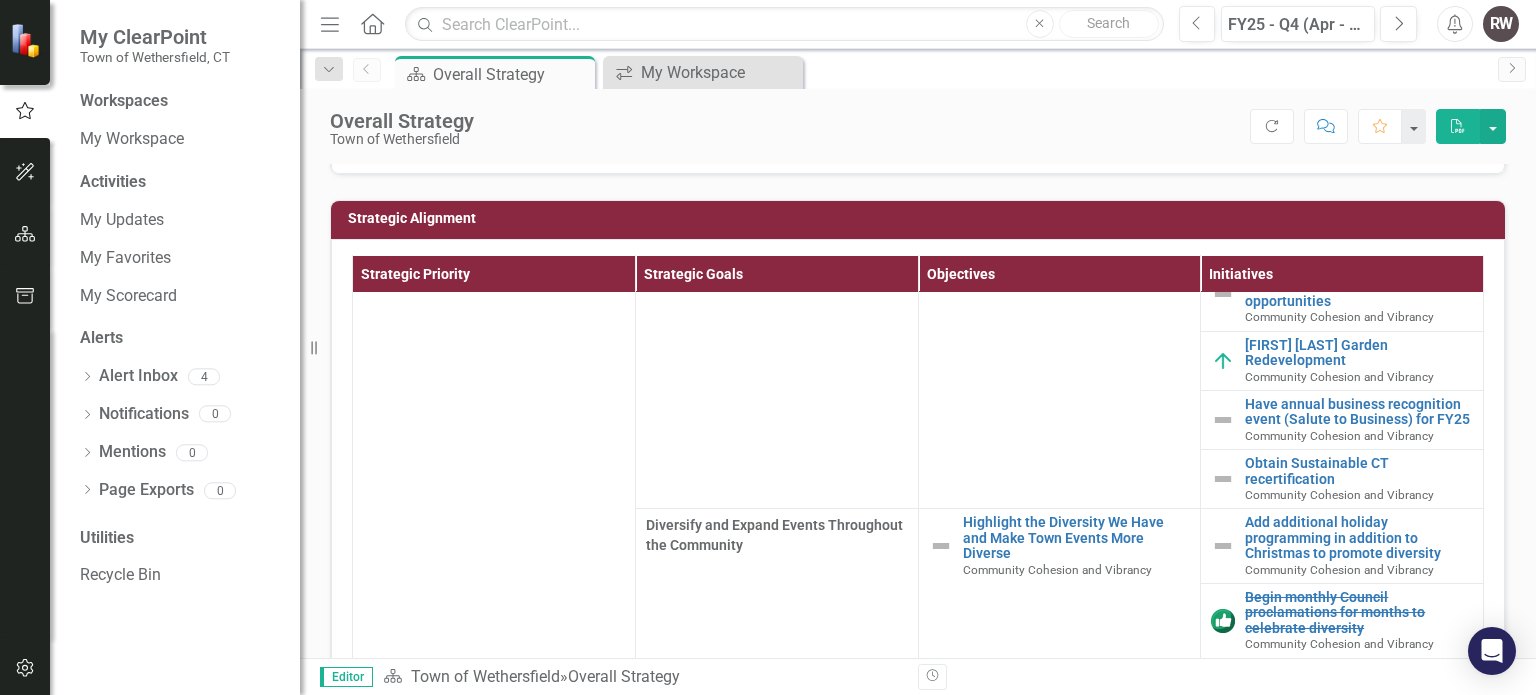 click on "Workspaces" at bounding box center (124, 101) 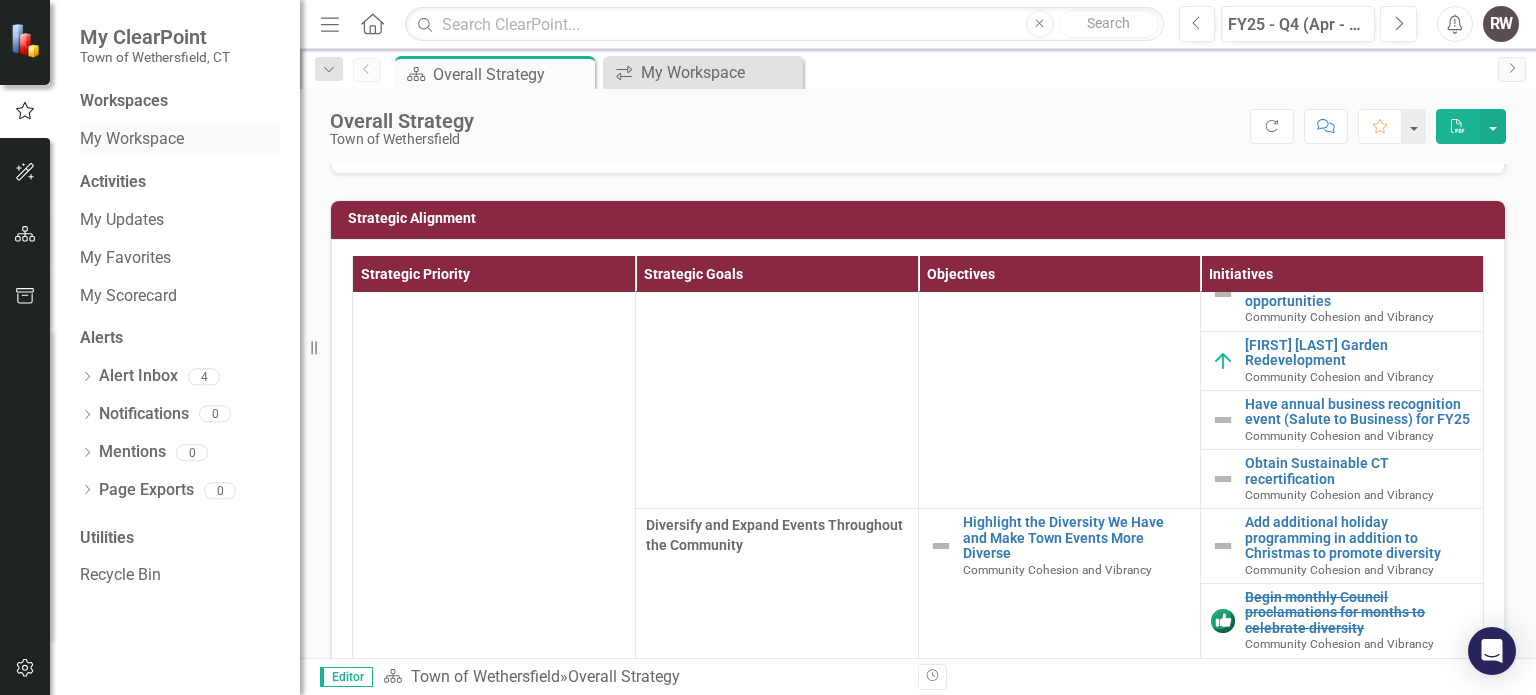click on "My Workspace" at bounding box center [180, 139] 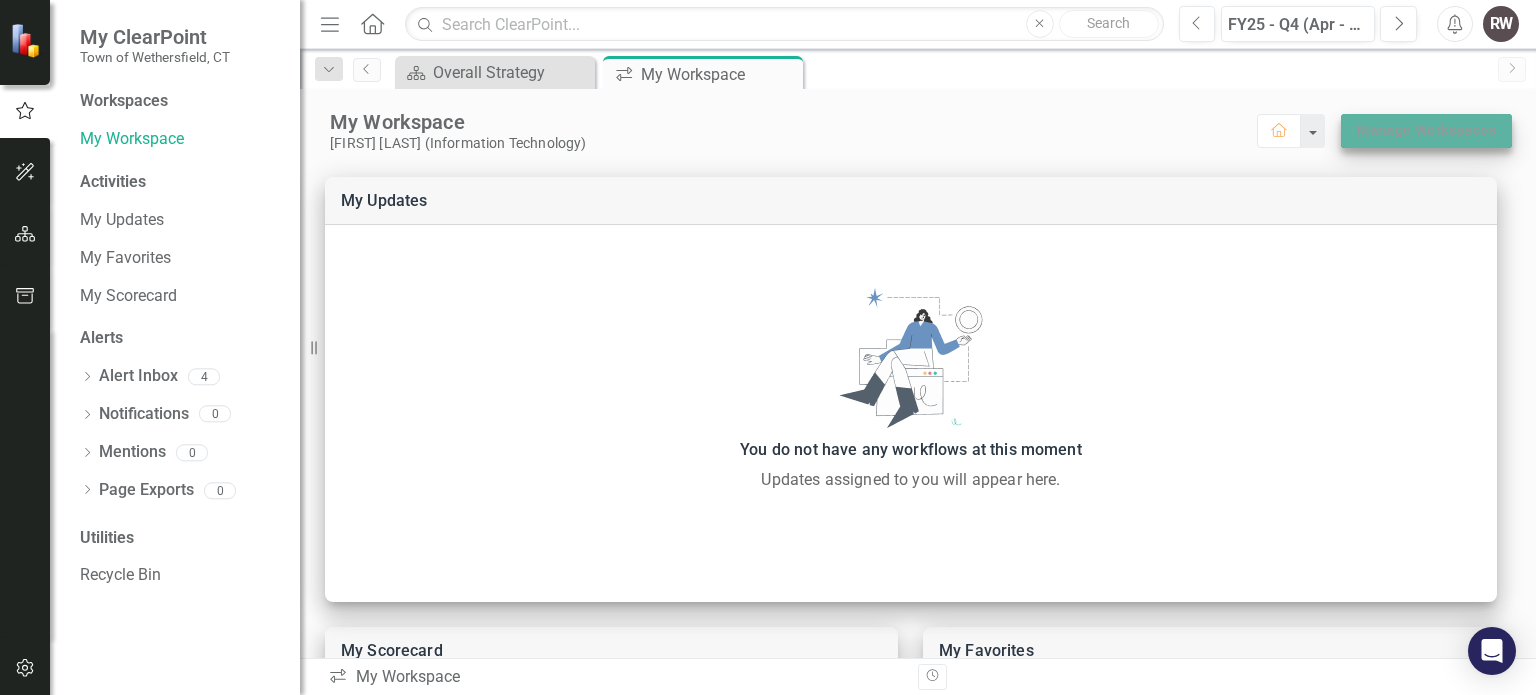 click on "Manage Workspaces" at bounding box center (1426, 130) 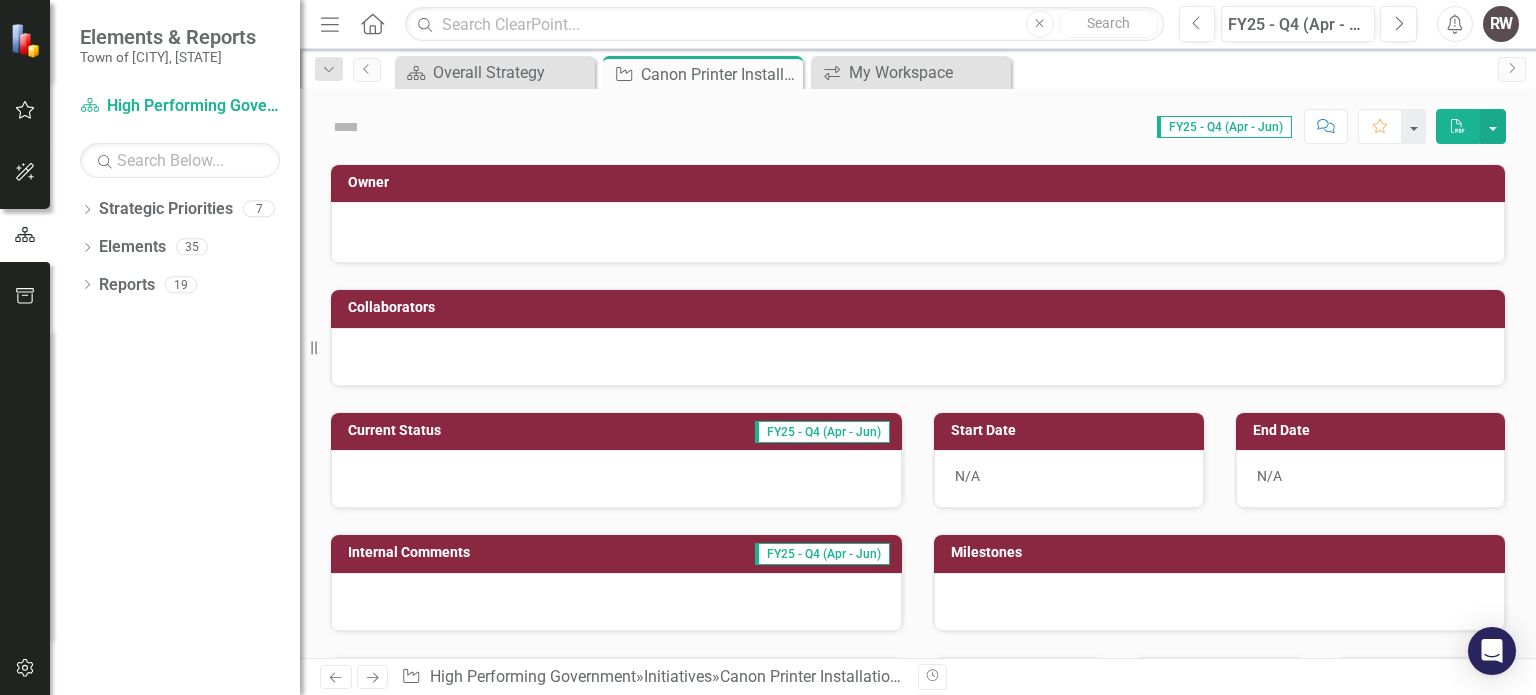 scroll, scrollTop: 0, scrollLeft: 0, axis: both 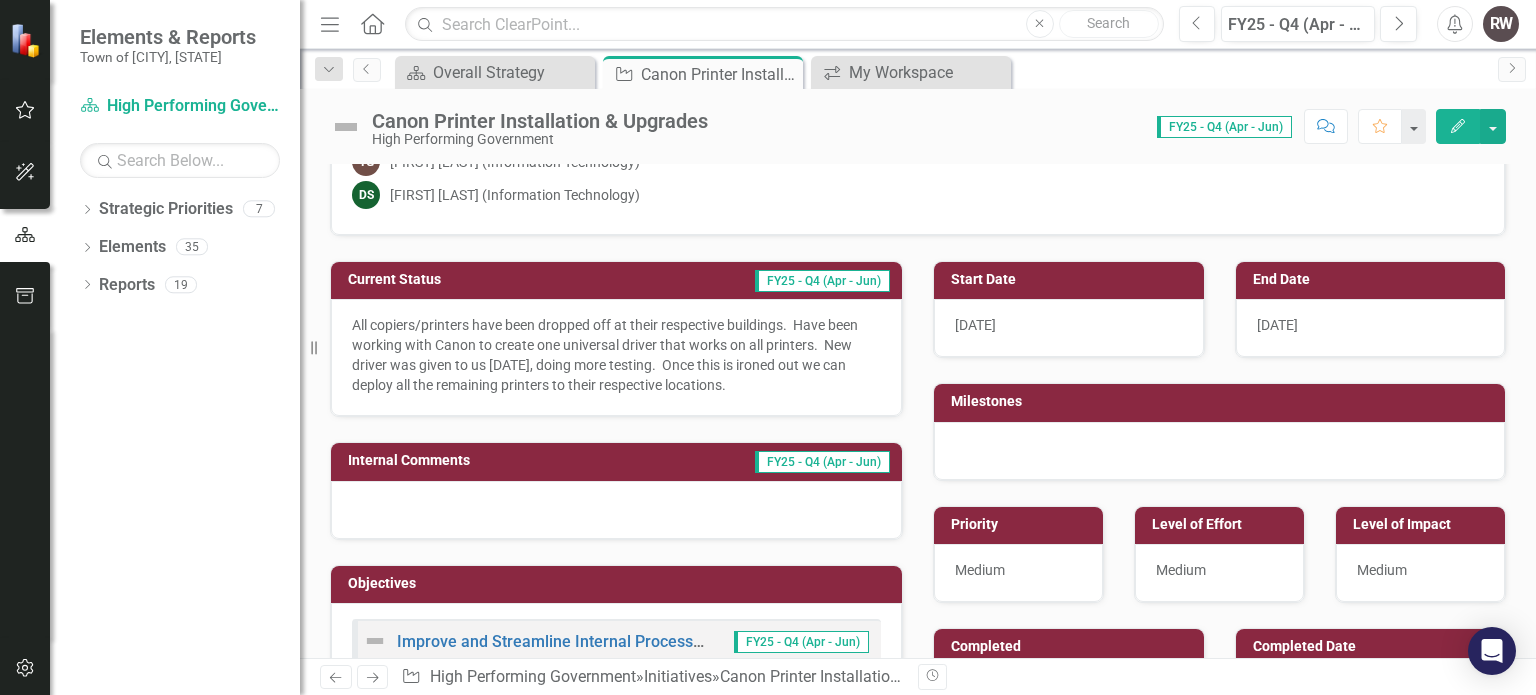 click on "All copiers/printers have been dropped off at their respective buildings.  Have been working with Canon to create one universal driver that works on all printers.  New driver was given to us [DATE], doing more testing.  Once this is ironed out we can deploy all the remaining printers to their respective locations." at bounding box center [616, 355] 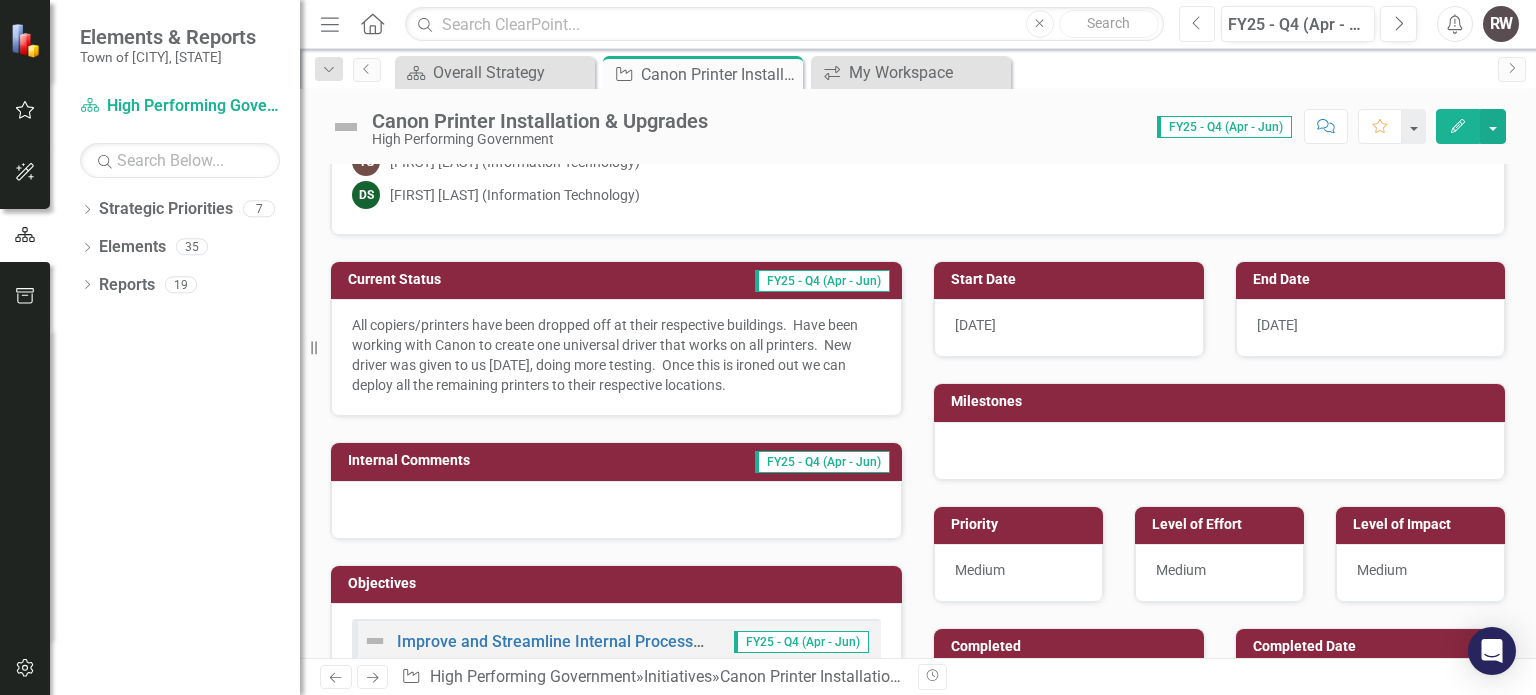 click on "Previous" 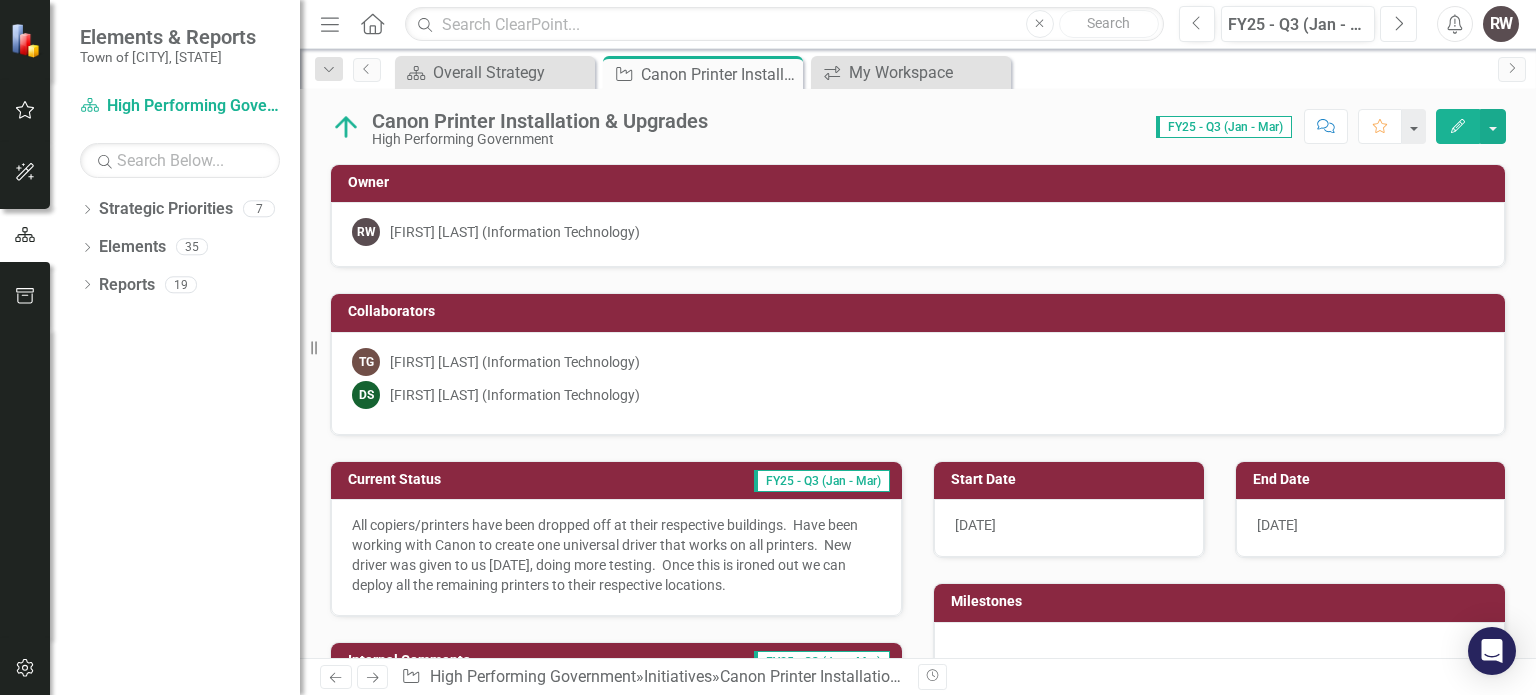 click 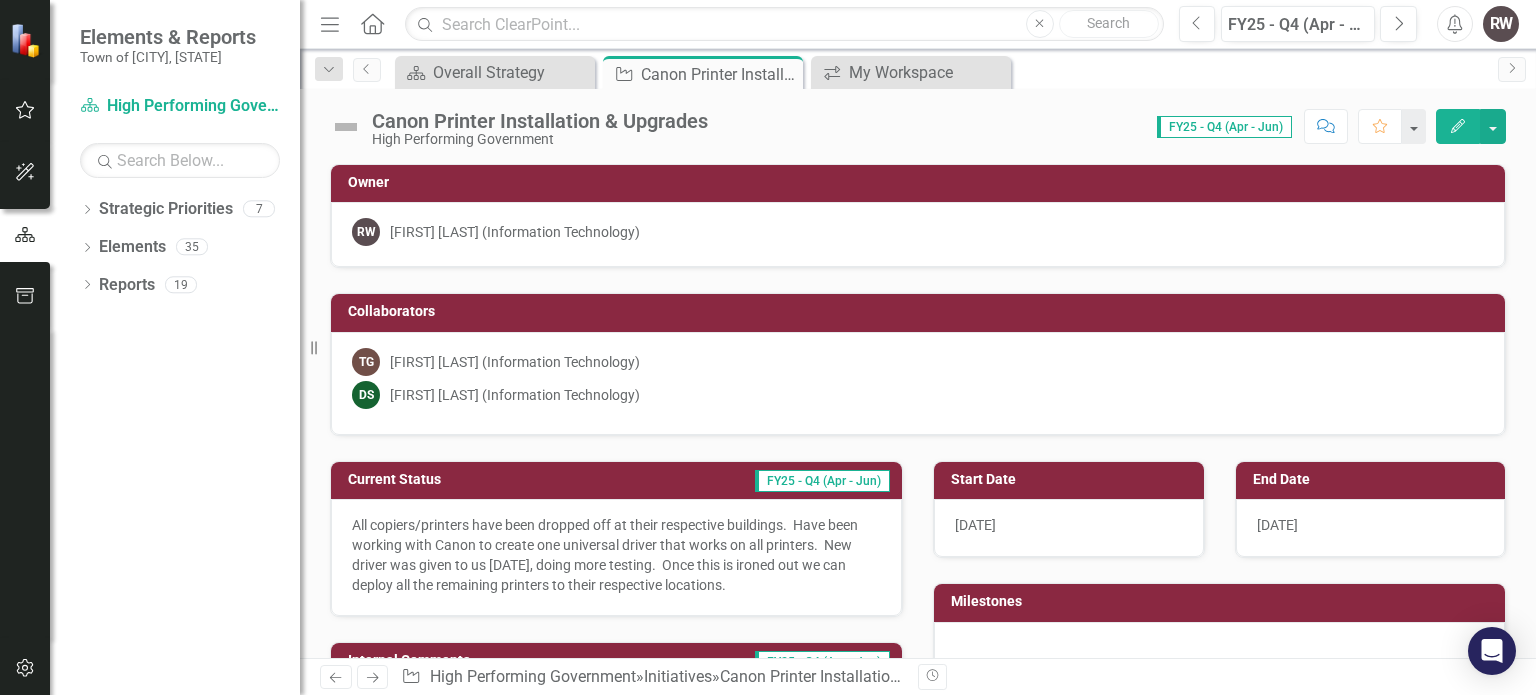drag, startPoint x: 780, startPoint y: 589, endPoint x: 495, endPoint y: 539, distance: 289.35272 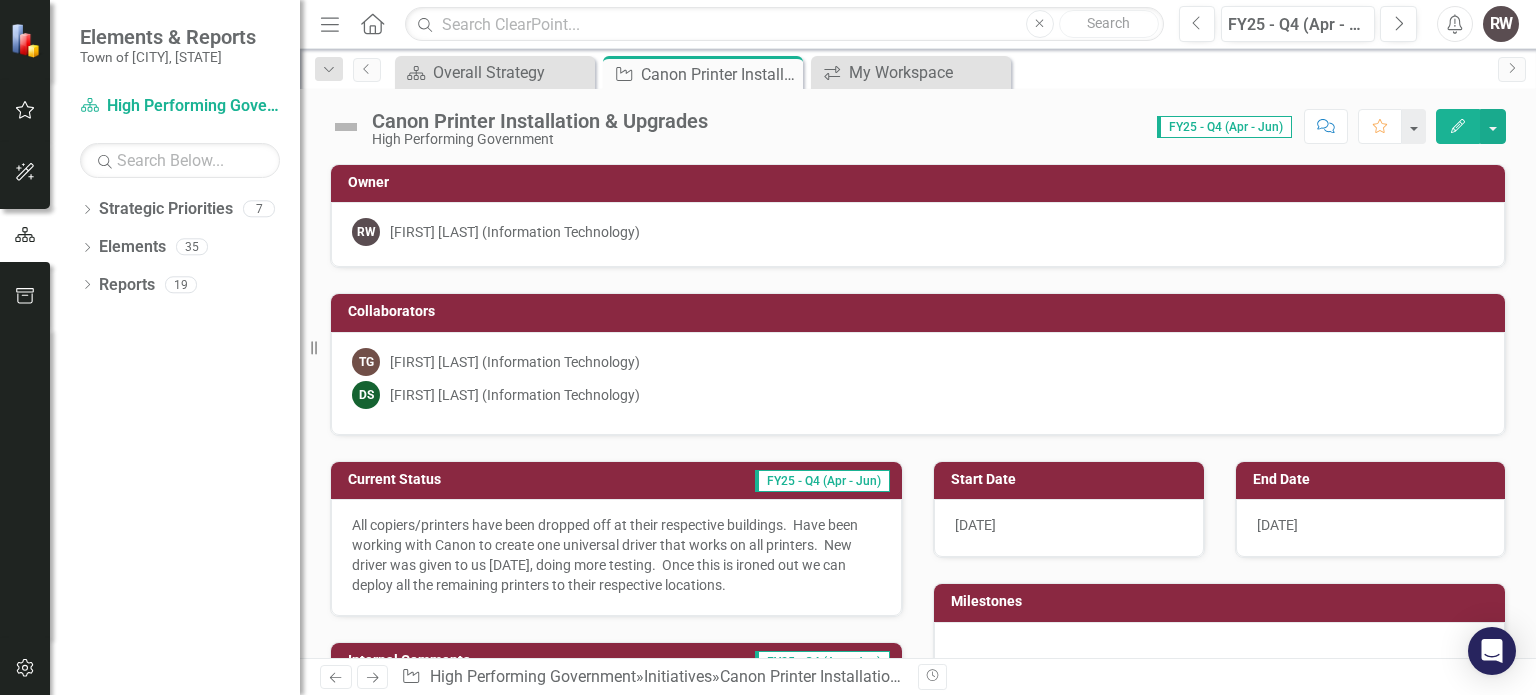 click on "All copiers/printers have been dropped off at their respective buildings.  Have been working with Canon to create one universal driver that works on all printers.  New driver was given to us [DATE], doing more testing.  Once this is ironed out we can deploy all the remaining printers to their respective locations." at bounding box center (616, 555) 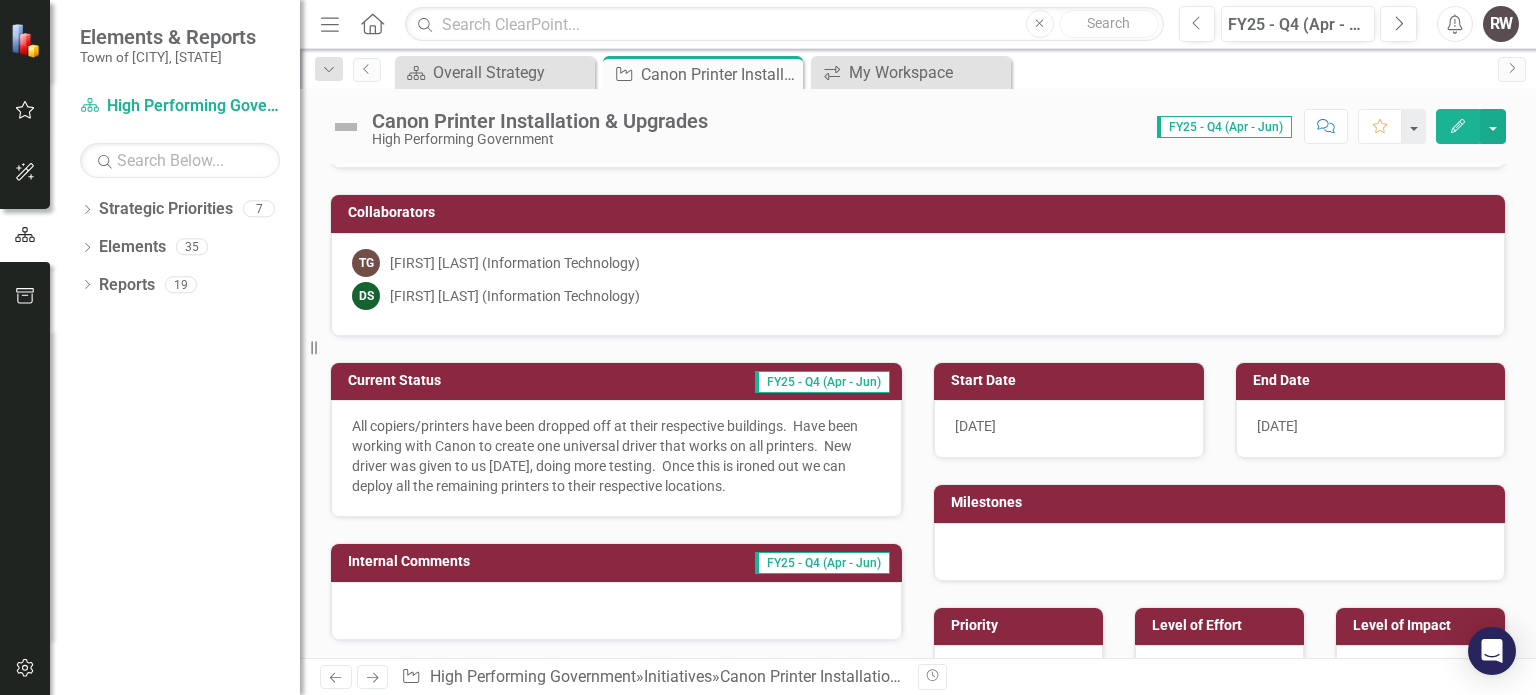 scroll, scrollTop: 100, scrollLeft: 0, axis: vertical 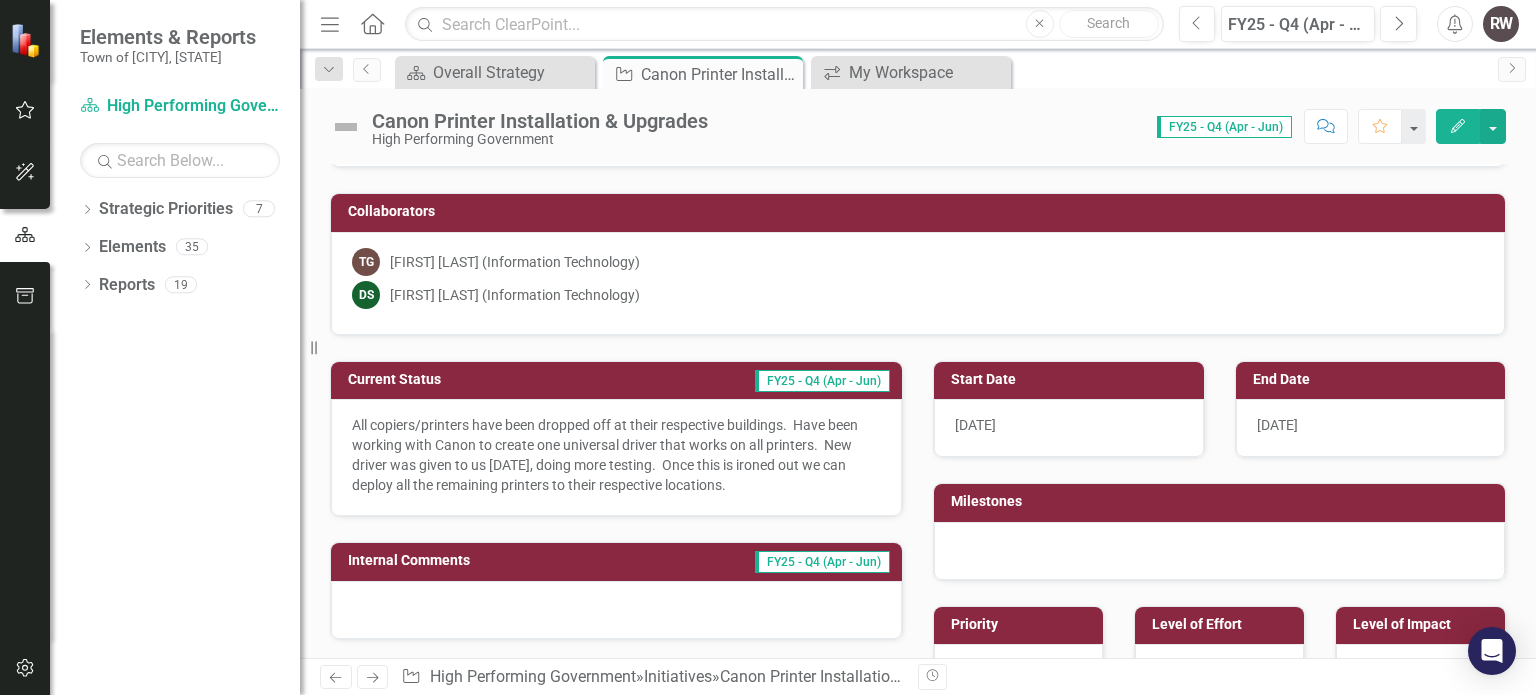 click on "All copiers/printers have been dropped off at their respective buildings.  Have been working with Canon to create one universal driver that works on all printers.  New driver was given to us [DATE], doing more testing.  Once this is ironed out we can deploy all the remaining printers to their respective locations." at bounding box center [616, 455] 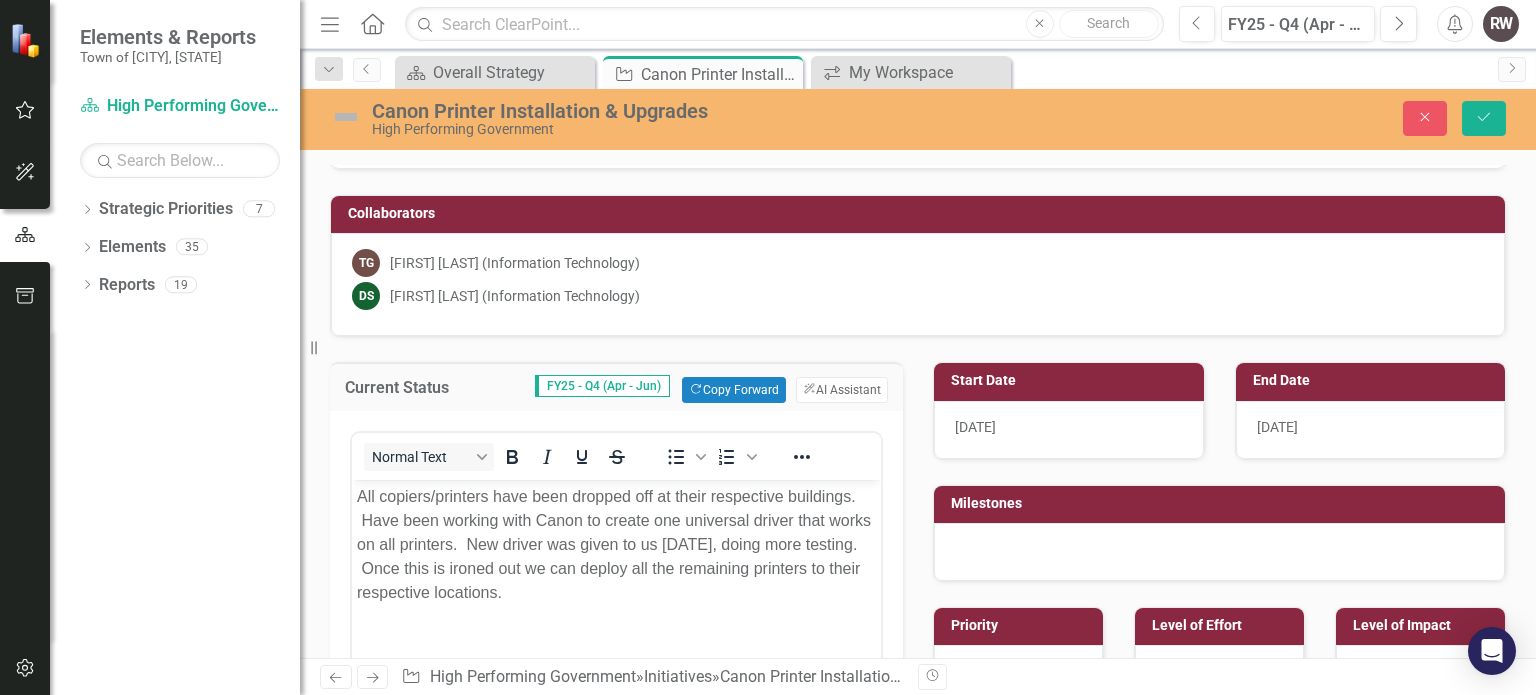 scroll, scrollTop: 0, scrollLeft: 0, axis: both 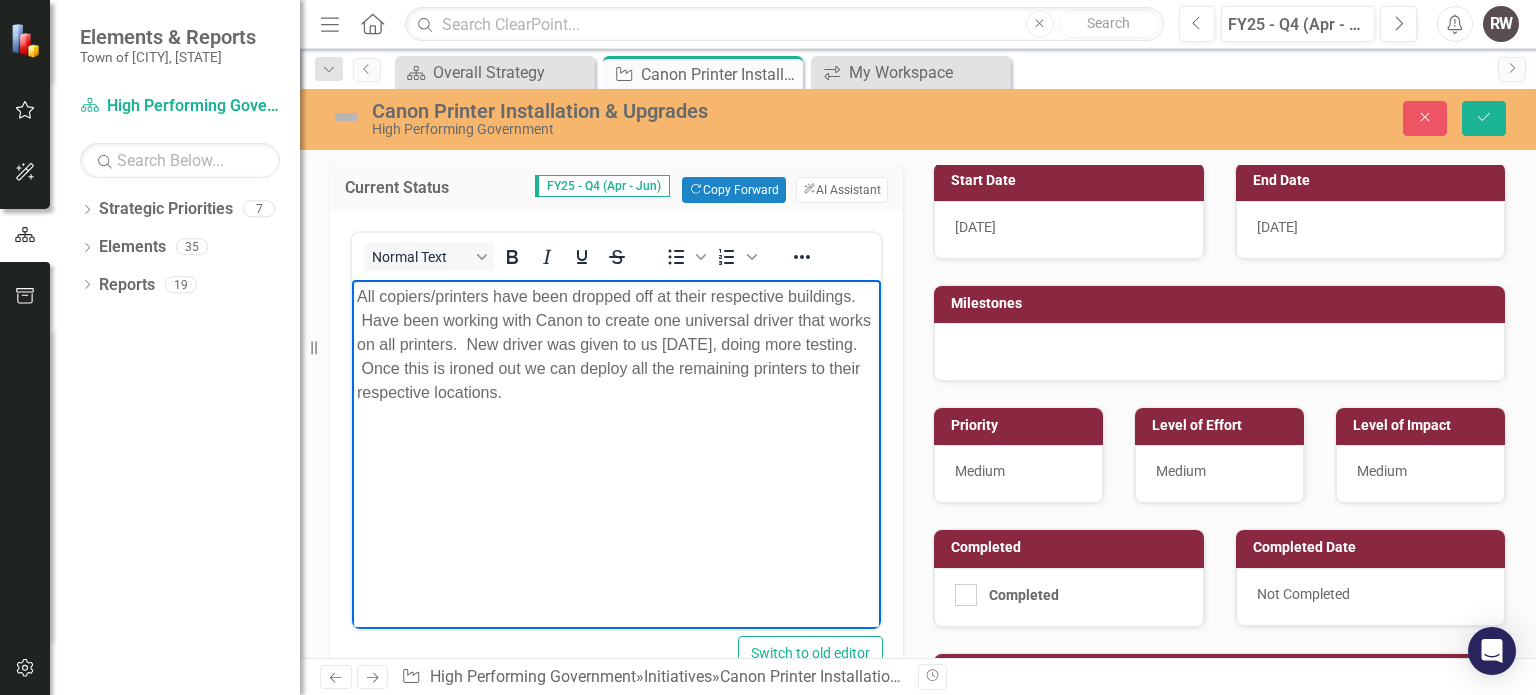 drag, startPoint x: 647, startPoint y: 418, endPoint x: 280, endPoint y: 289, distance: 389.01157 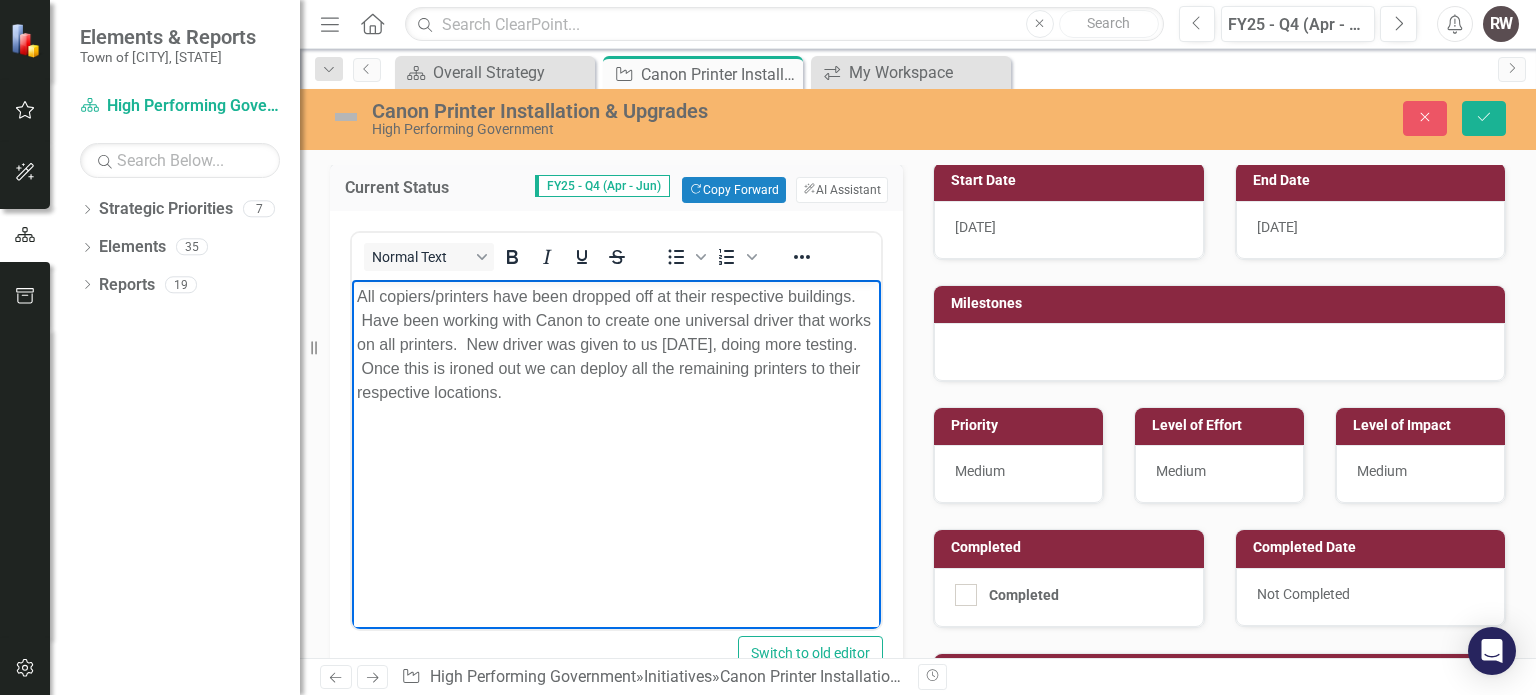 type 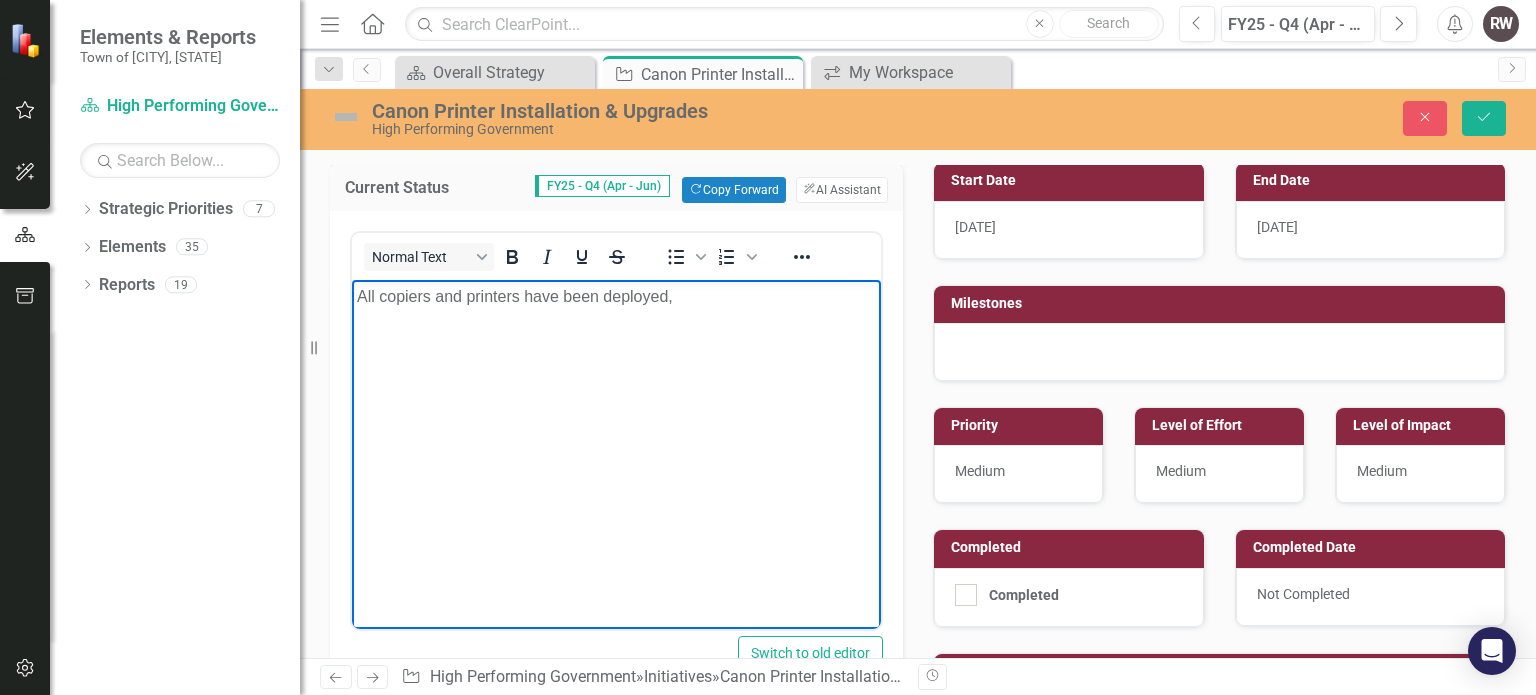 drag, startPoint x: 702, startPoint y: 307, endPoint x: 116, endPoint y: 276, distance: 586.8194 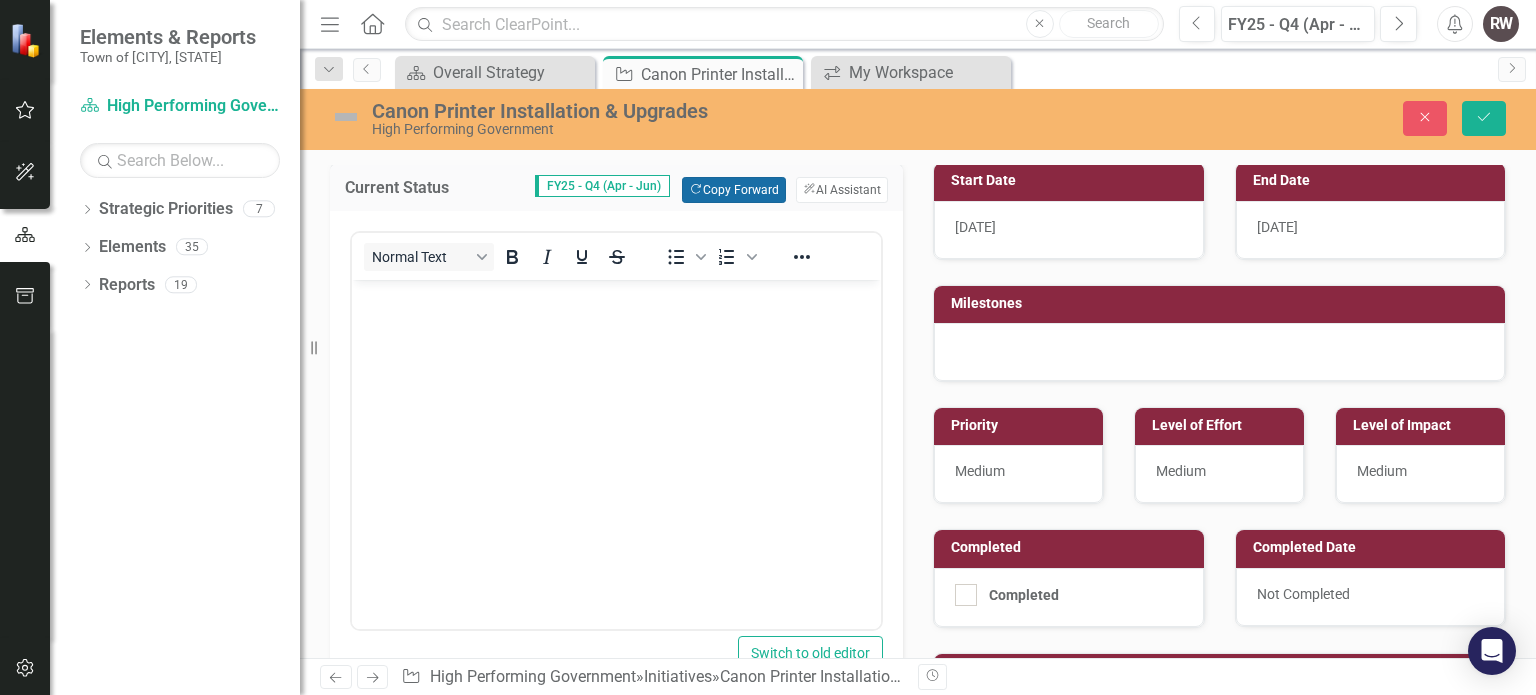 click on "Copy Forward  Copy Forward" at bounding box center [733, 190] 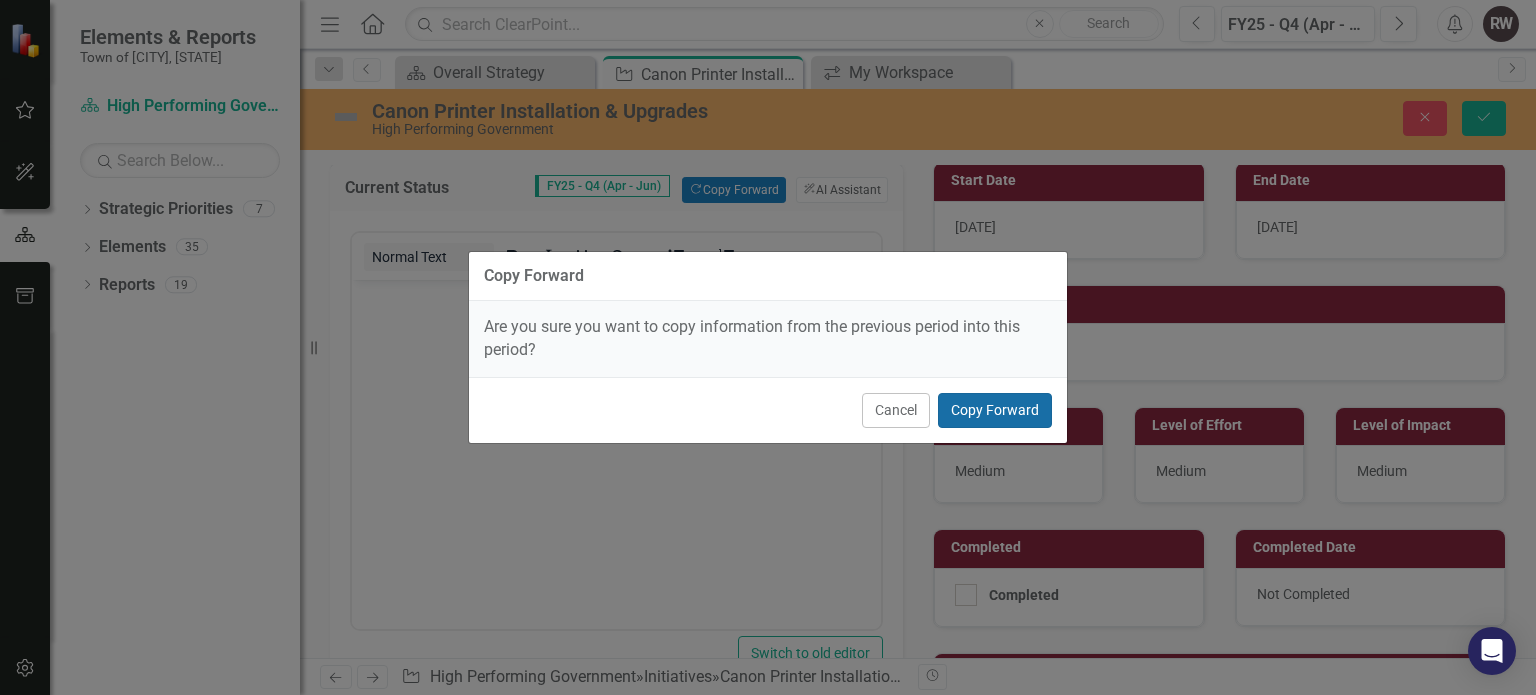 click on "Copy Forward" at bounding box center [995, 410] 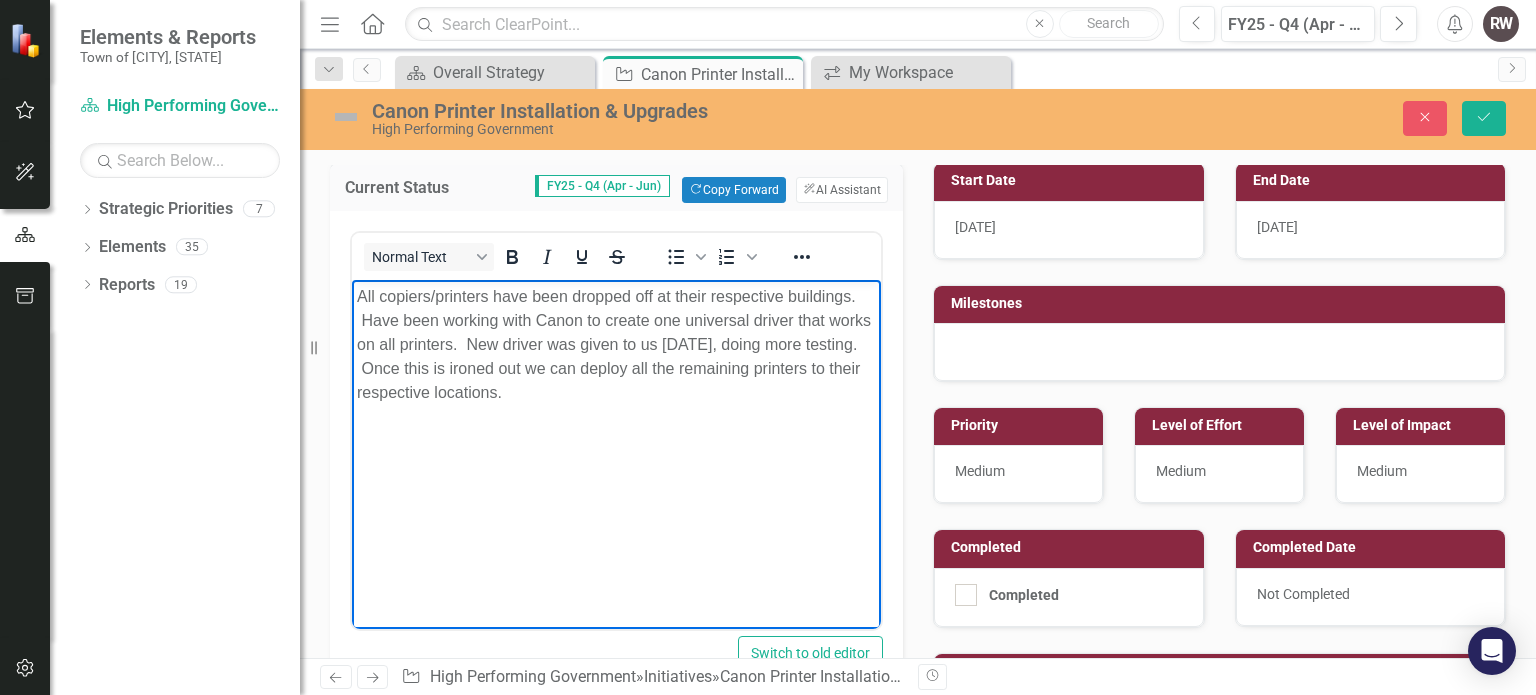 drag, startPoint x: 583, startPoint y: 395, endPoint x: 300, endPoint y: 293, distance: 300.82056 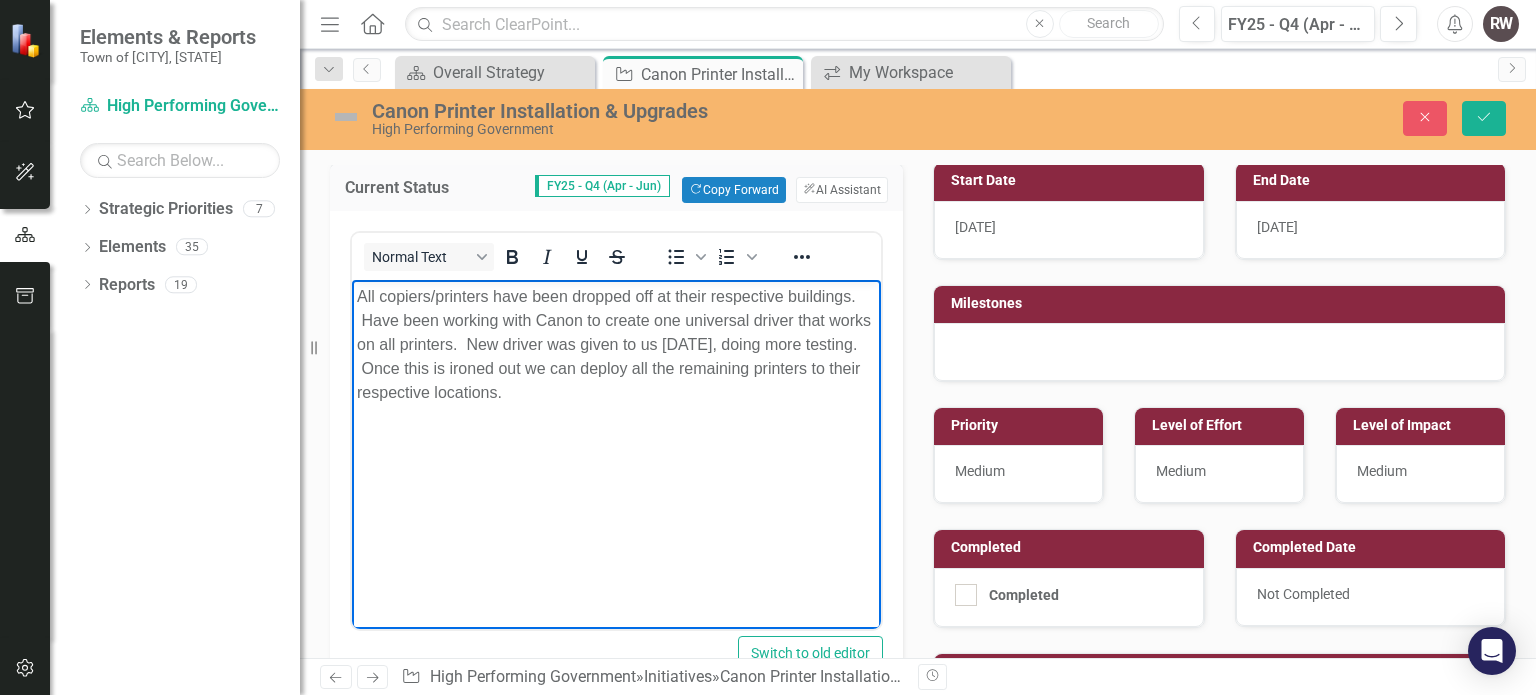 click on "All copiers/printers have been dropped off at their respective buildings.  Have been working with Canon to create one universal driver that works on all printers.  New driver was given to us 4/9/2025, doing more testing.  Once this is ironed out we can deploy all the remaining printers to their respective locations." at bounding box center [616, 430] 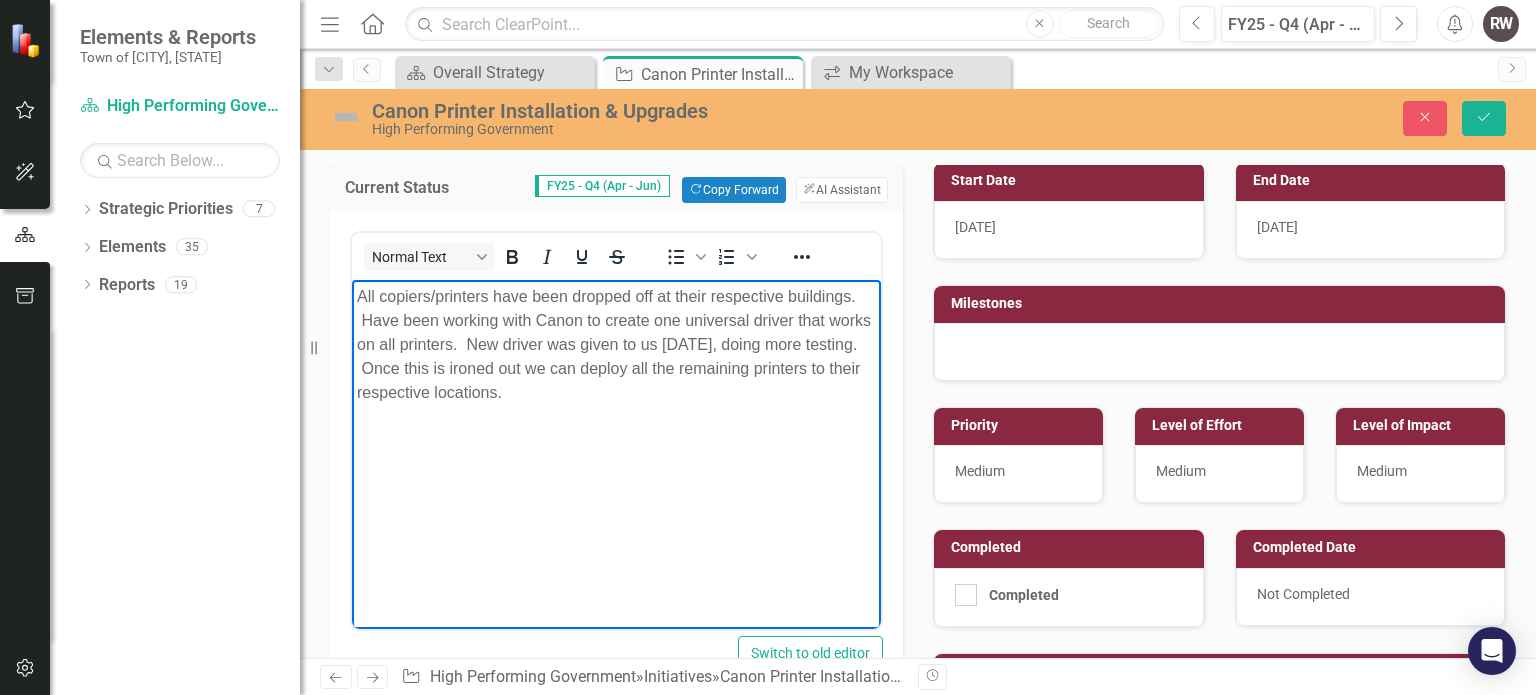 click on "All copiers/printers have been dropped off at their respective buildings.  Have been working with Canon to create one universal driver that works on all printers.  New driver was given to us 4/9/2025, doing more testing.  Once this is ironed out we can deploy all the remaining printers to their respective locations." at bounding box center (616, 345) 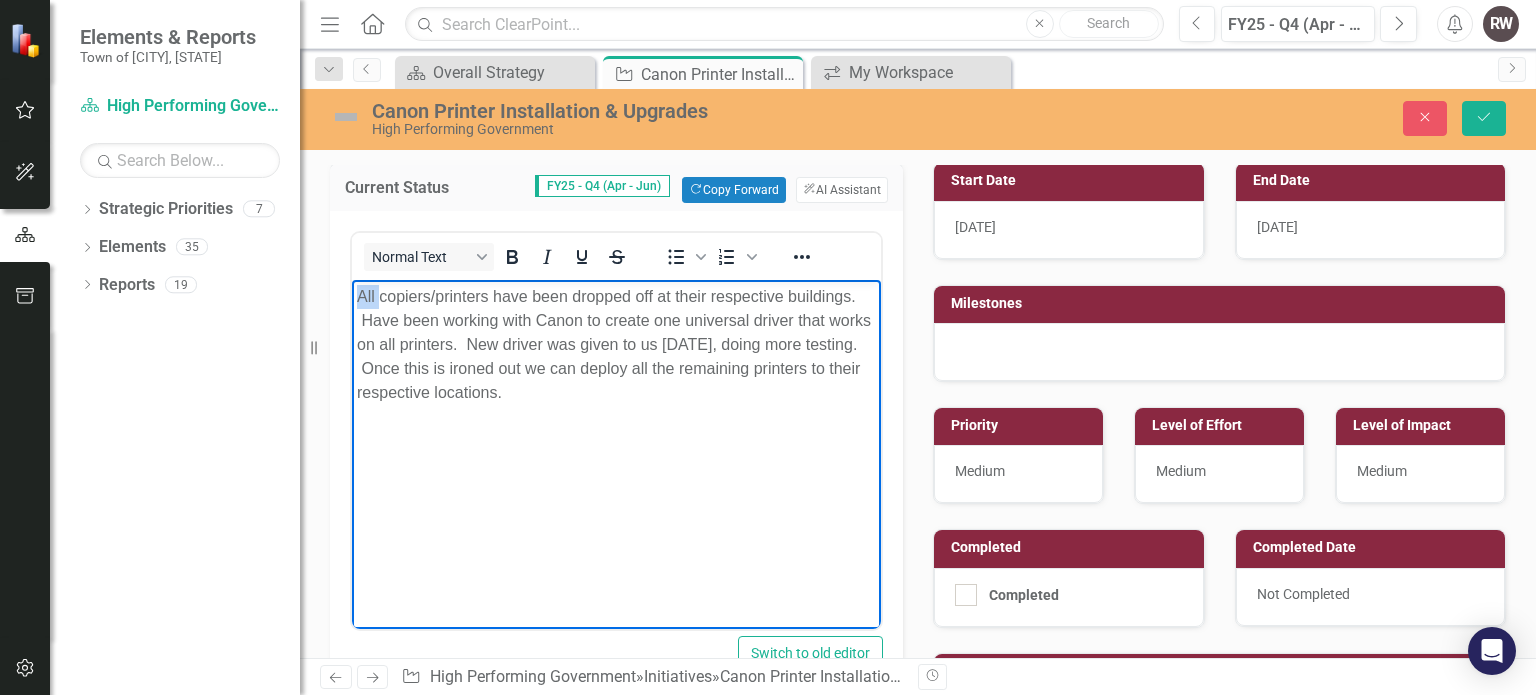 drag, startPoint x: 378, startPoint y: 294, endPoint x: 335, endPoint y: 294, distance: 43 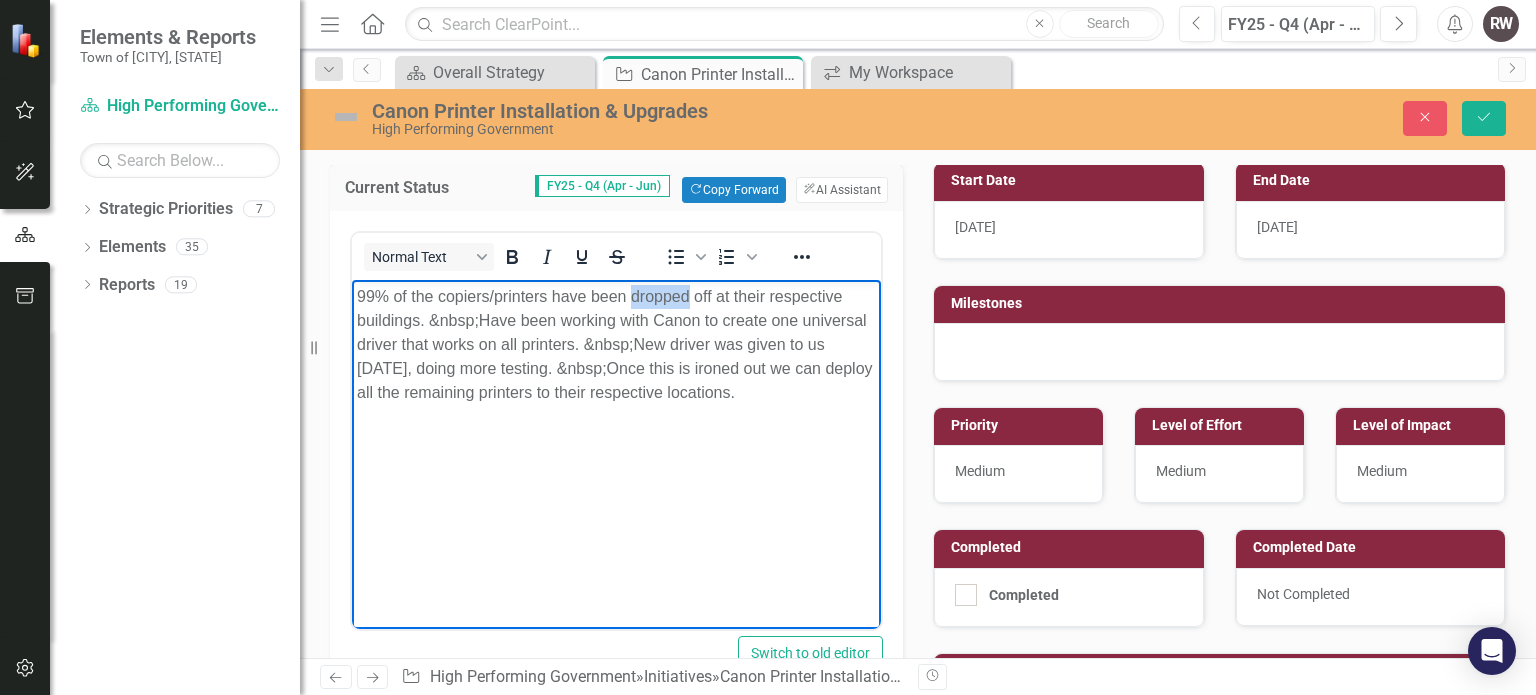 drag, startPoint x: 634, startPoint y: 300, endPoint x: 691, endPoint y: 289, distance: 58.0517 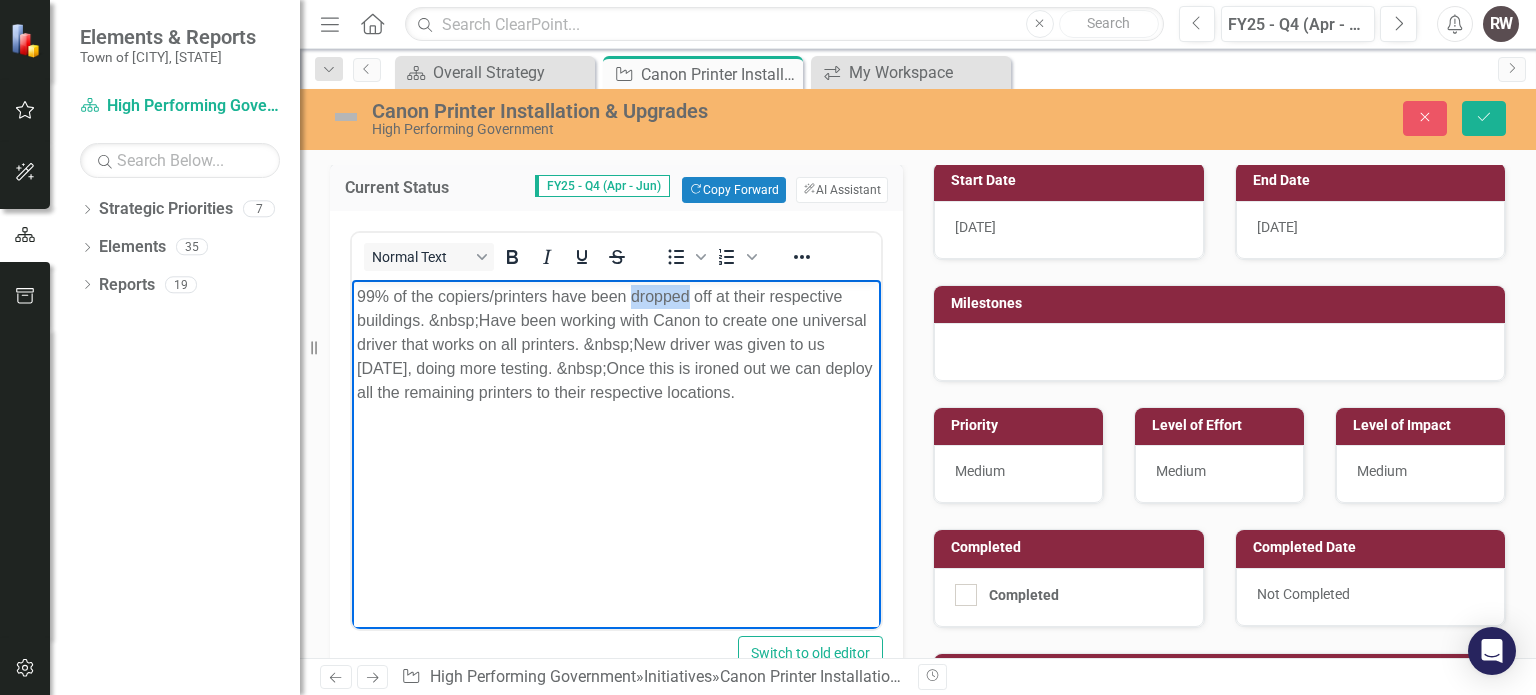 click on "99% of the copiers/printers have been dropped off at their respective buildings.  Have been working with Canon to create one universal driver that works on all printers.  New driver was given to us 4/9/2025, doing more testing.  Once this is ironed out we can deploy all the remaining printers to their respective locations." at bounding box center (616, 345) 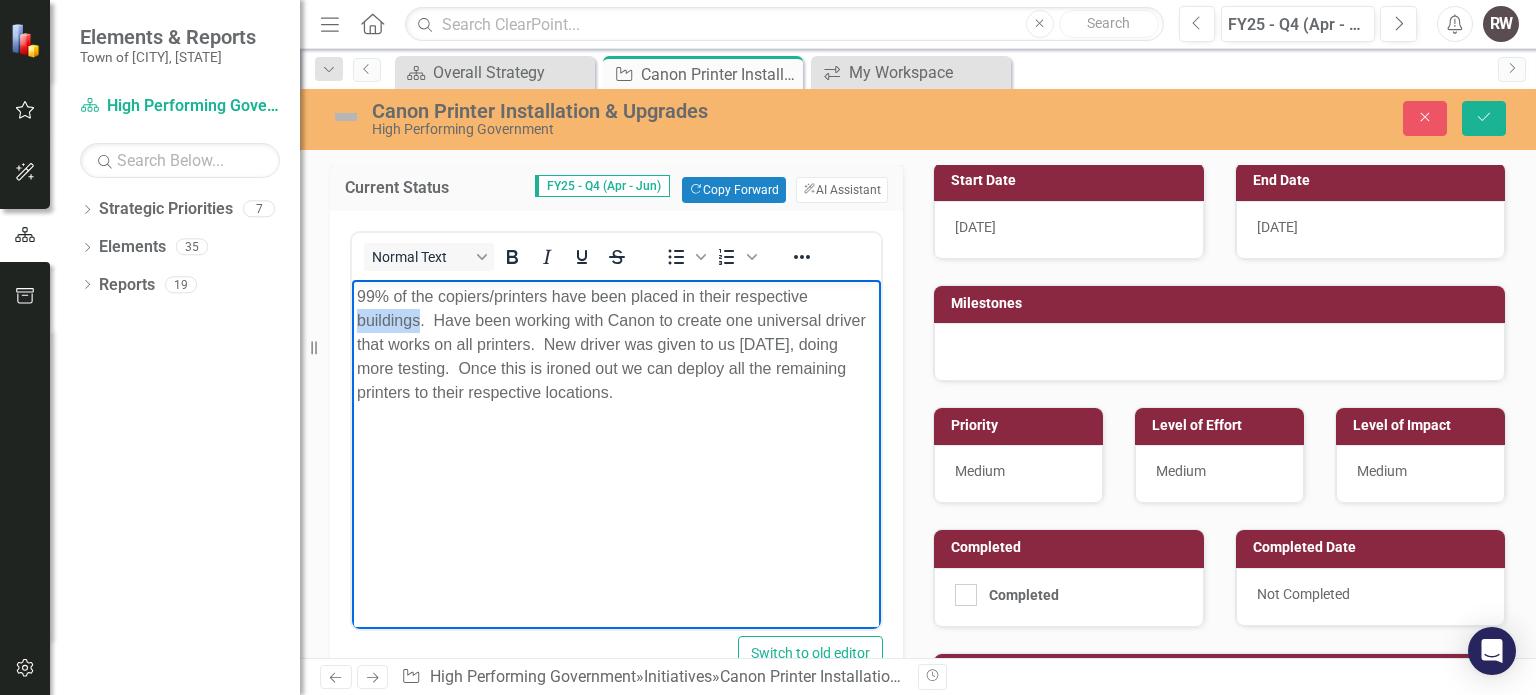 drag, startPoint x: 417, startPoint y: 314, endPoint x: 342, endPoint y: 317, distance: 75.059975 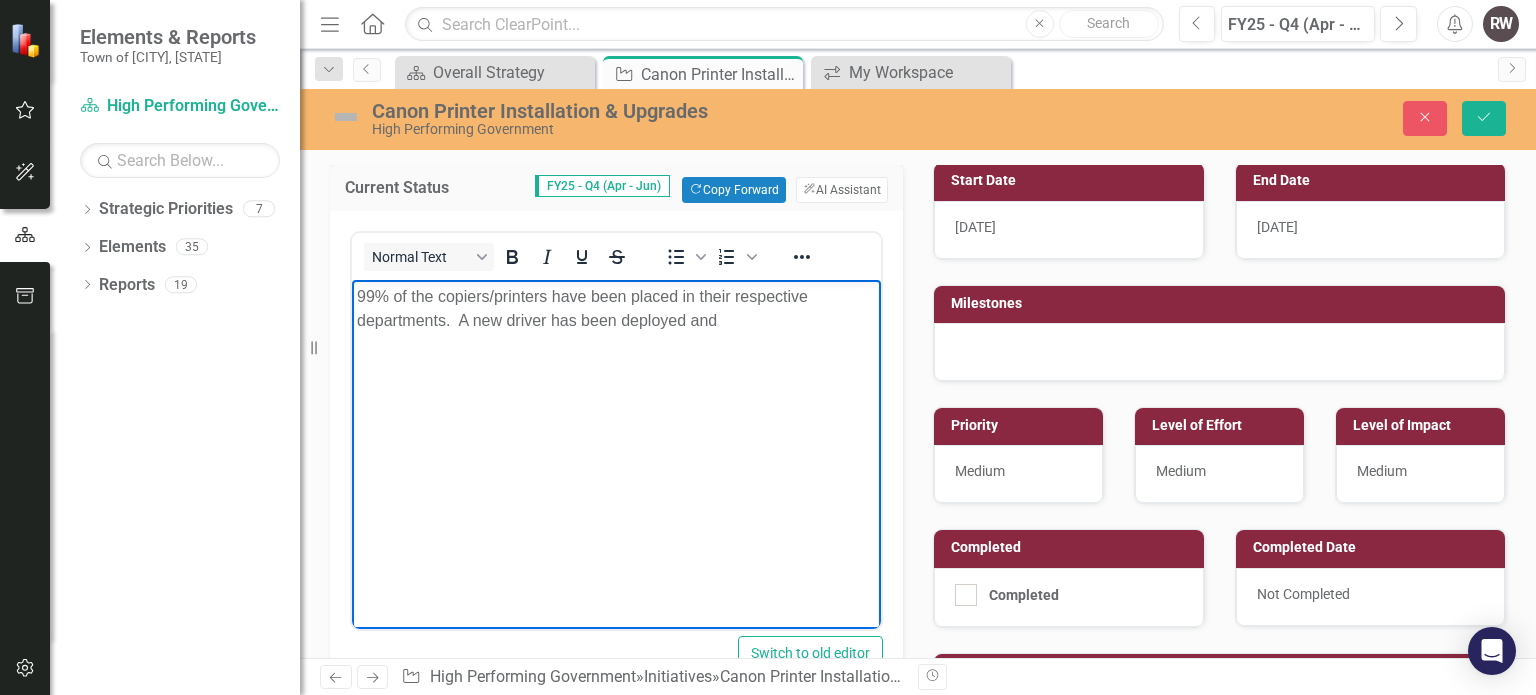 click on "99% of the copiers/printers have been placed in their respective departments.  A new driver has been deployed and" at bounding box center [616, 309] 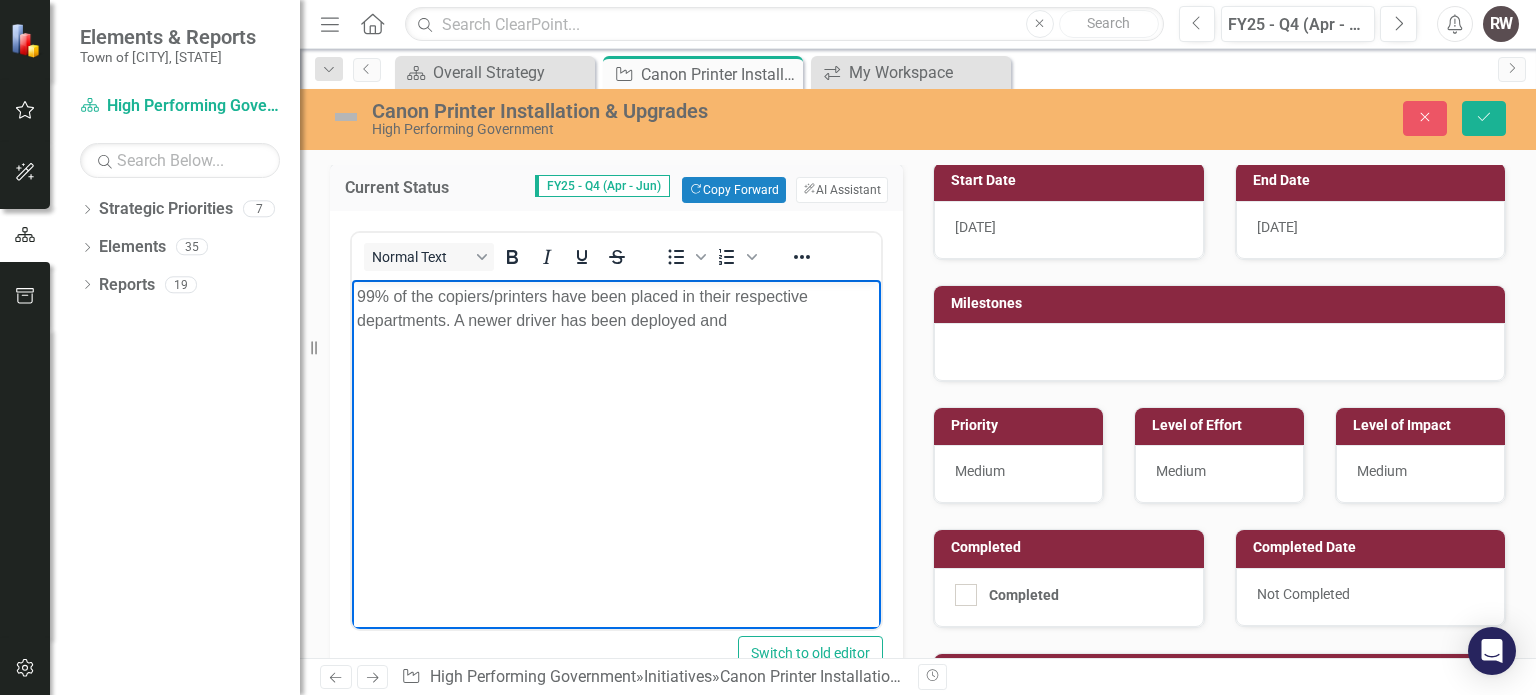 click on "99% of the copiers/printers have been placed in their respective departments.  A newer driver has been deployed and" at bounding box center [616, 309] 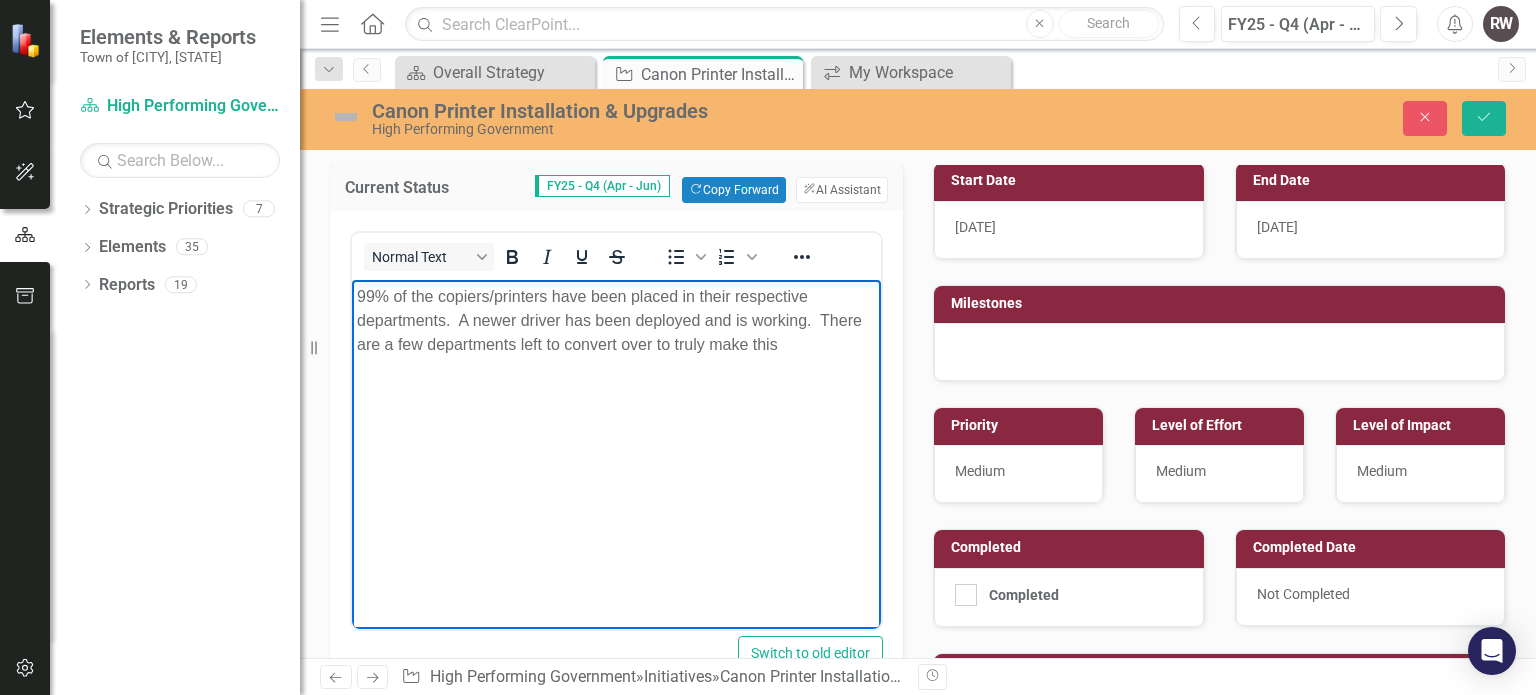 click on "99% of the copiers/printers have been placed in their respective departments.  A newer driver has been deployed and is working.  There are a few departments left to convert over to truly make this" at bounding box center [616, 321] 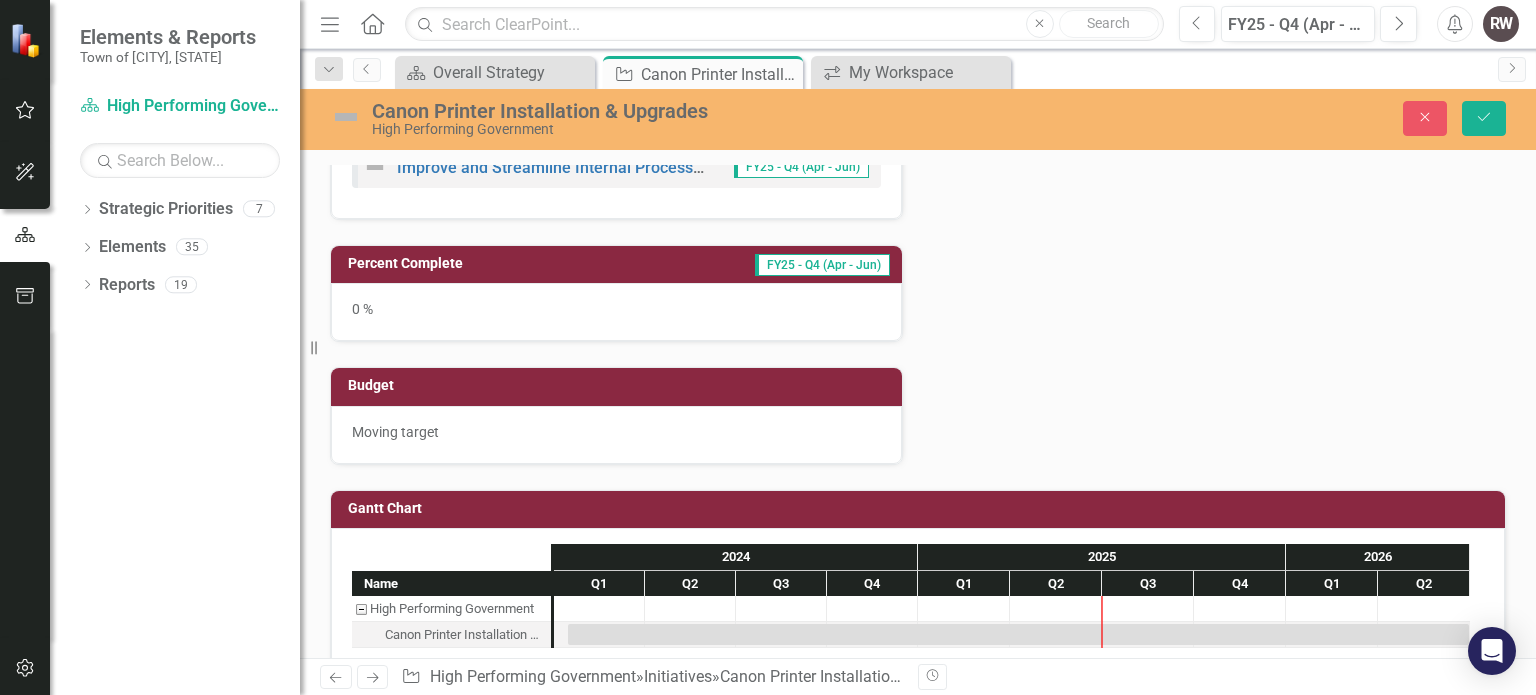 scroll, scrollTop: 1089, scrollLeft: 0, axis: vertical 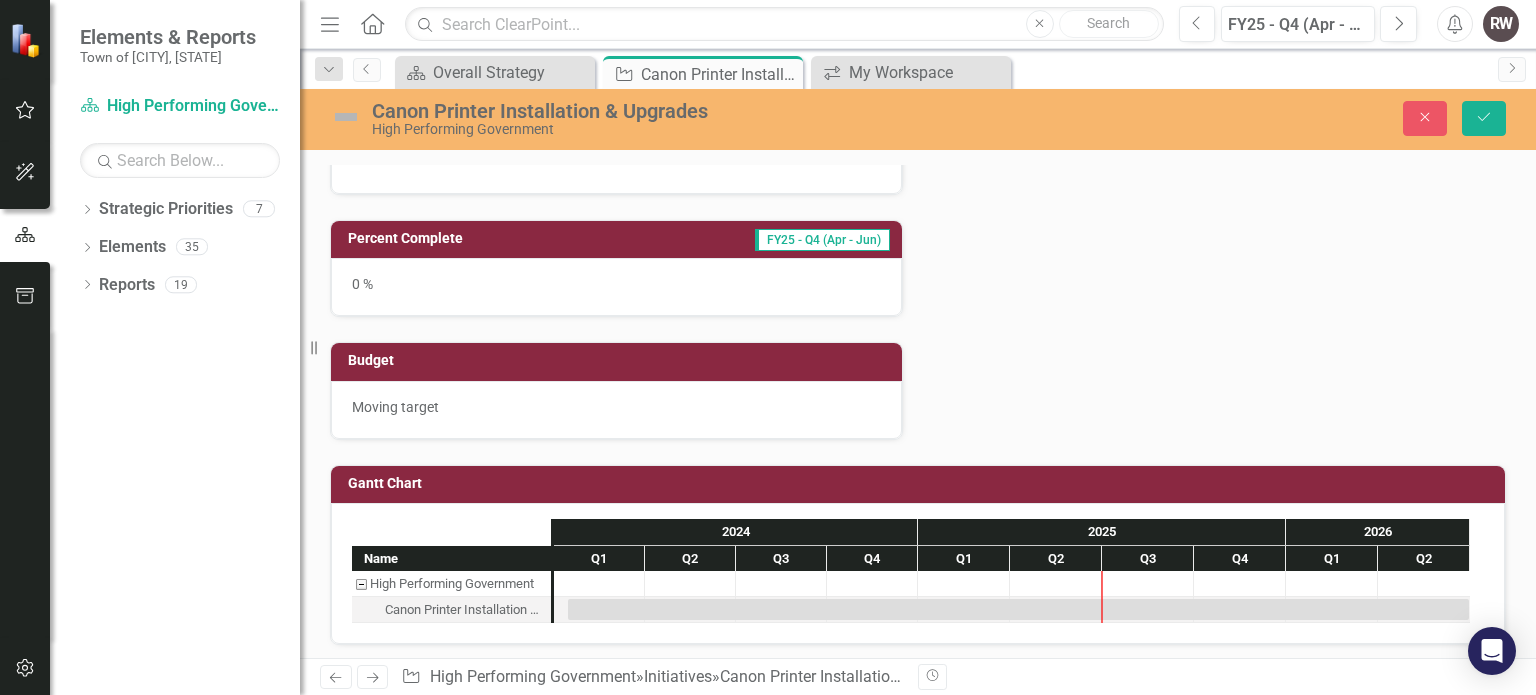 click on "0 %" at bounding box center (616, 287) 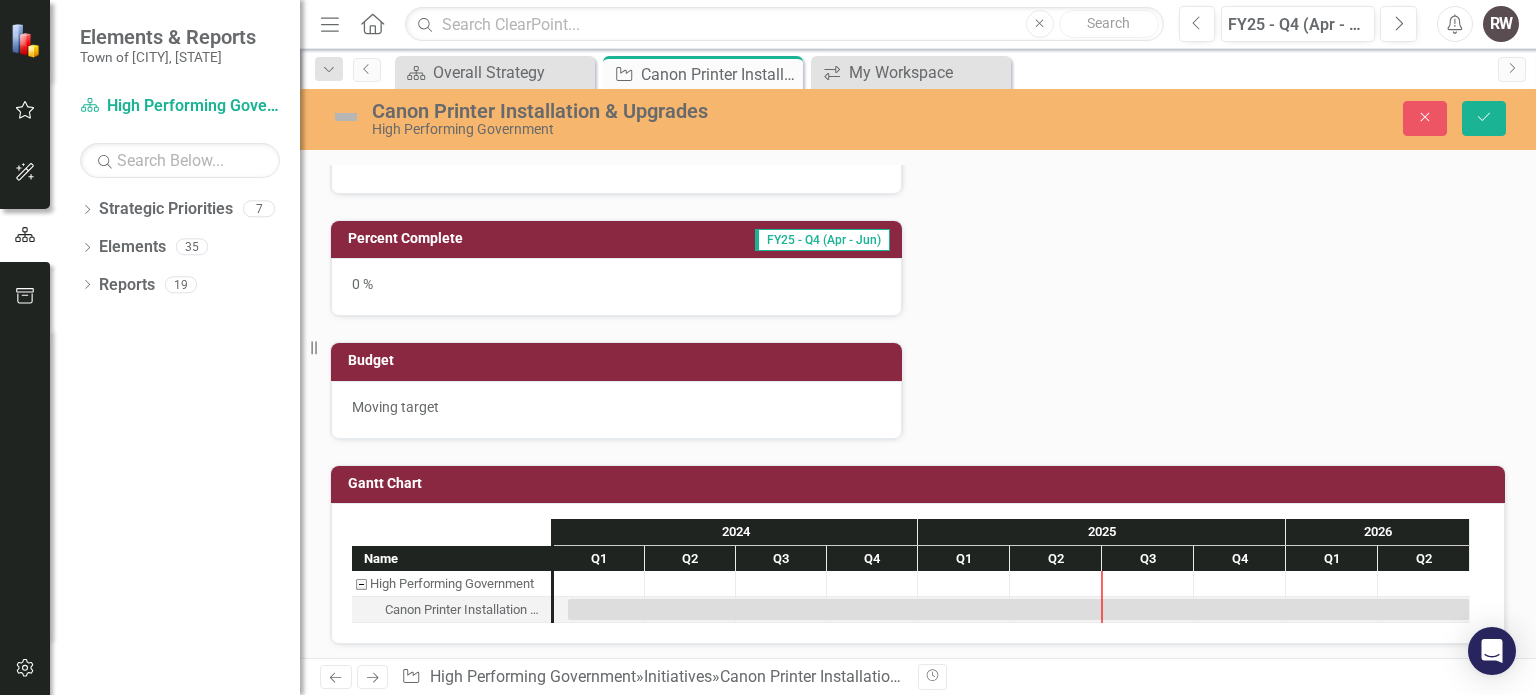click on "0 %" at bounding box center (616, 287) 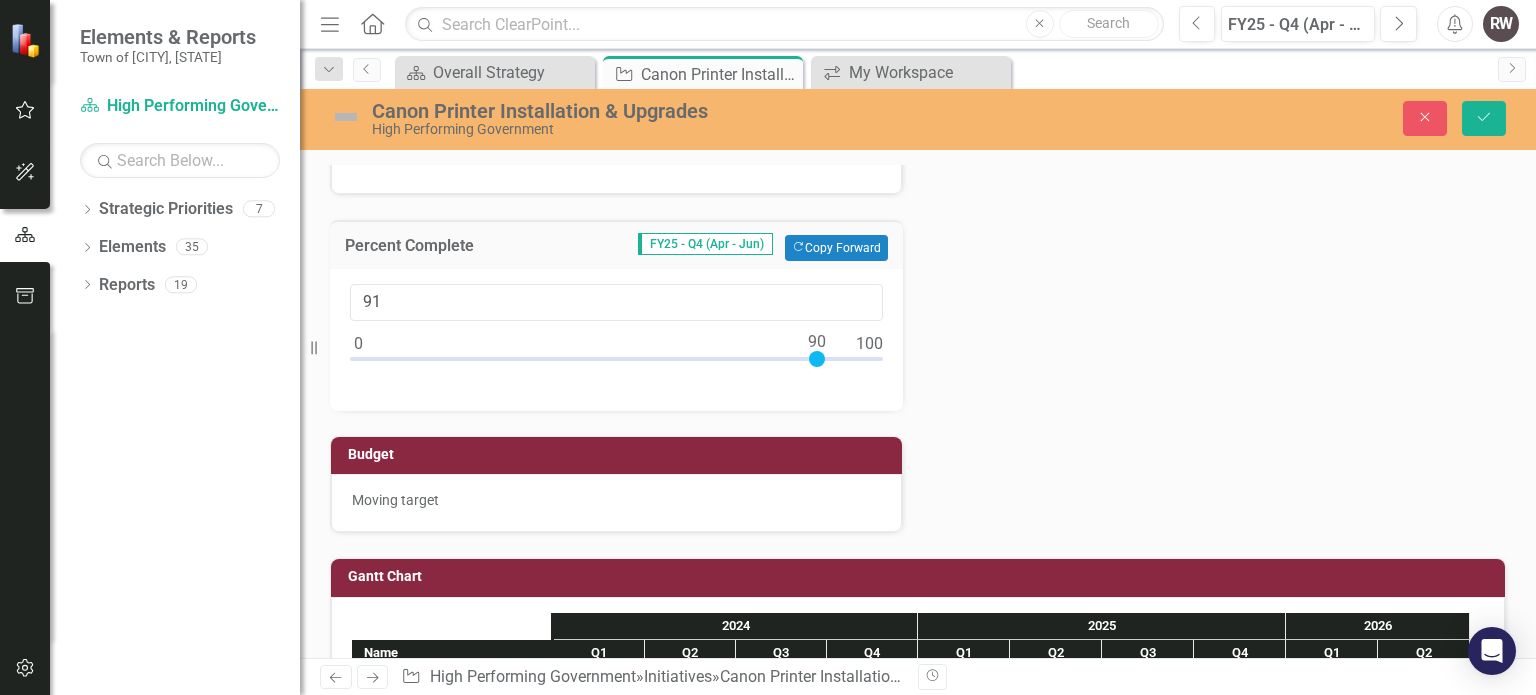 type on "90" 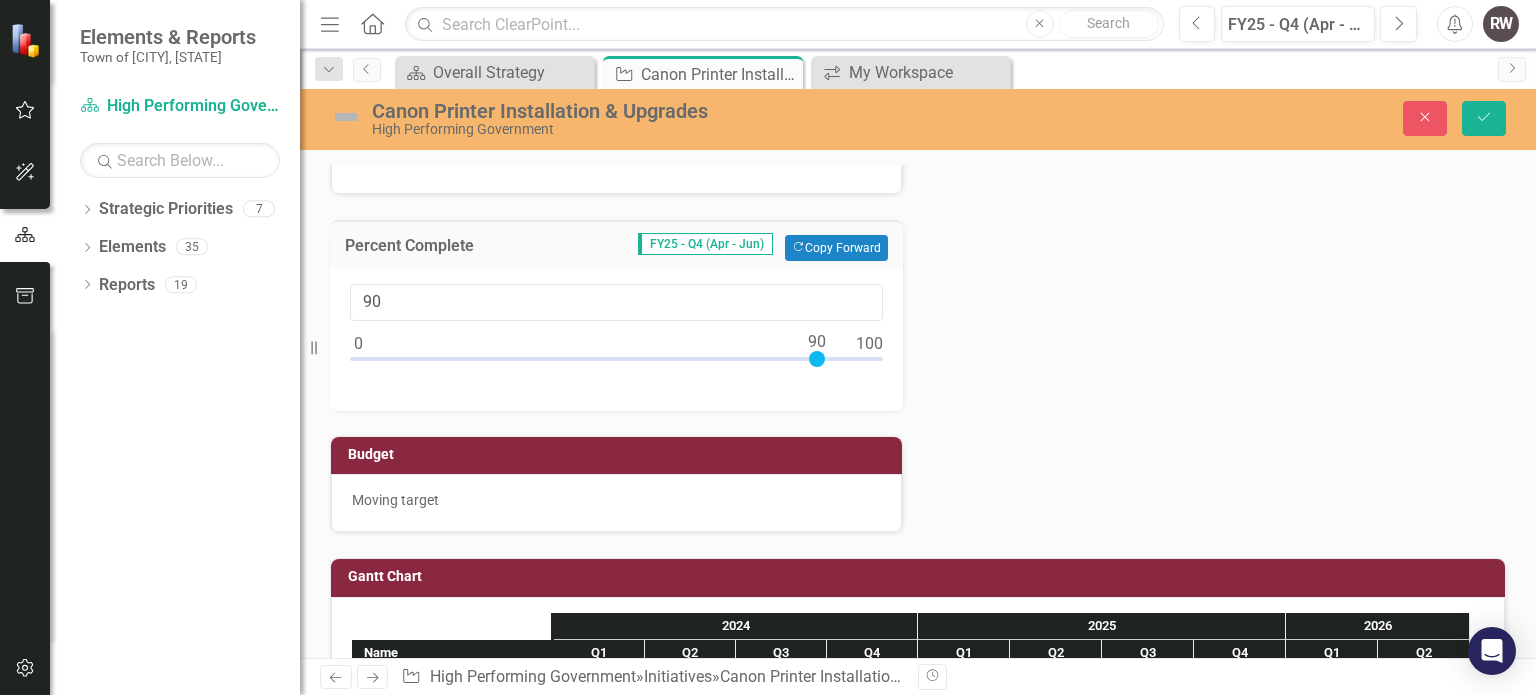 drag, startPoint x: 360, startPoint y: 353, endPoint x: 818, endPoint y: 351, distance: 458.00436 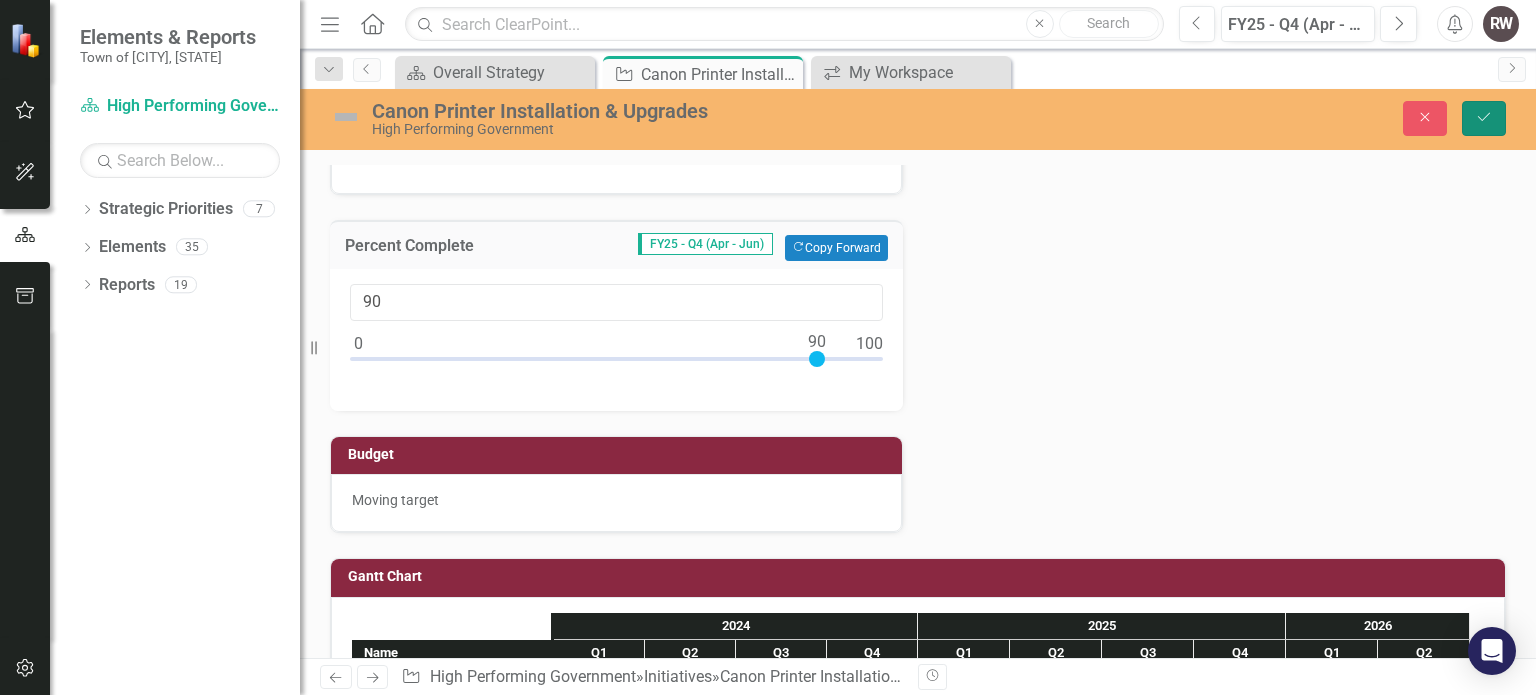 click on "Save" at bounding box center (1484, 118) 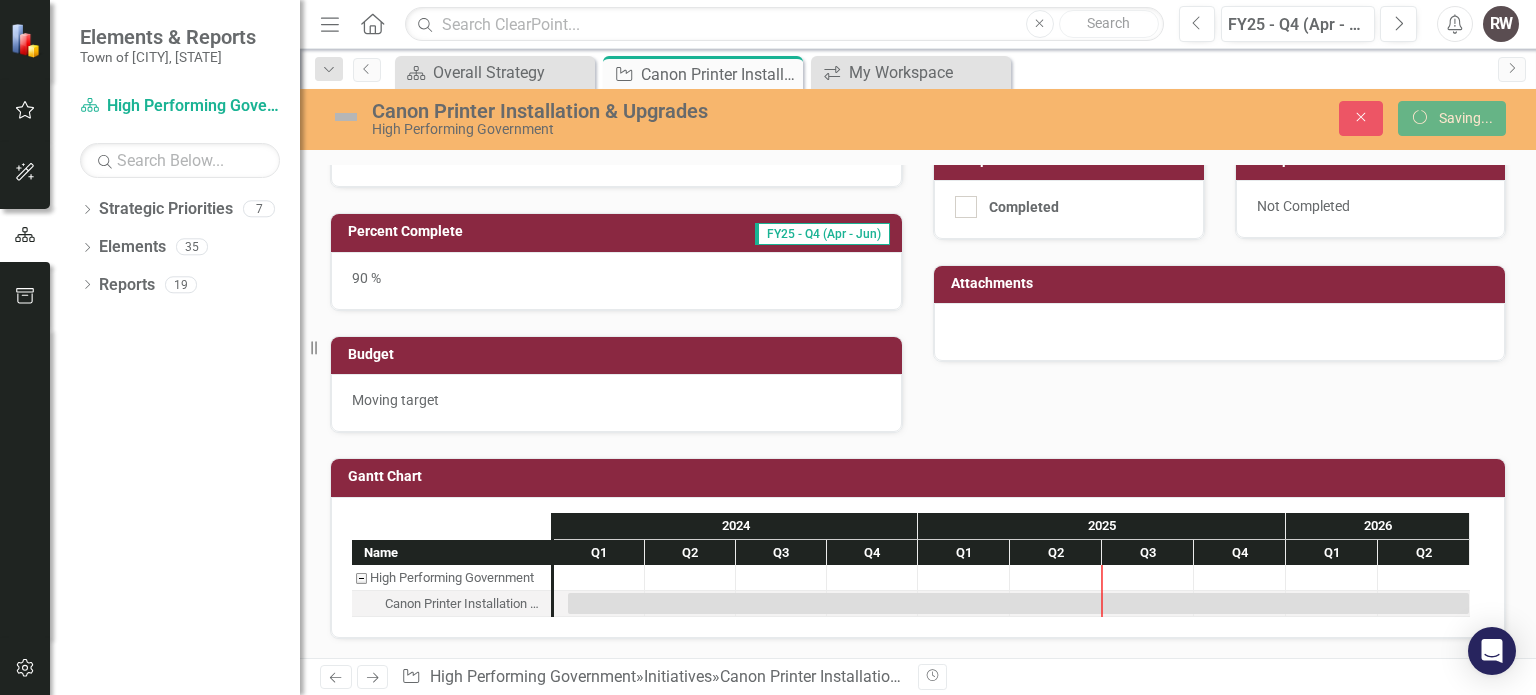 scroll, scrollTop: 682, scrollLeft: 0, axis: vertical 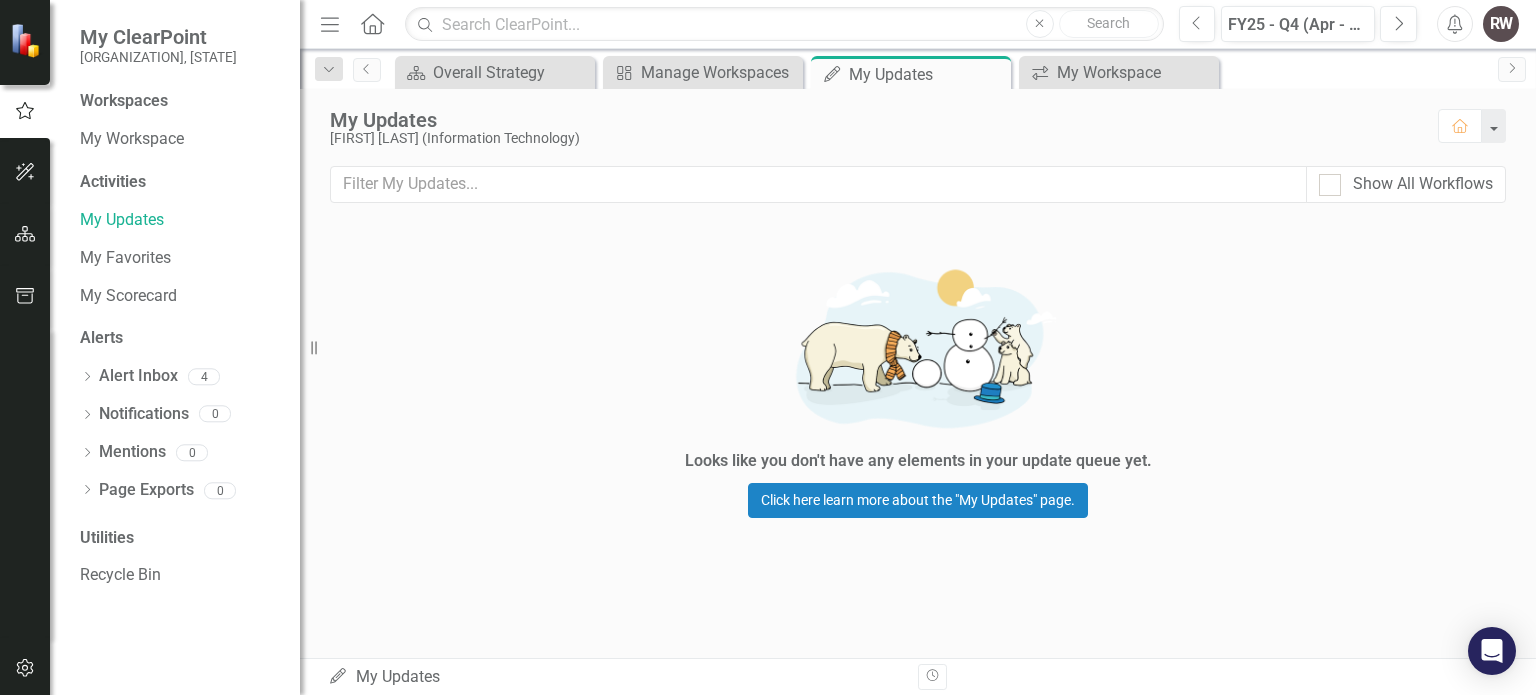 click on "Activities" at bounding box center [180, 182] 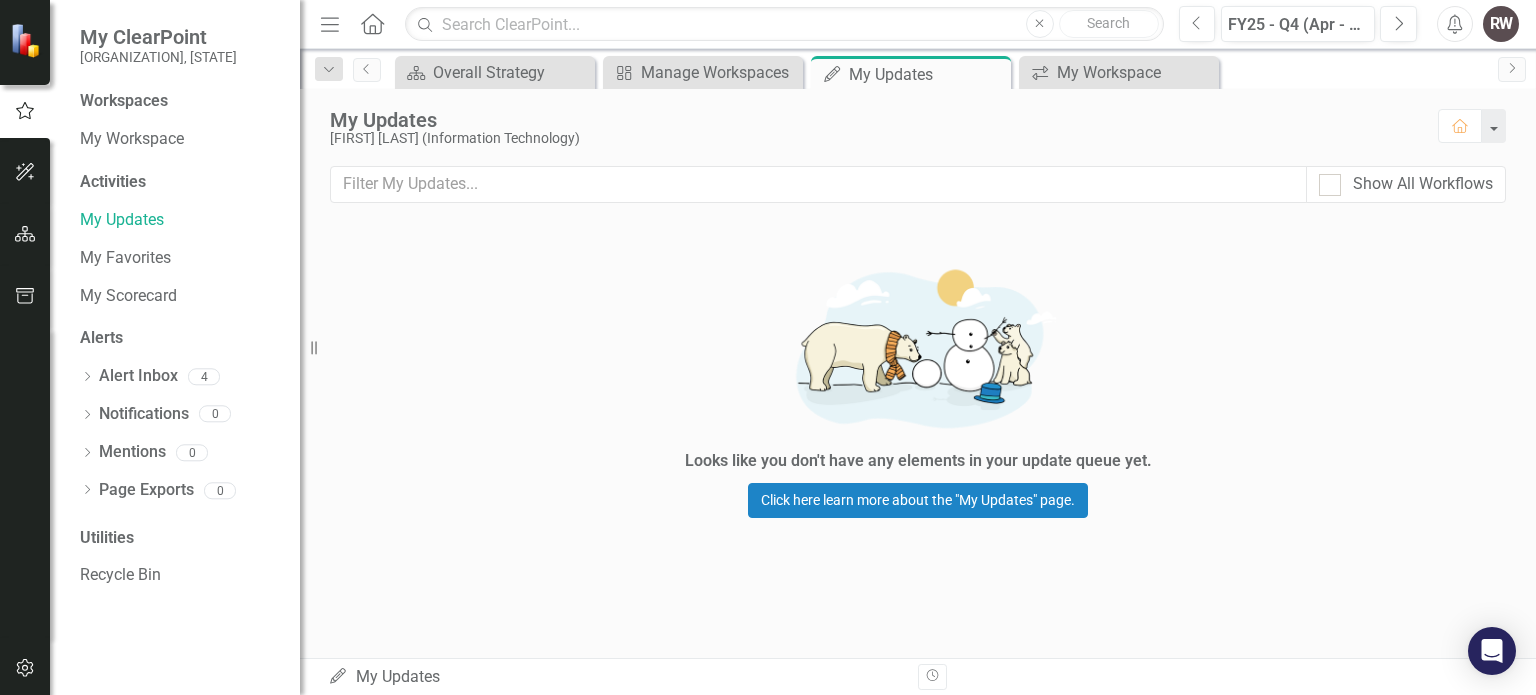 click on "Workspaces" at bounding box center [124, 101] 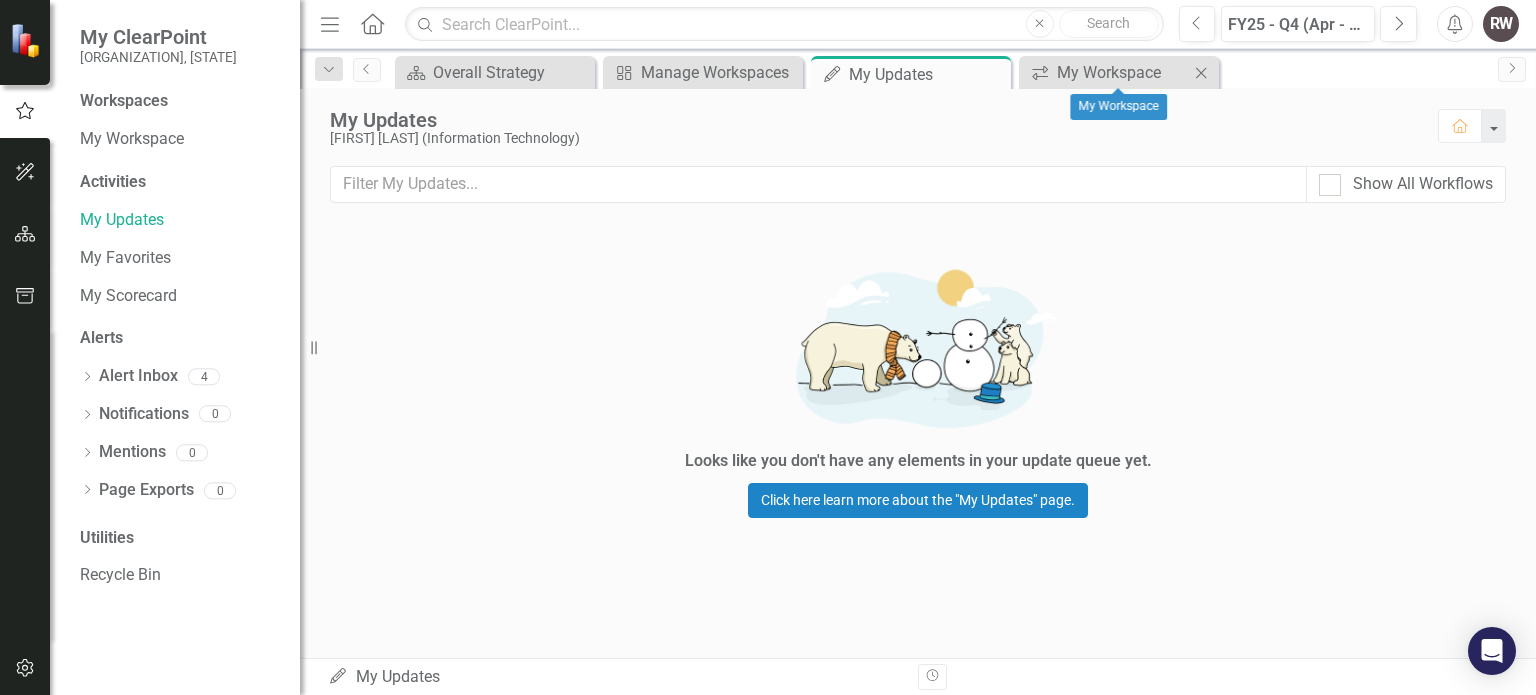 click on "icon.workspace My Workspace Close" at bounding box center [1119, 72] 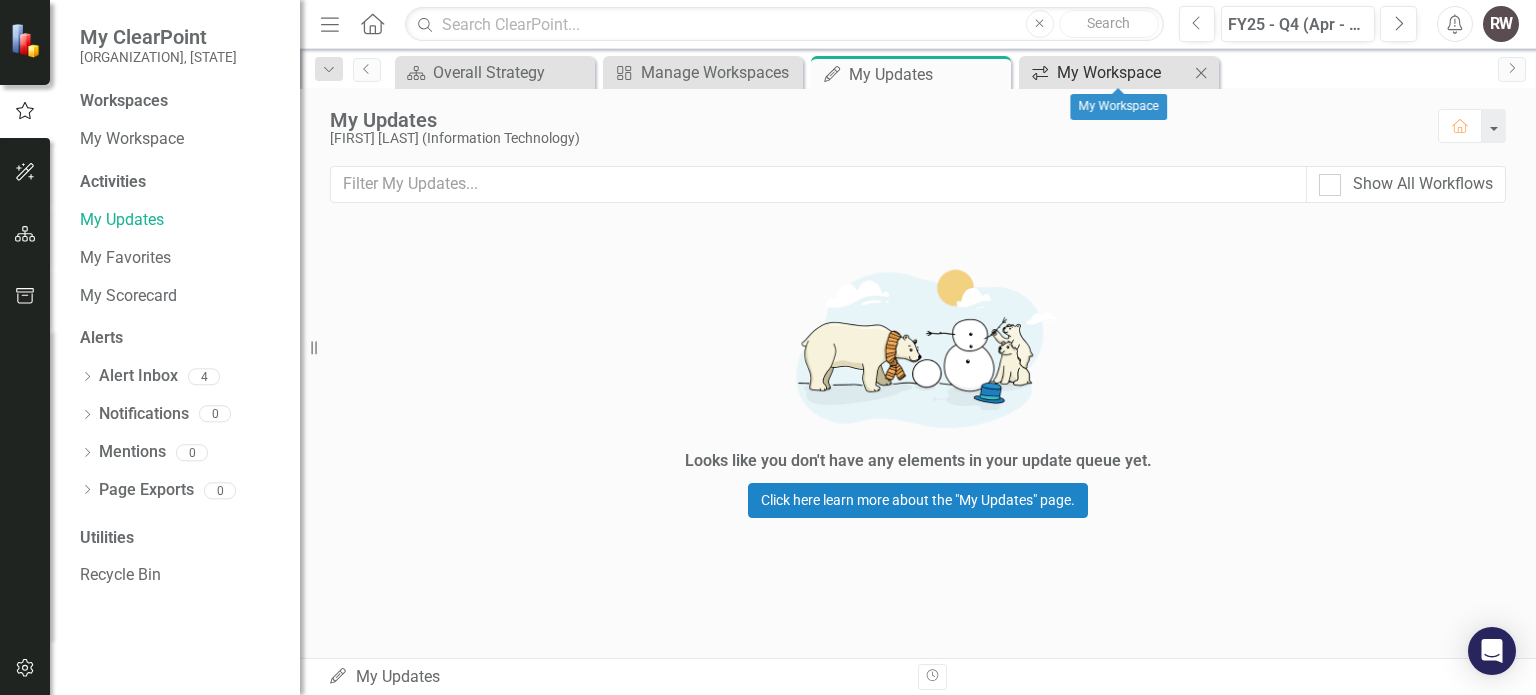 click on "My Workspace" at bounding box center (1123, 72) 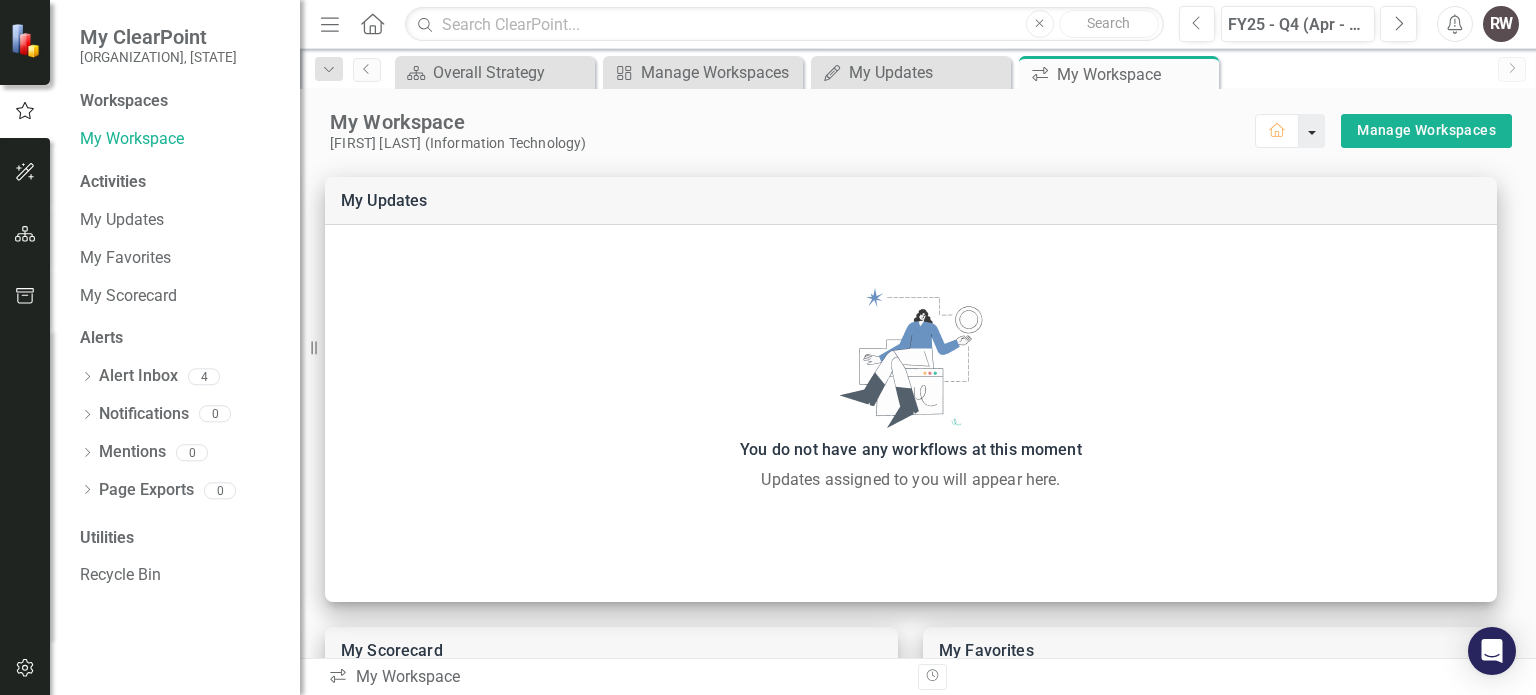 click at bounding box center [1312, 131] 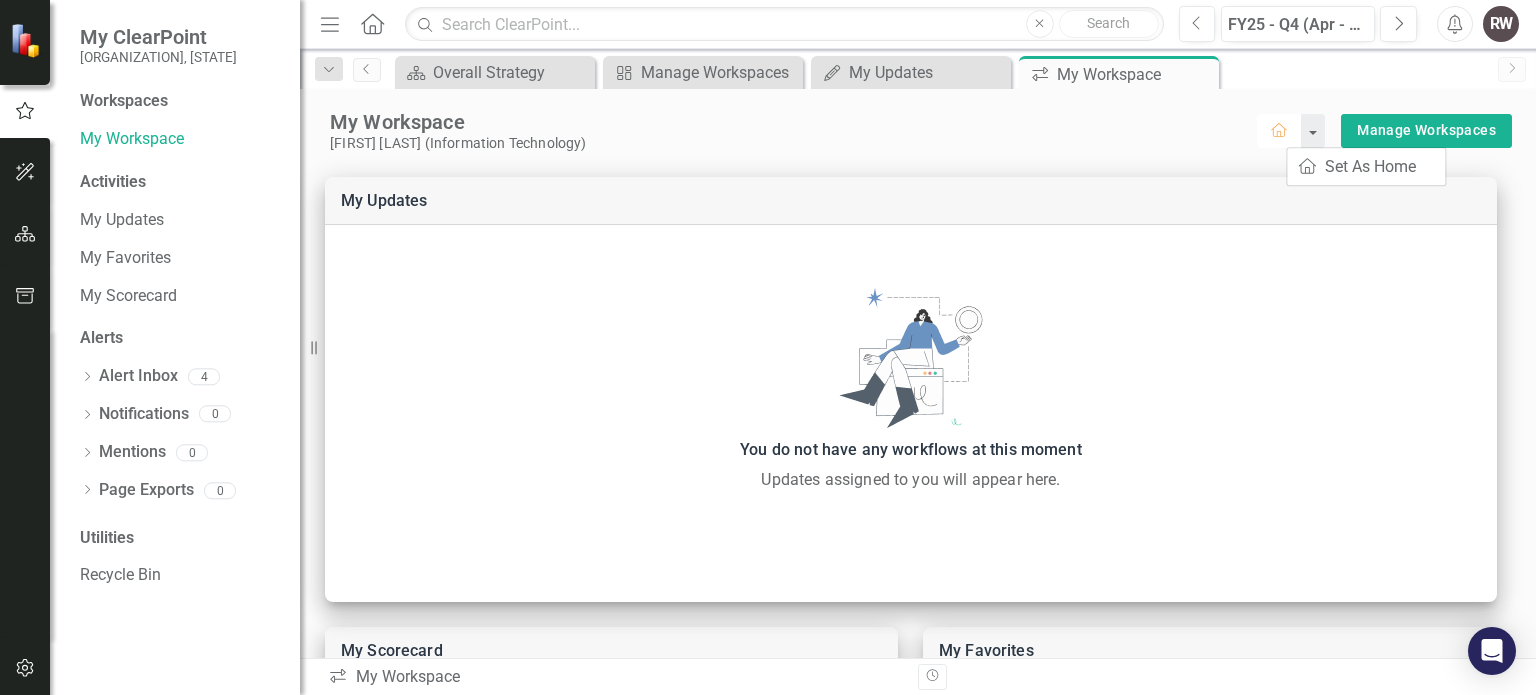 click on "Home" 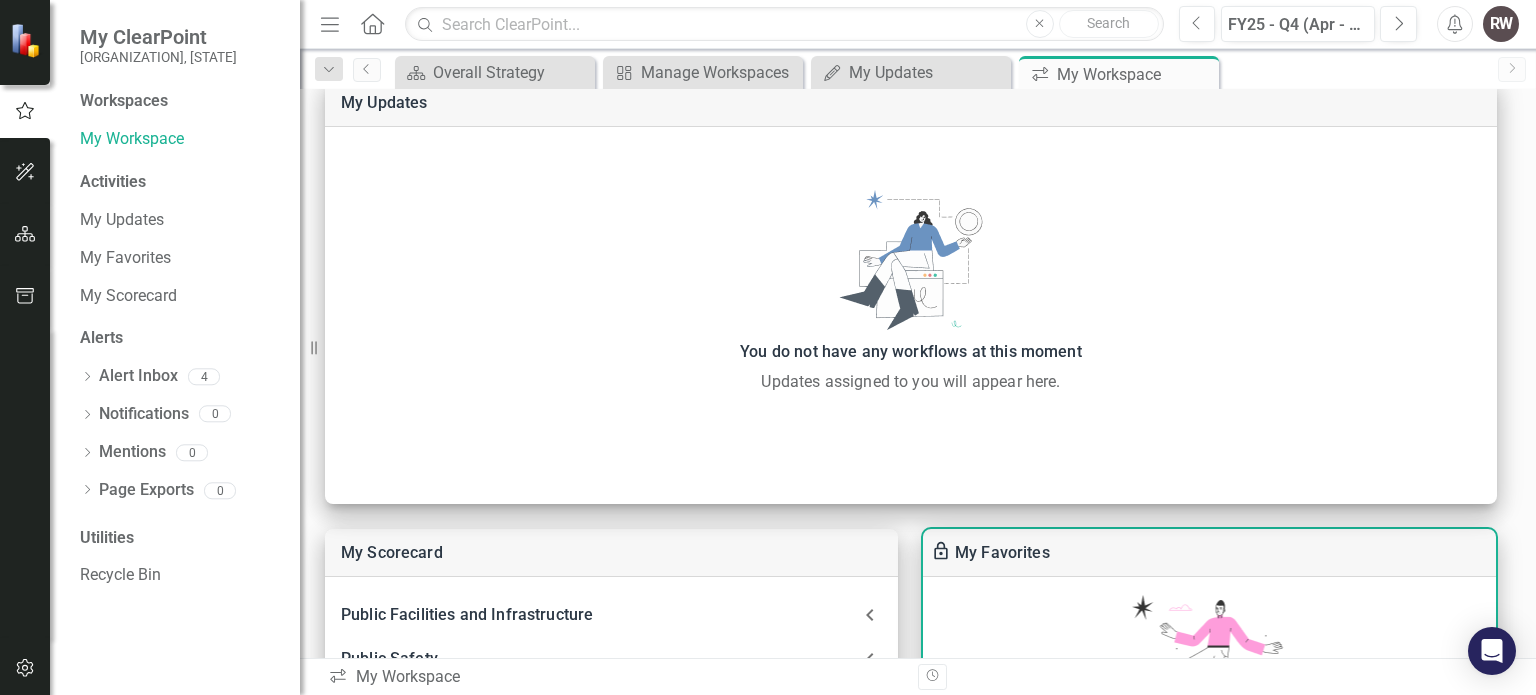 scroll, scrollTop: 0, scrollLeft: 0, axis: both 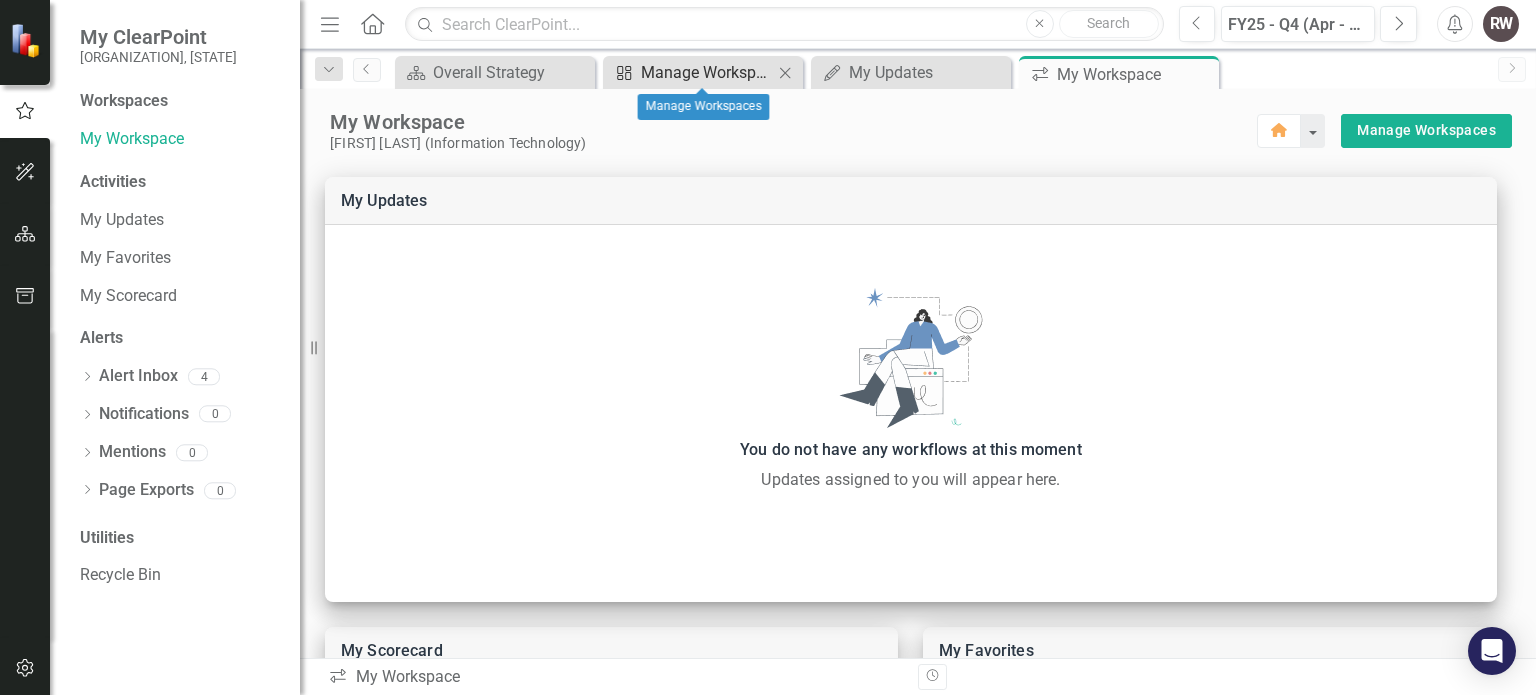 click on "Manage Workspaces" at bounding box center (707, 72) 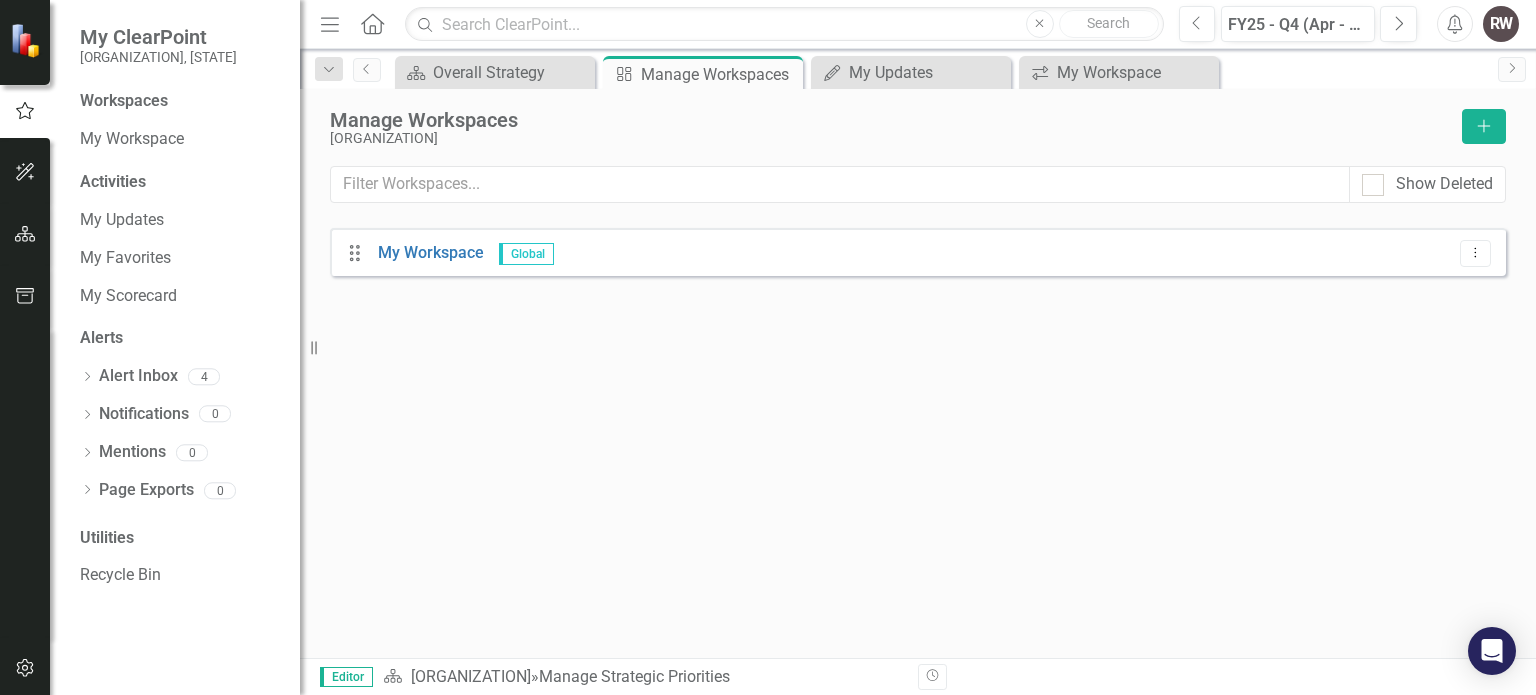 click on "Global" at bounding box center (526, 254) 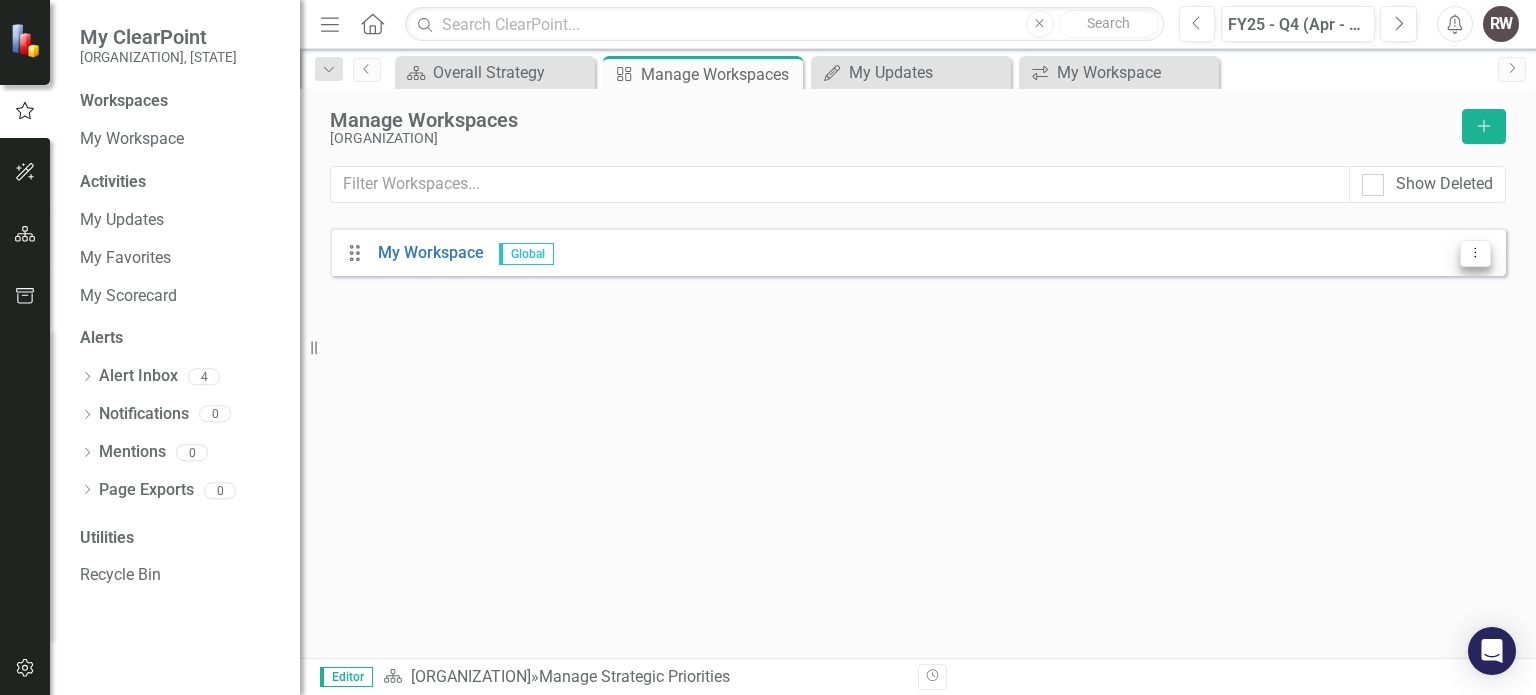 click on "Dropdown Menu" 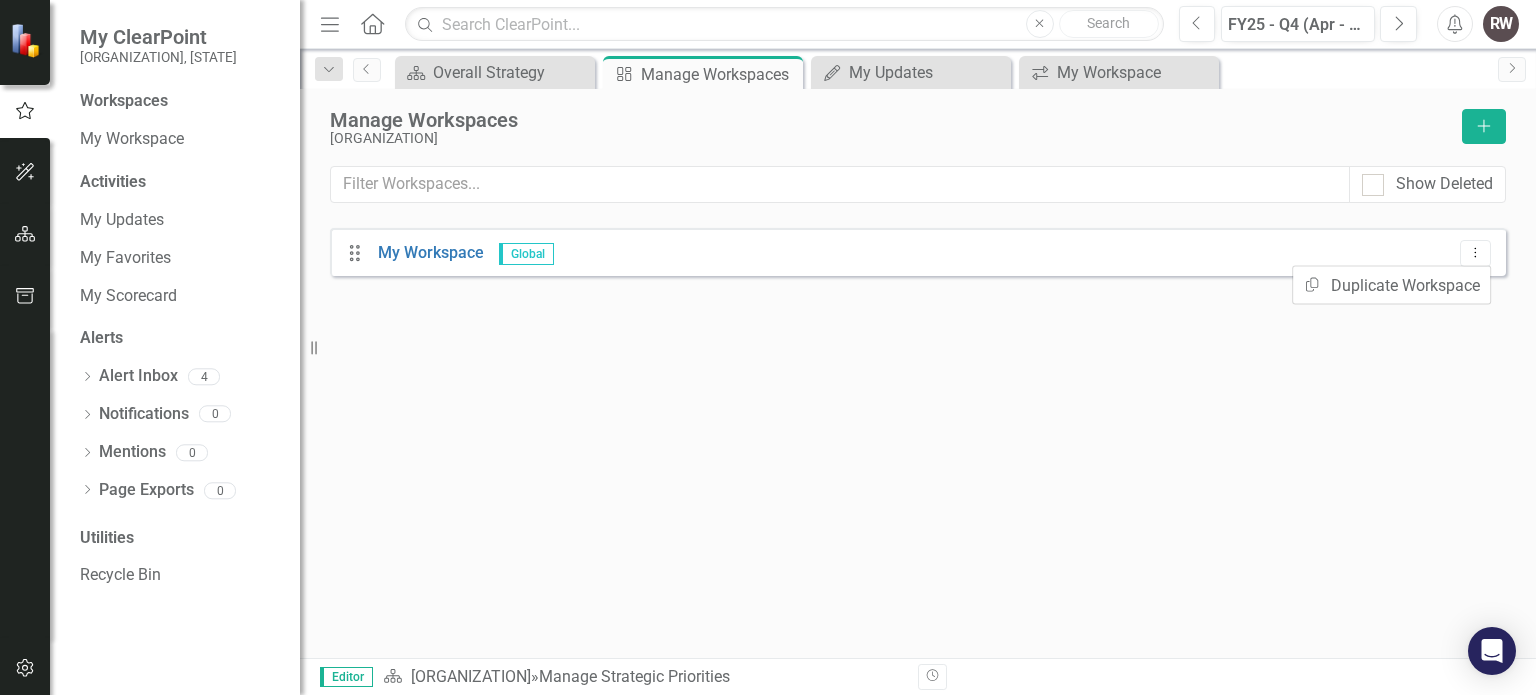 drag, startPoint x: 1323, startPoint y: 256, endPoint x: 1285, endPoint y: 251, distance: 38.327538 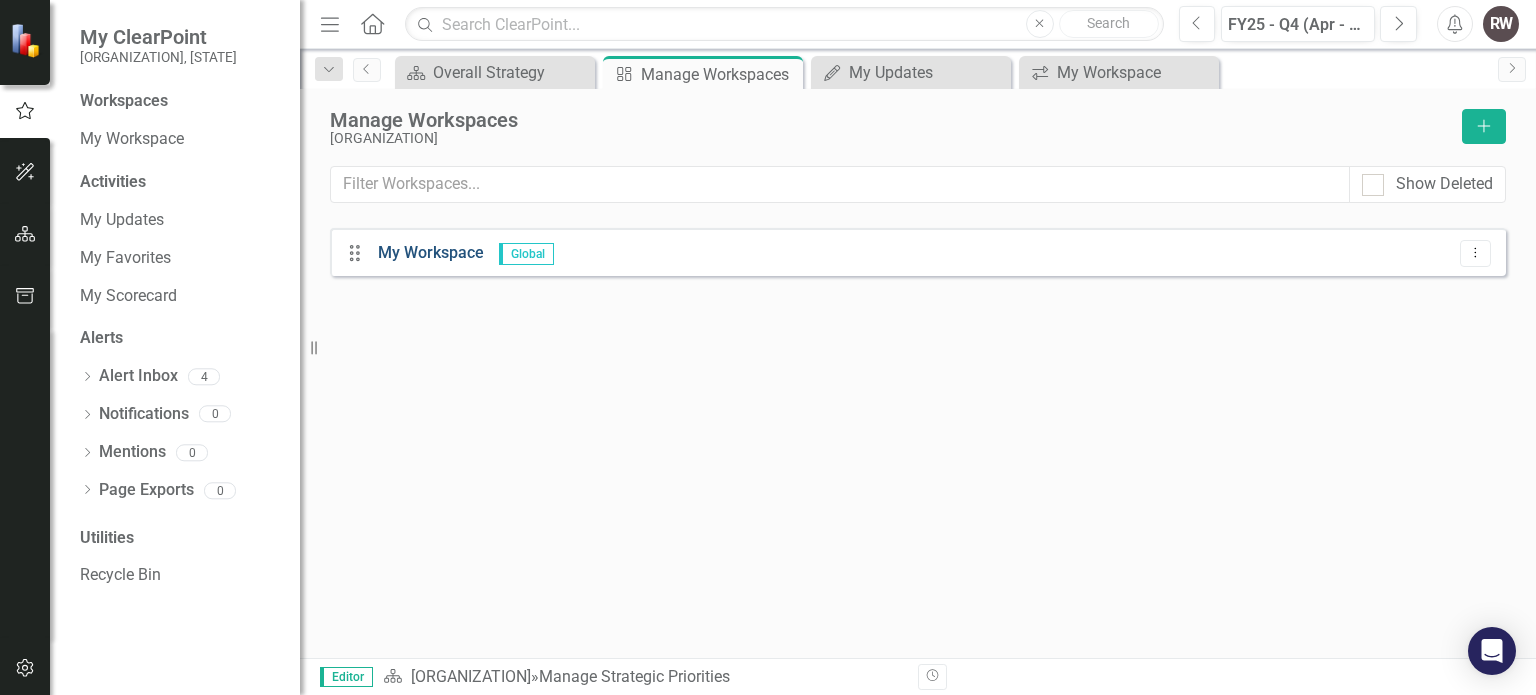 click on "My Workspace" at bounding box center (431, 252) 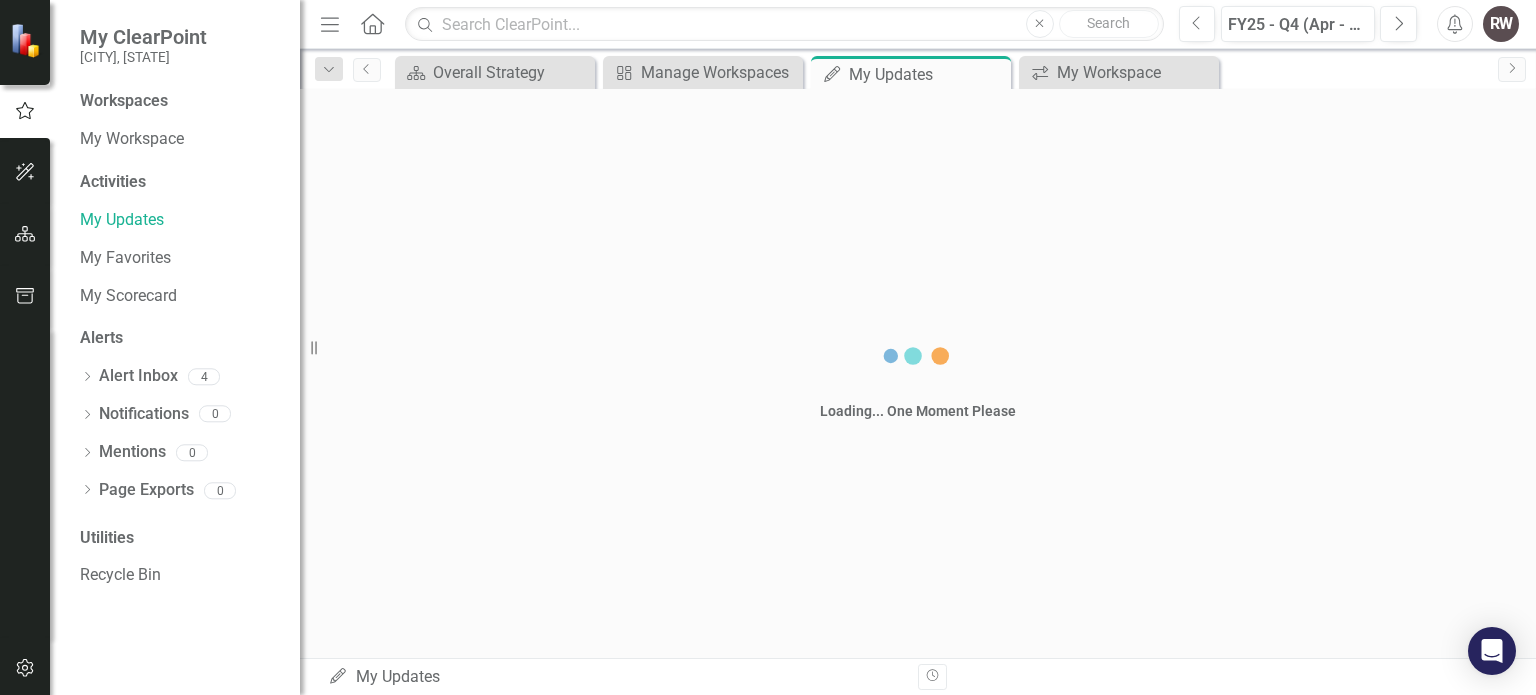 scroll, scrollTop: 0, scrollLeft: 0, axis: both 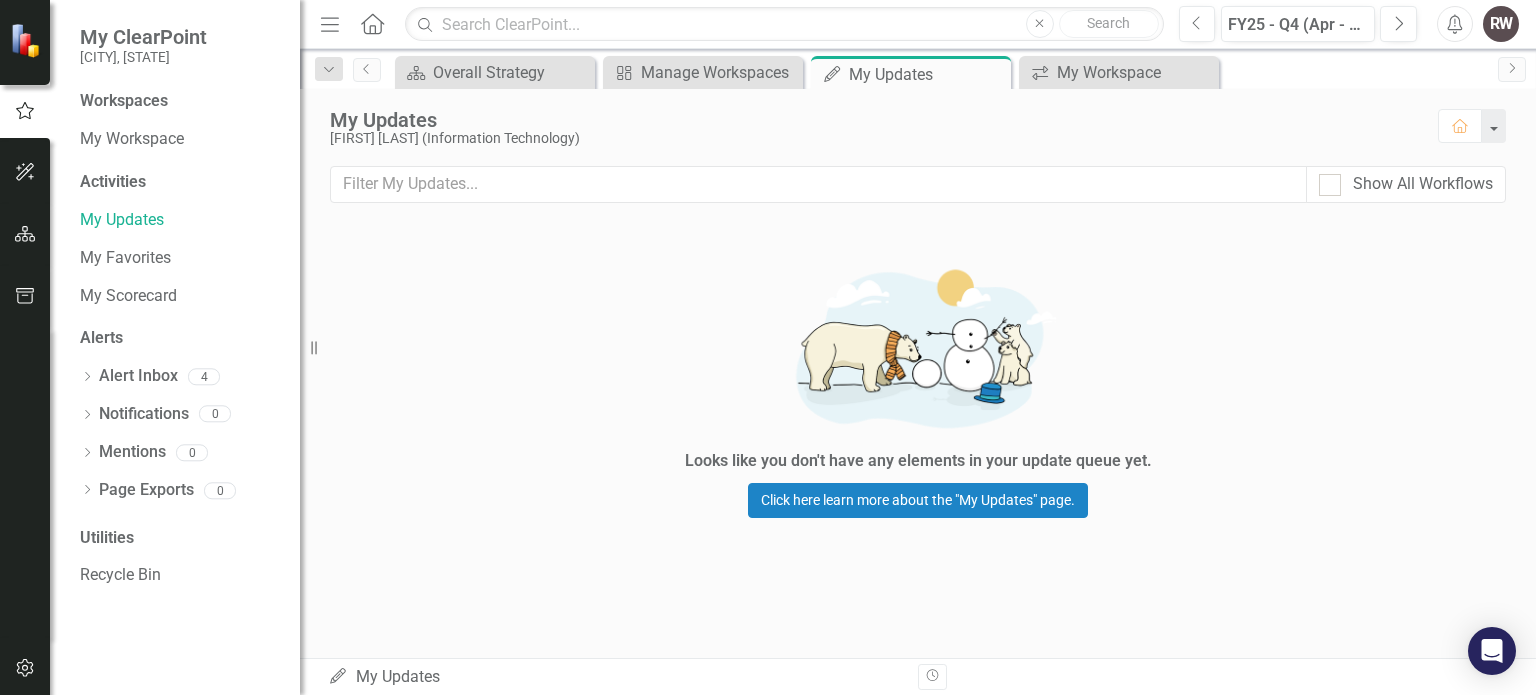 click 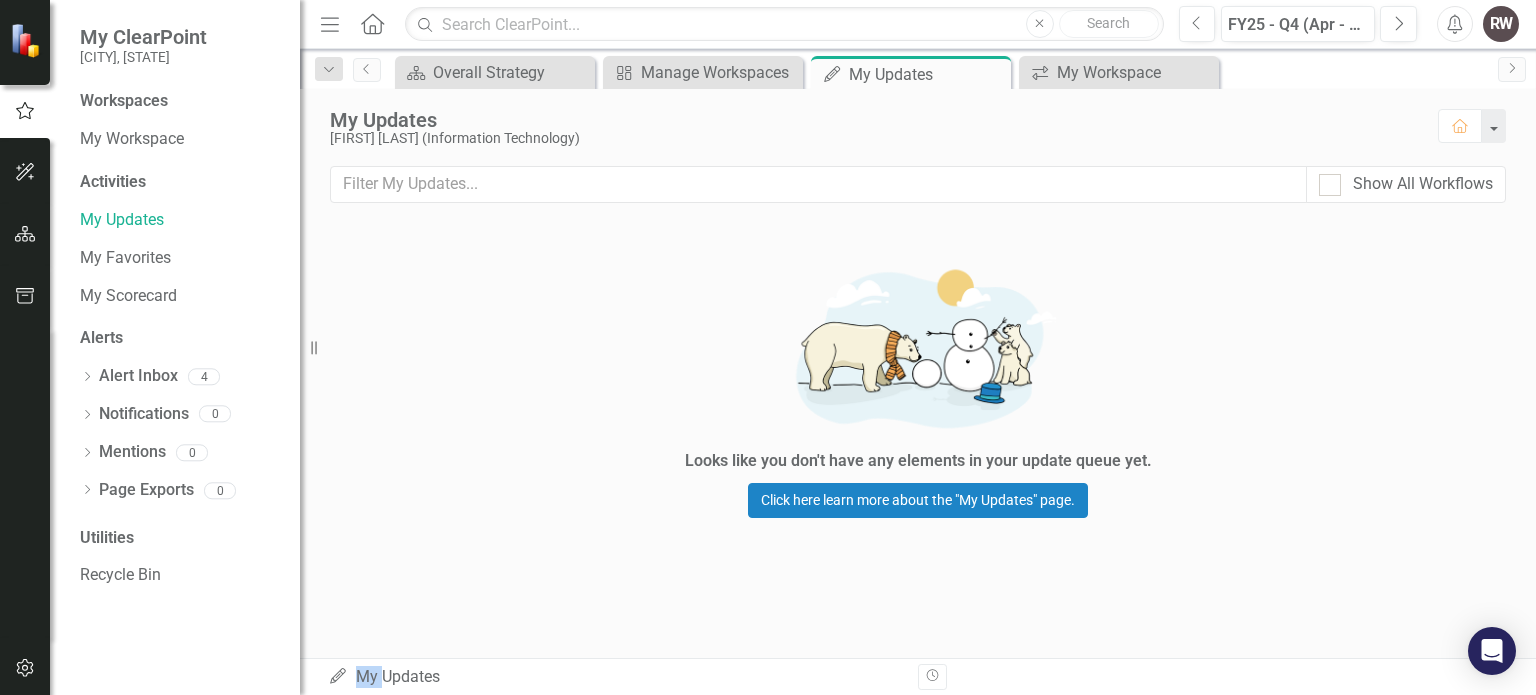 click 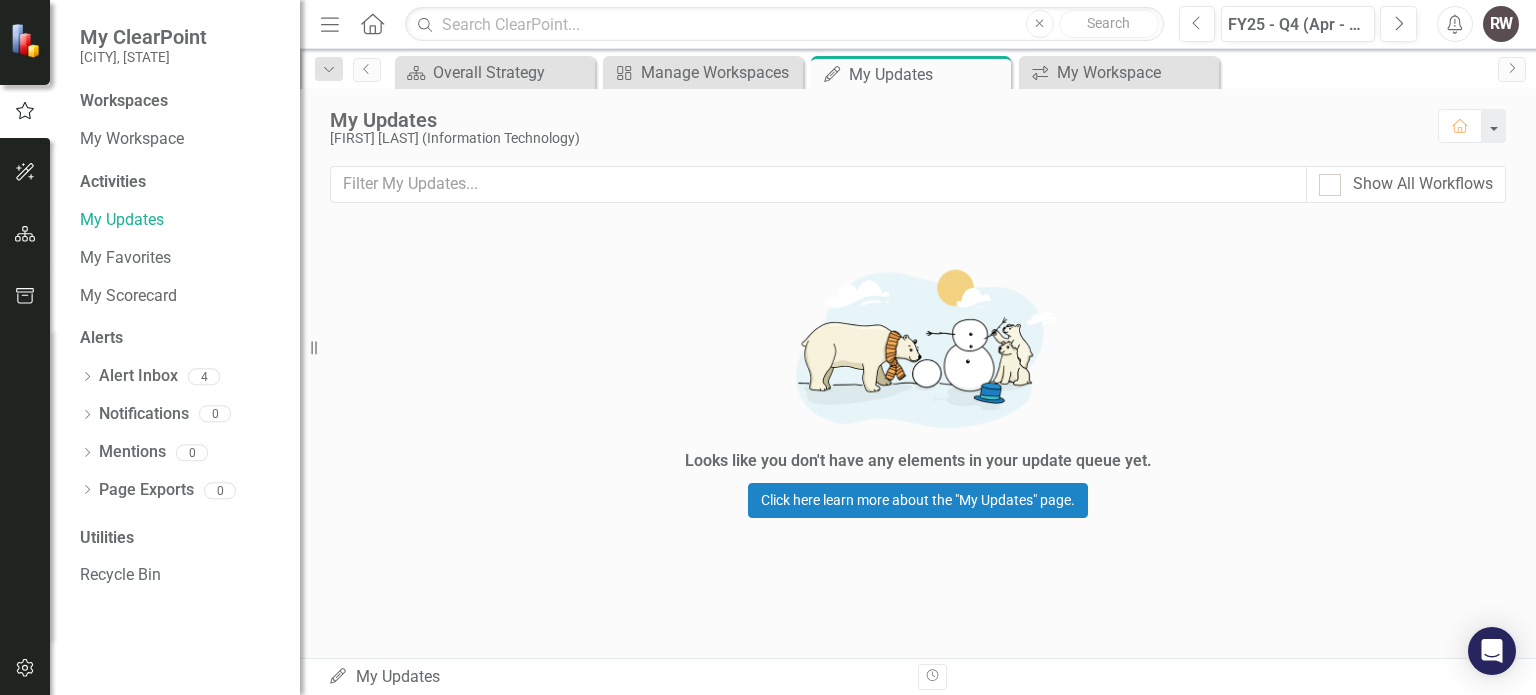 click on "My Updates My Updates" at bounding box center [615, 677] 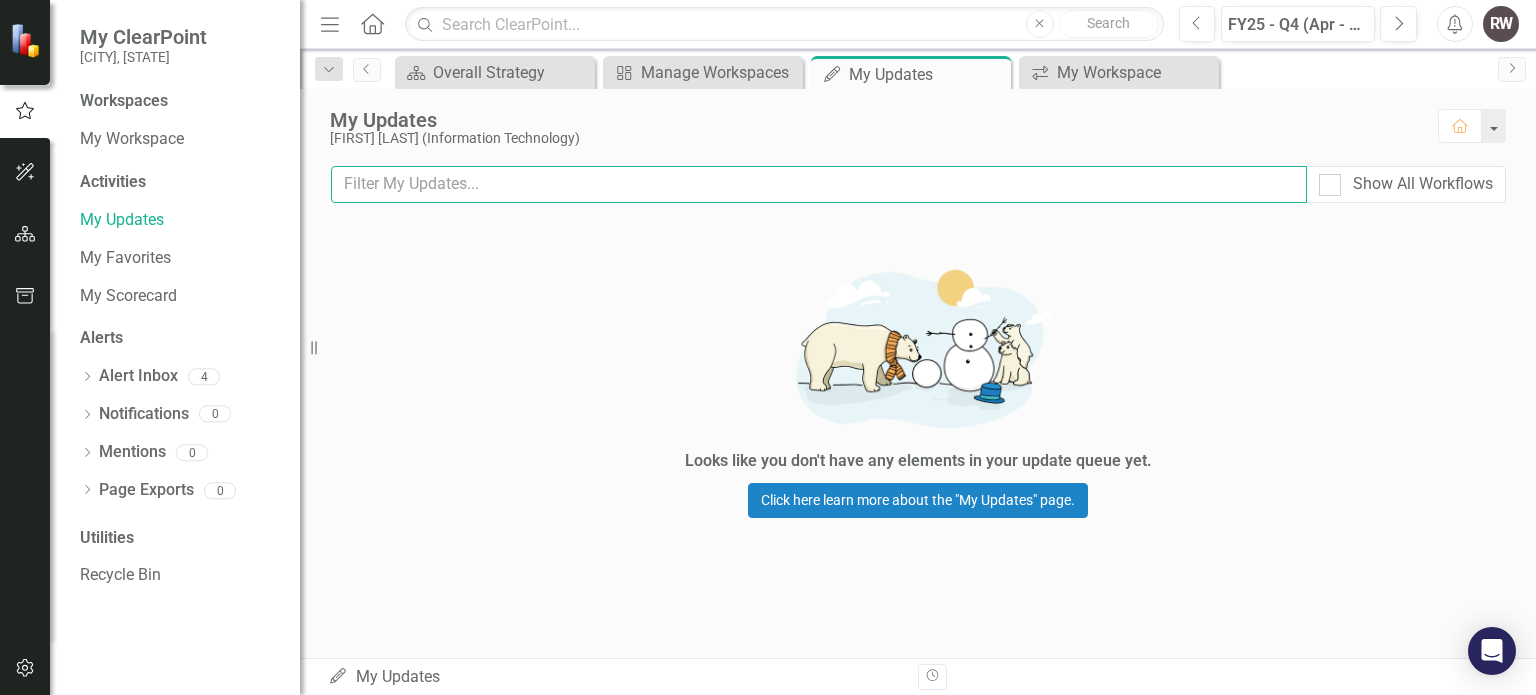 click at bounding box center [819, 184] 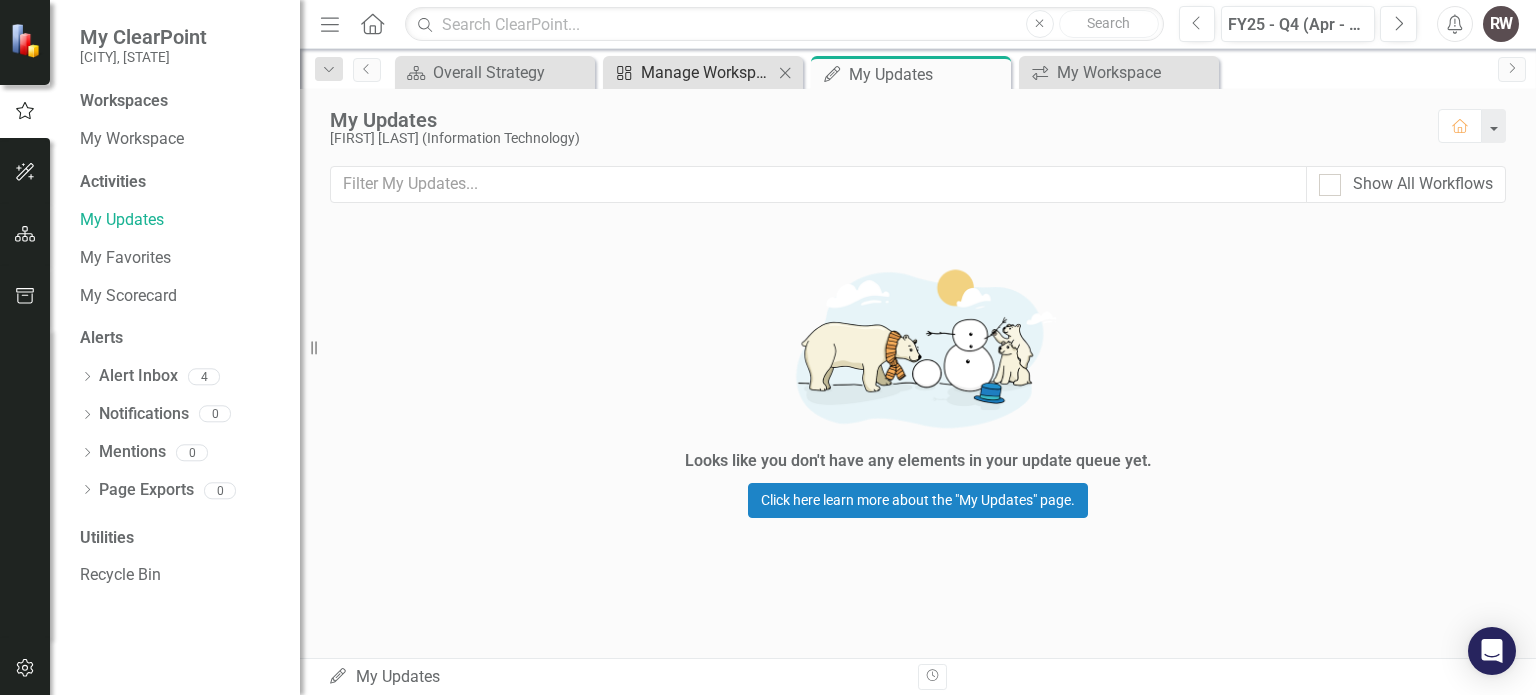 click on "Manage Workspaces" at bounding box center (707, 72) 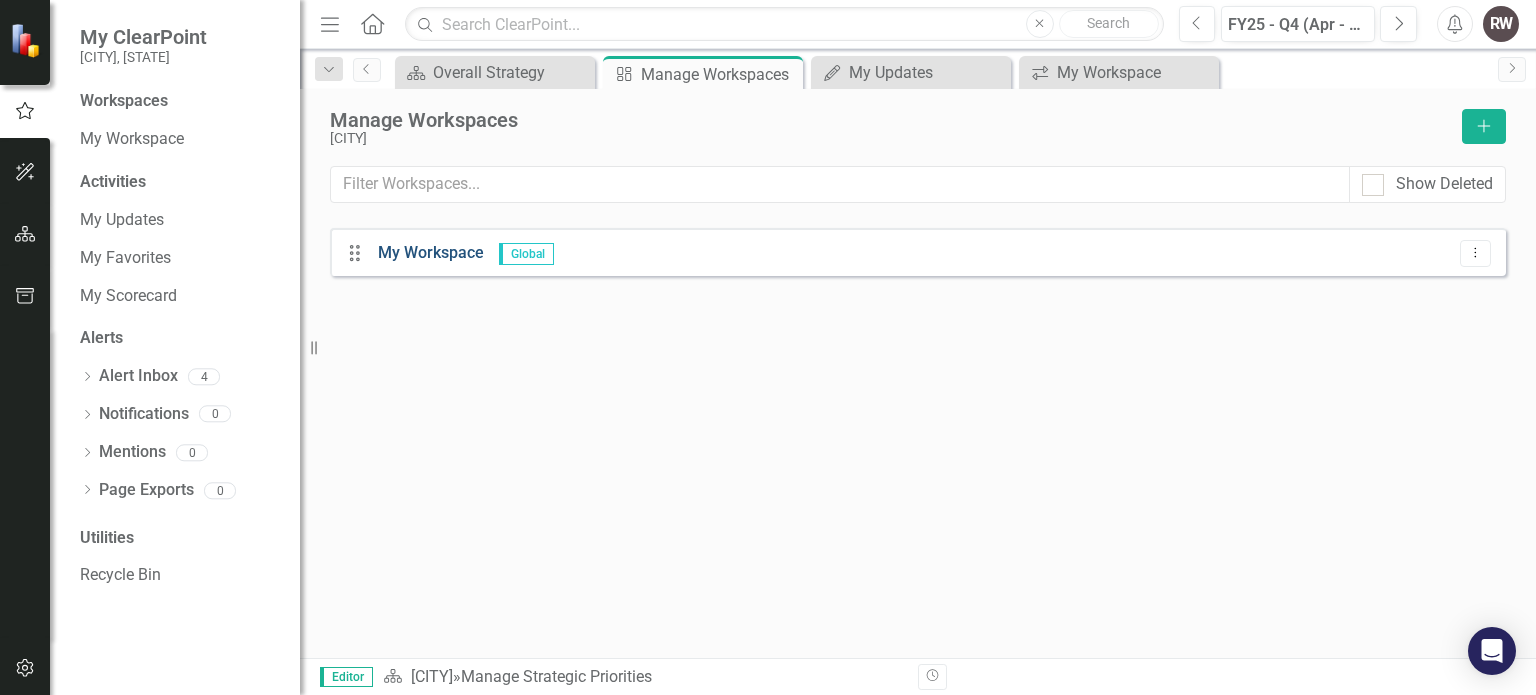 click on "My Workspace" at bounding box center [431, 252] 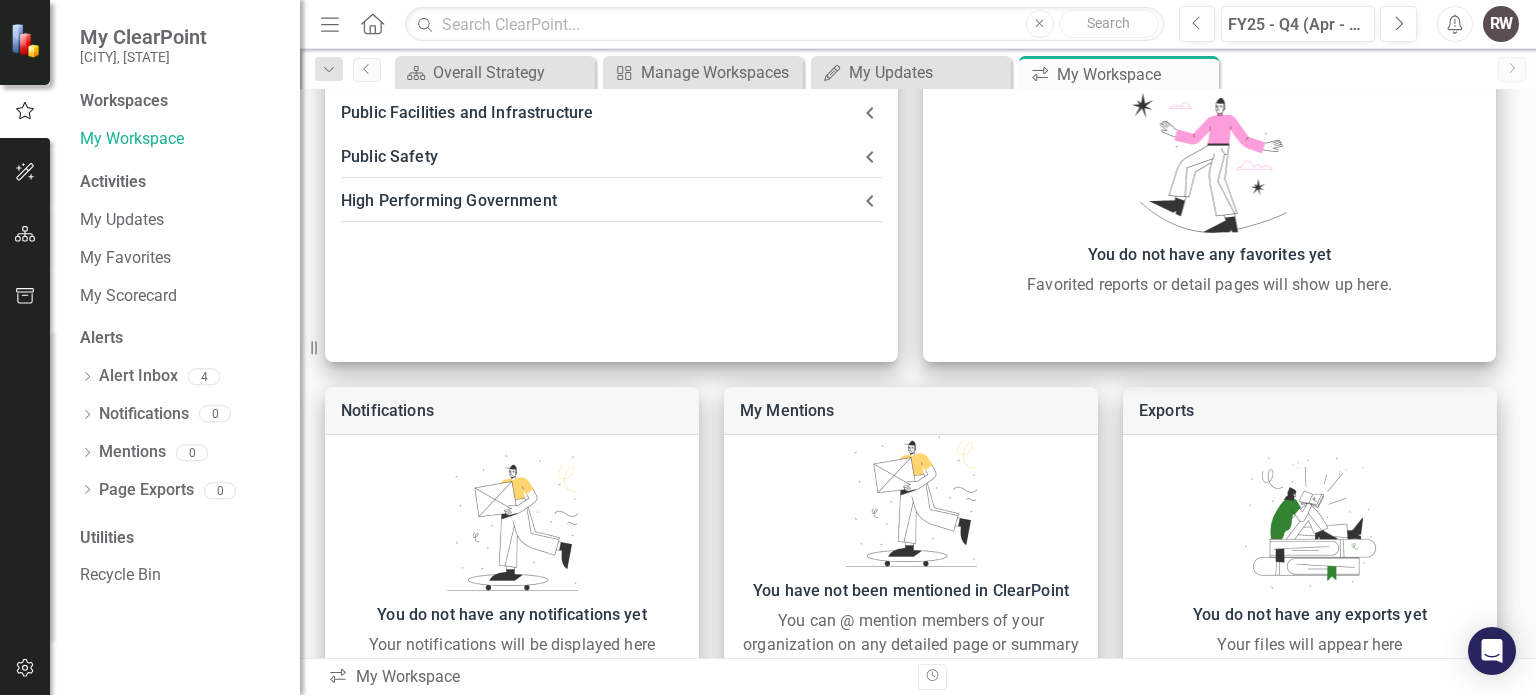 scroll, scrollTop: 688, scrollLeft: 0, axis: vertical 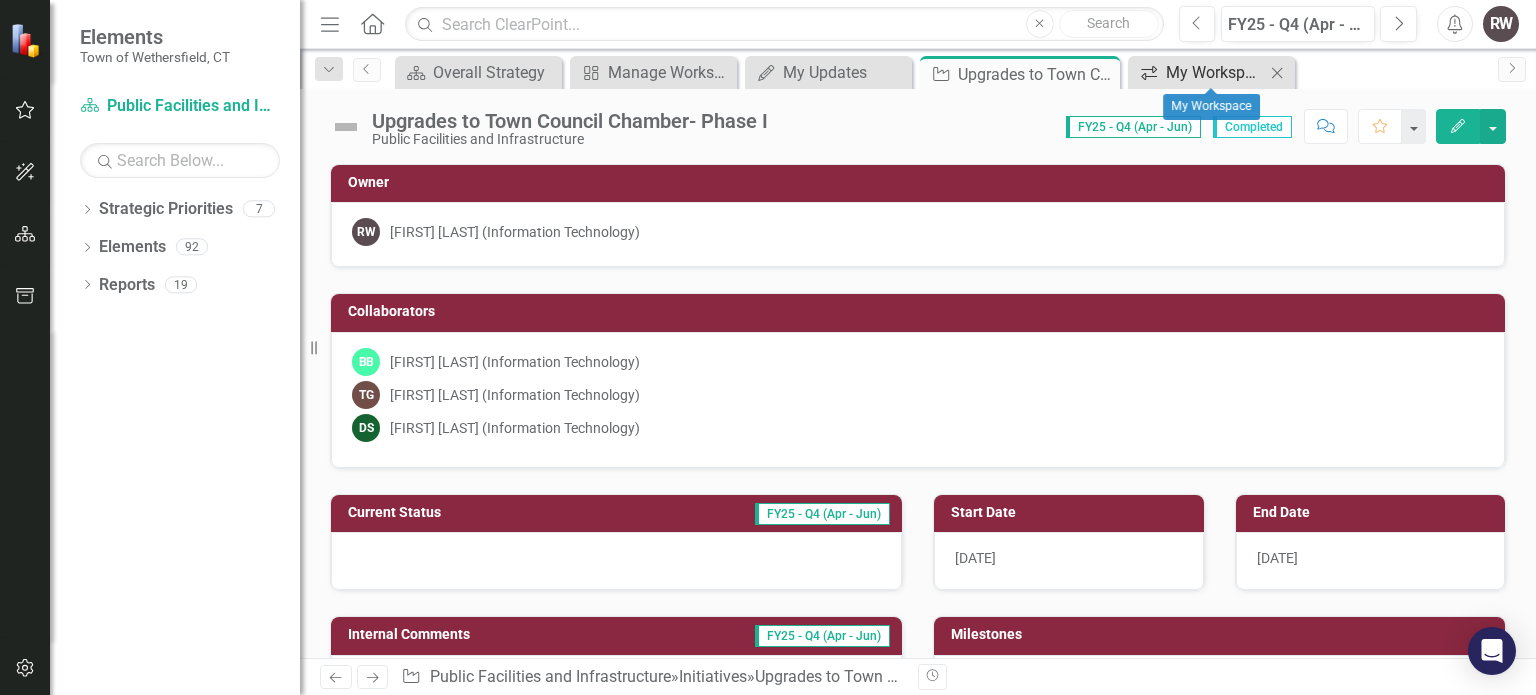 click on "My Workspace" at bounding box center [1215, 72] 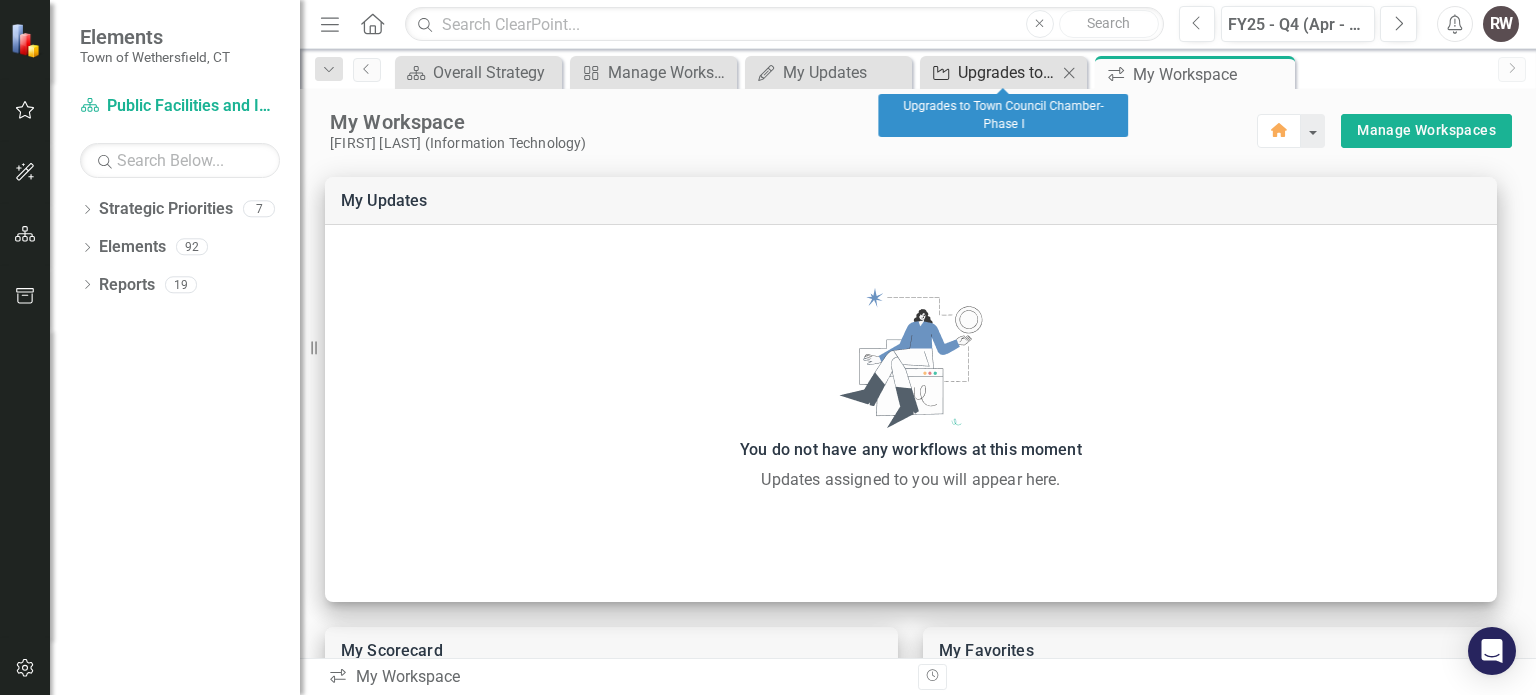 click on "Upgrades to Town Council Chamber- Phase I" at bounding box center [1007, 72] 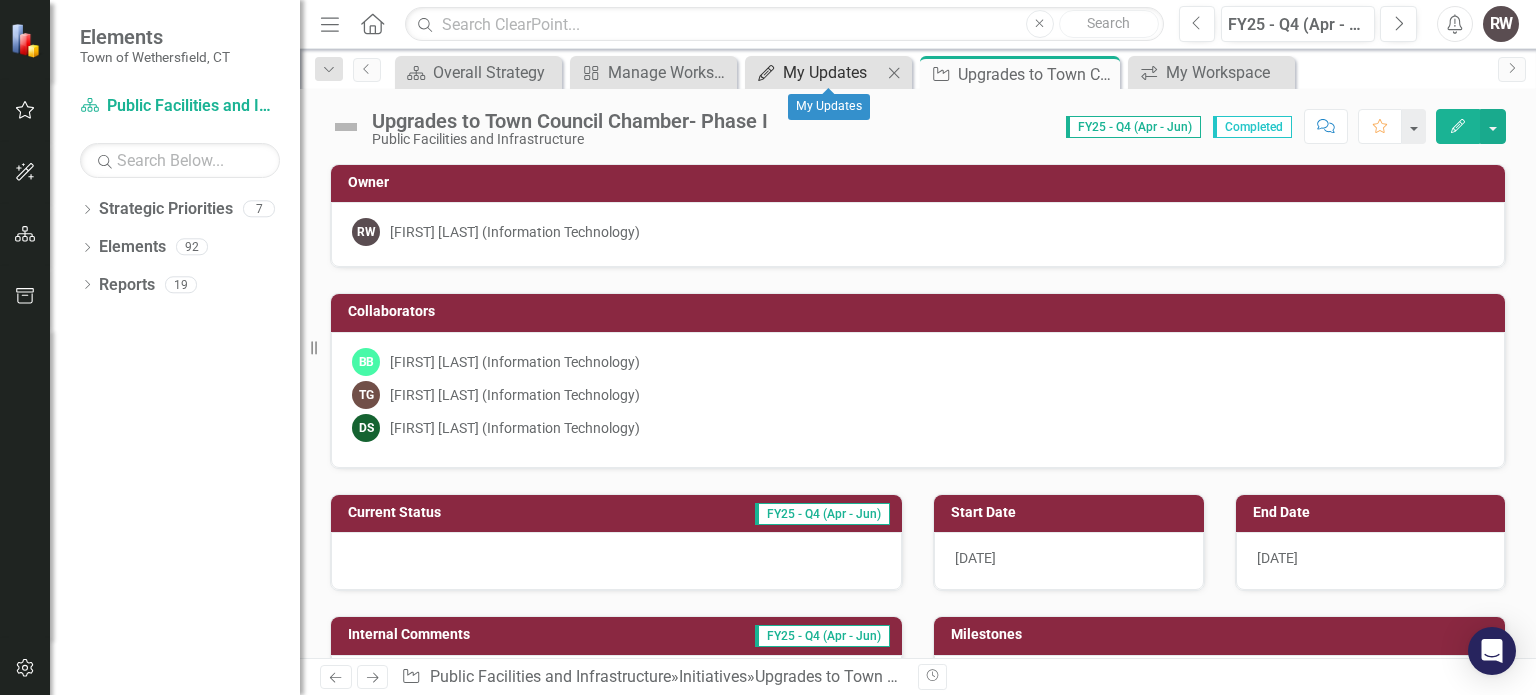 click on "My Updates" at bounding box center [832, 72] 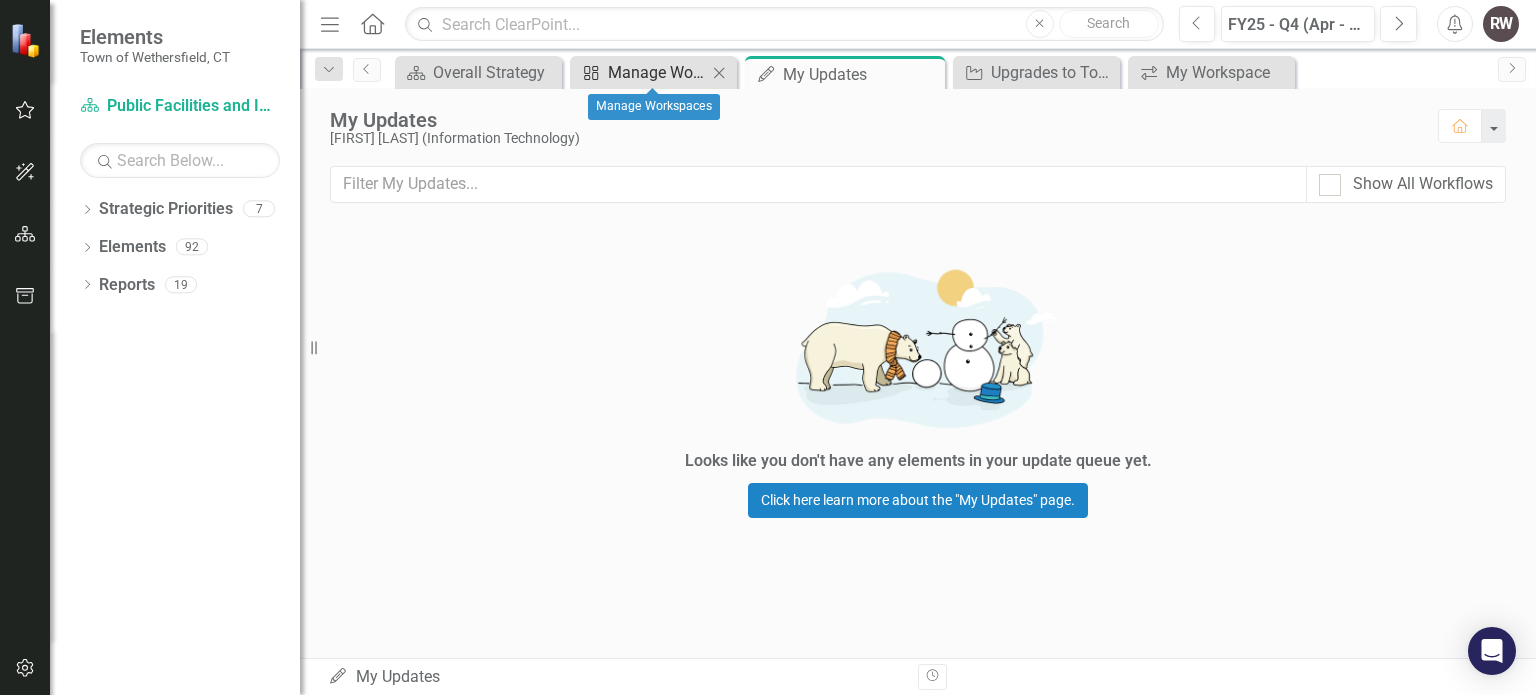 click on "Manage Workspaces" at bounding box center [657, 72] 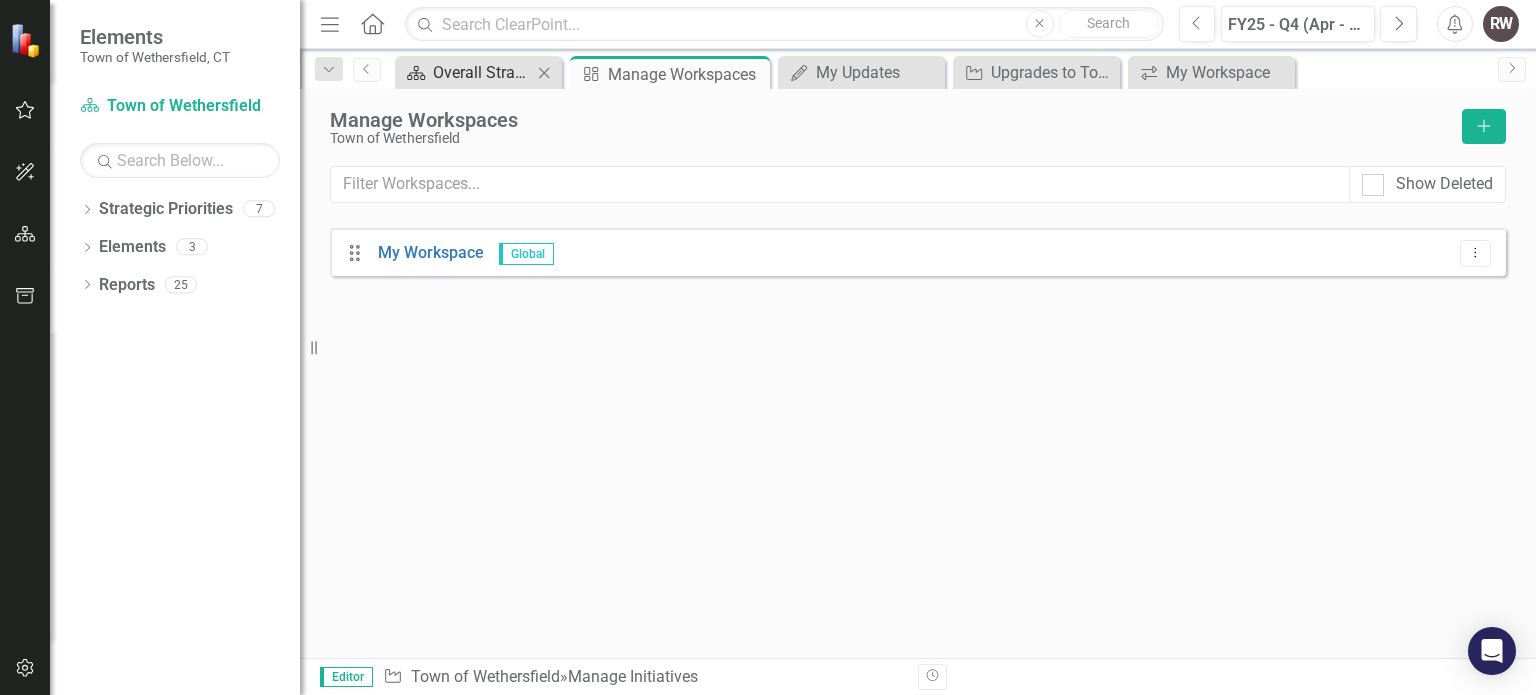 click on "Overall Strategy" at bounding box center [482, 72] 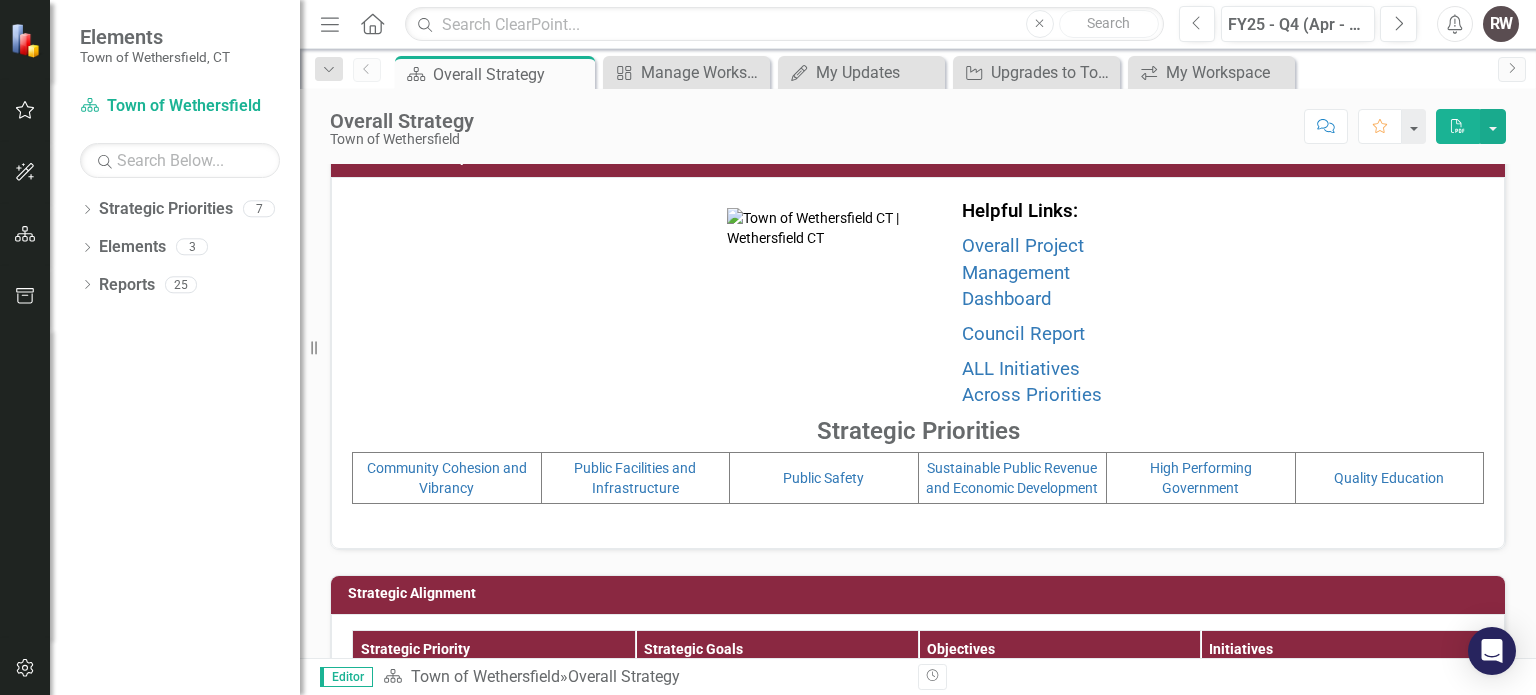 scroll, scrollTop: 0, scrollLeft: 0, axis: both 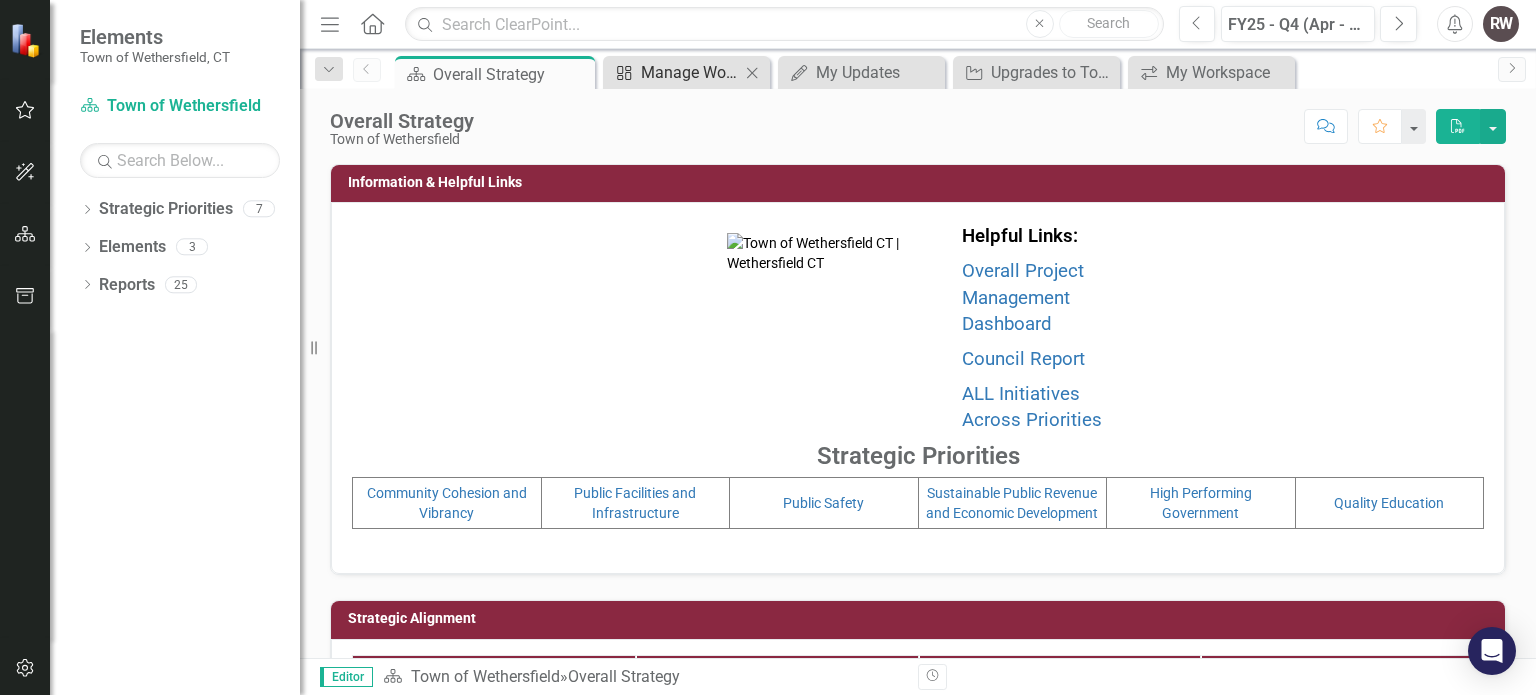 drag, startPoint x: 721, startPoint y: 56, endPoint x: 712, endPoint y: 84, distance: 29.410883 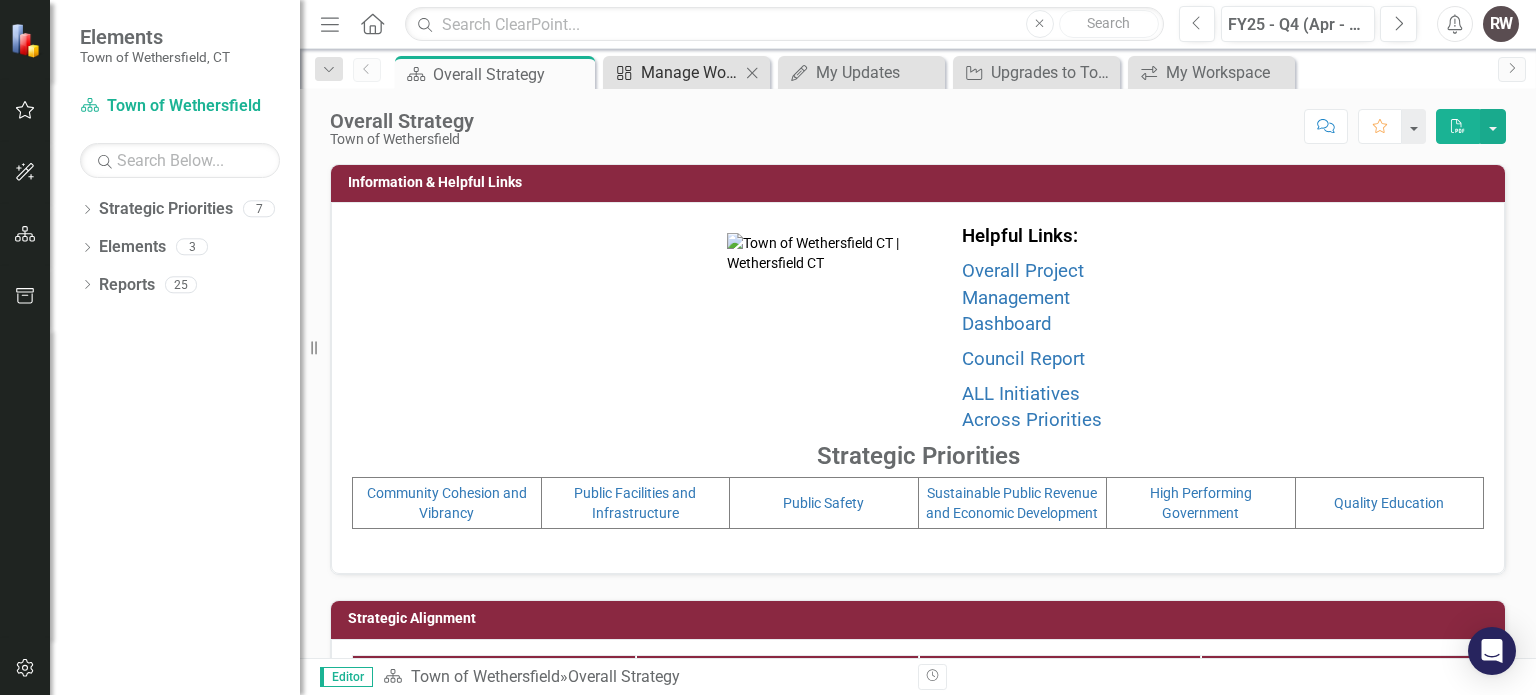click on "Manage Workspaces" at bounding box center (690, 72) 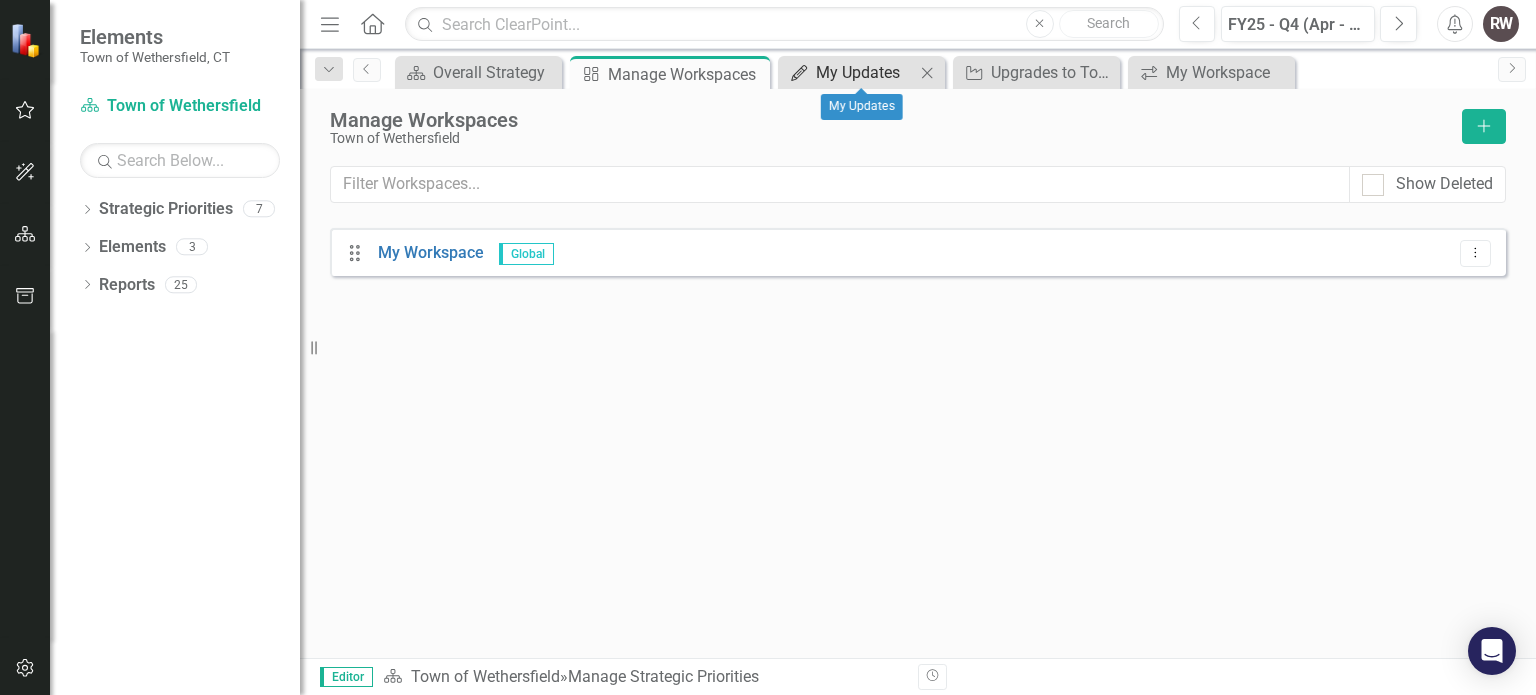 click on "My Updates" at bounding box center [865, 72] 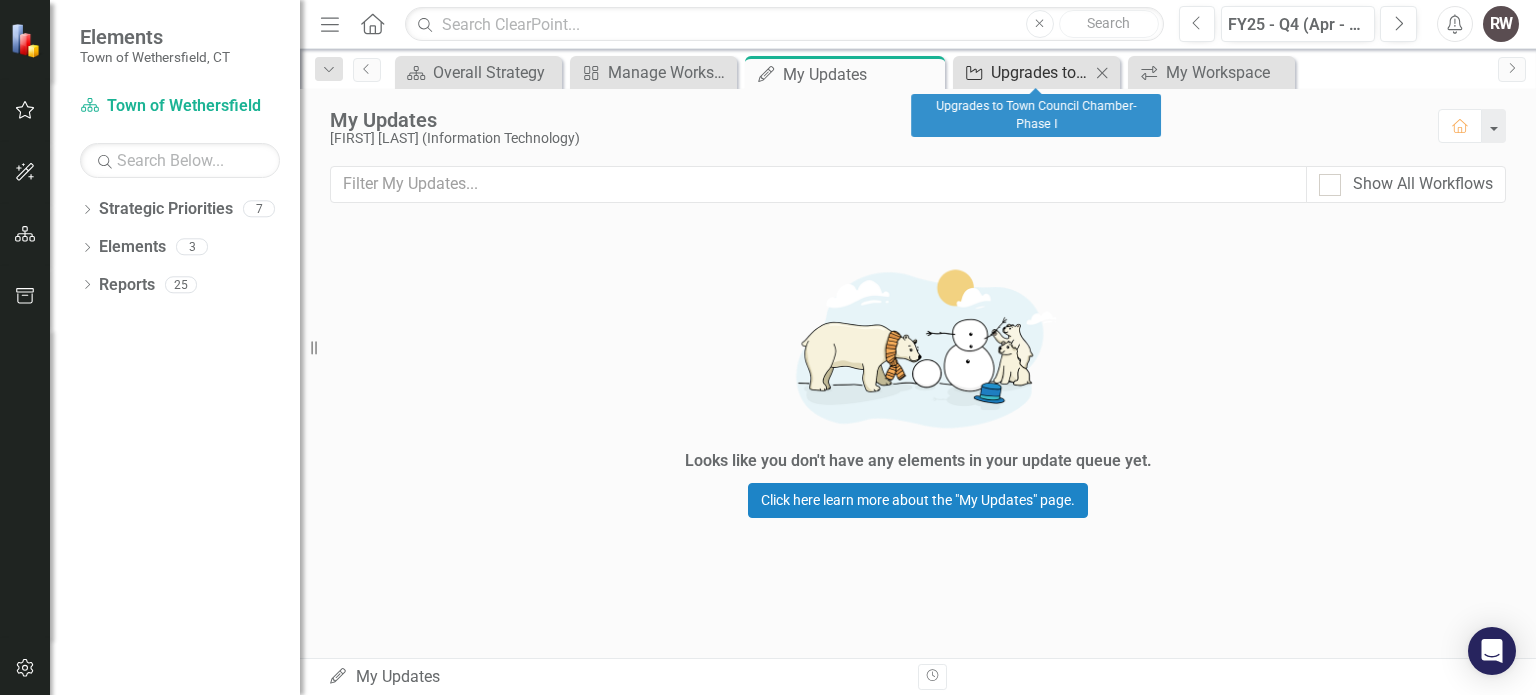 click on "Upgrades to Town Council Chamber- Phase I" at bounding box center (1040, 72) 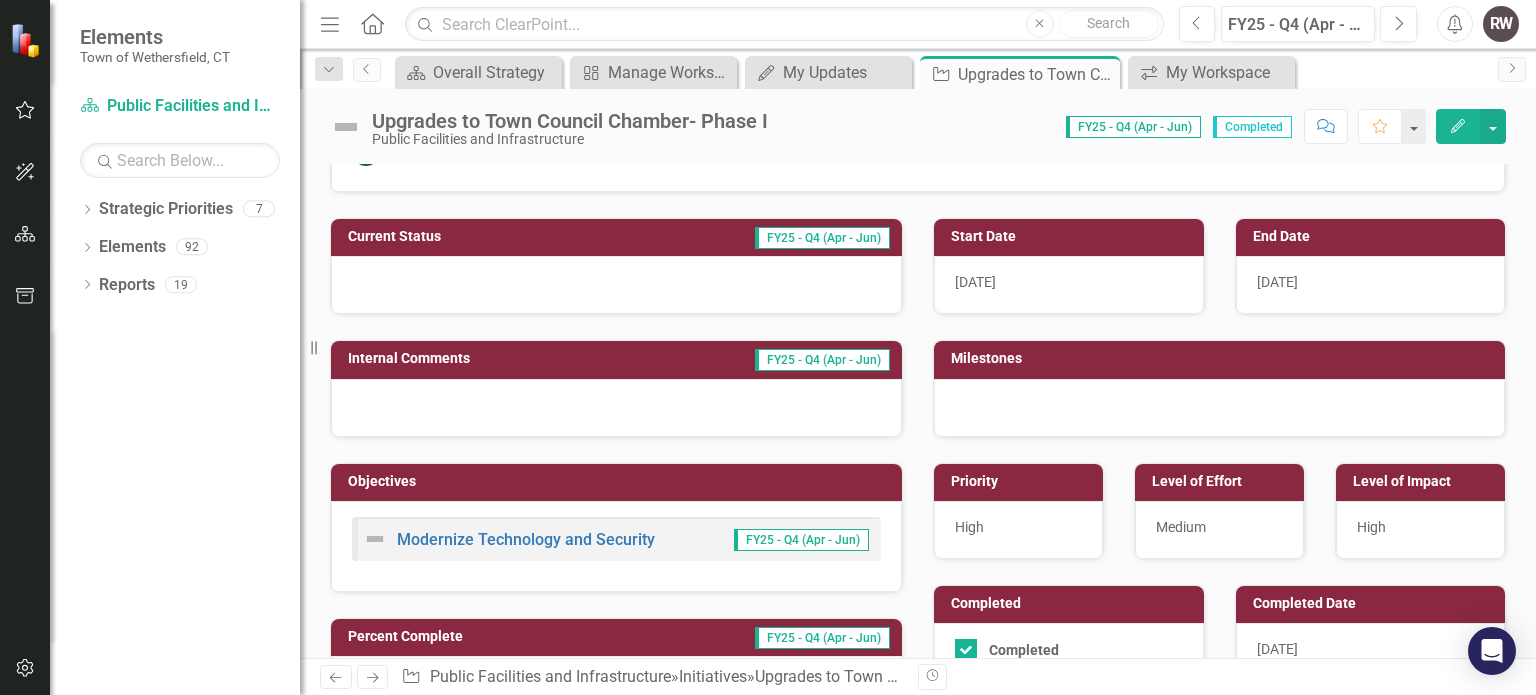 scroll, scrollTop: 0, scrollLeft: 0, axis: both 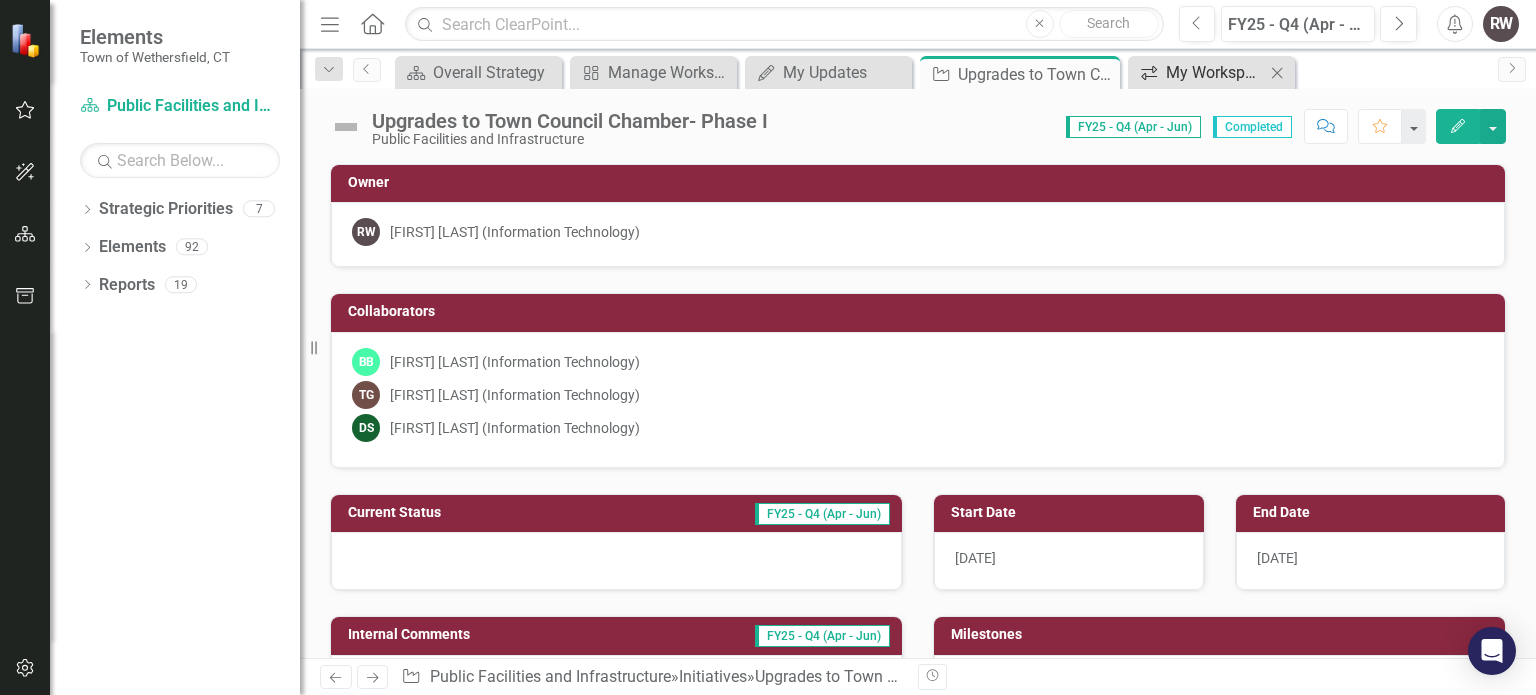 click on "My Workspace" at bounding box center (1215, 72) 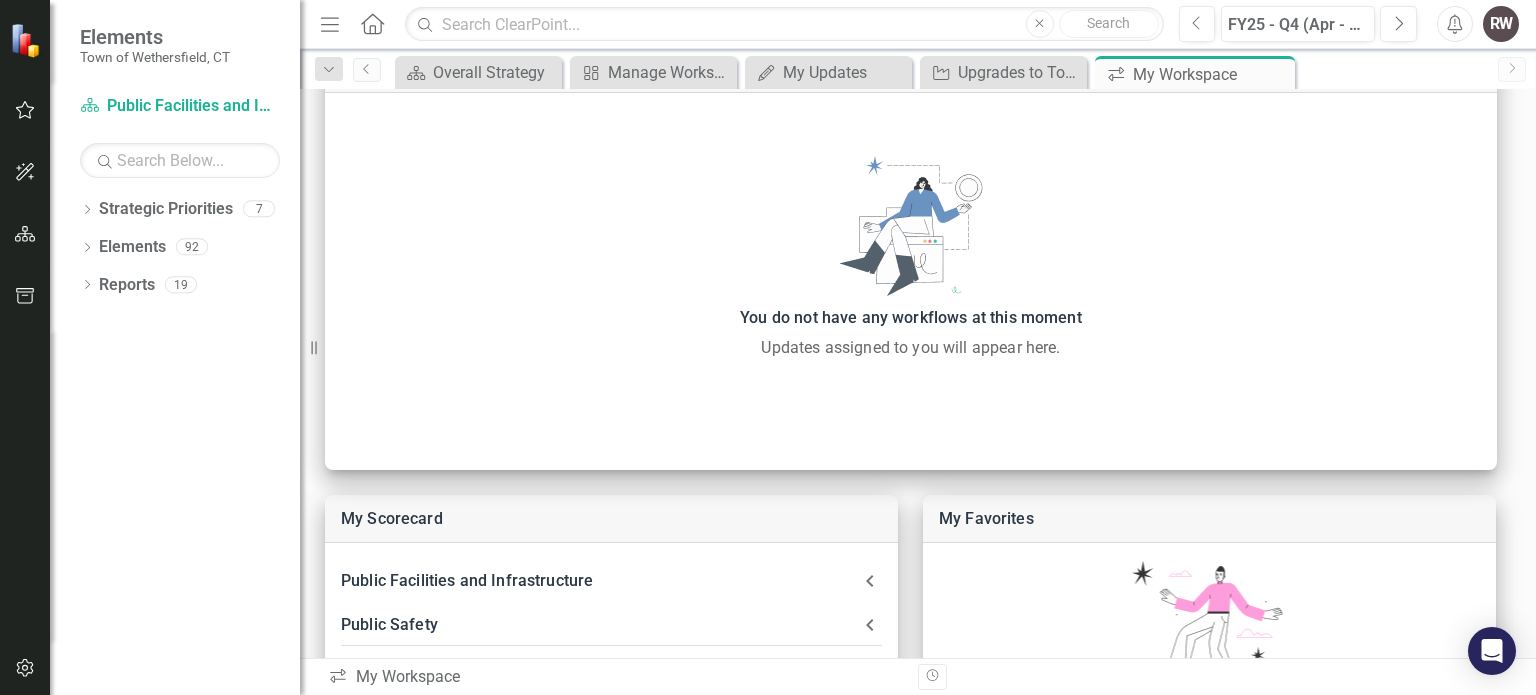 scroll, scrollTop: 0, scrollLeft: 0, axis: both 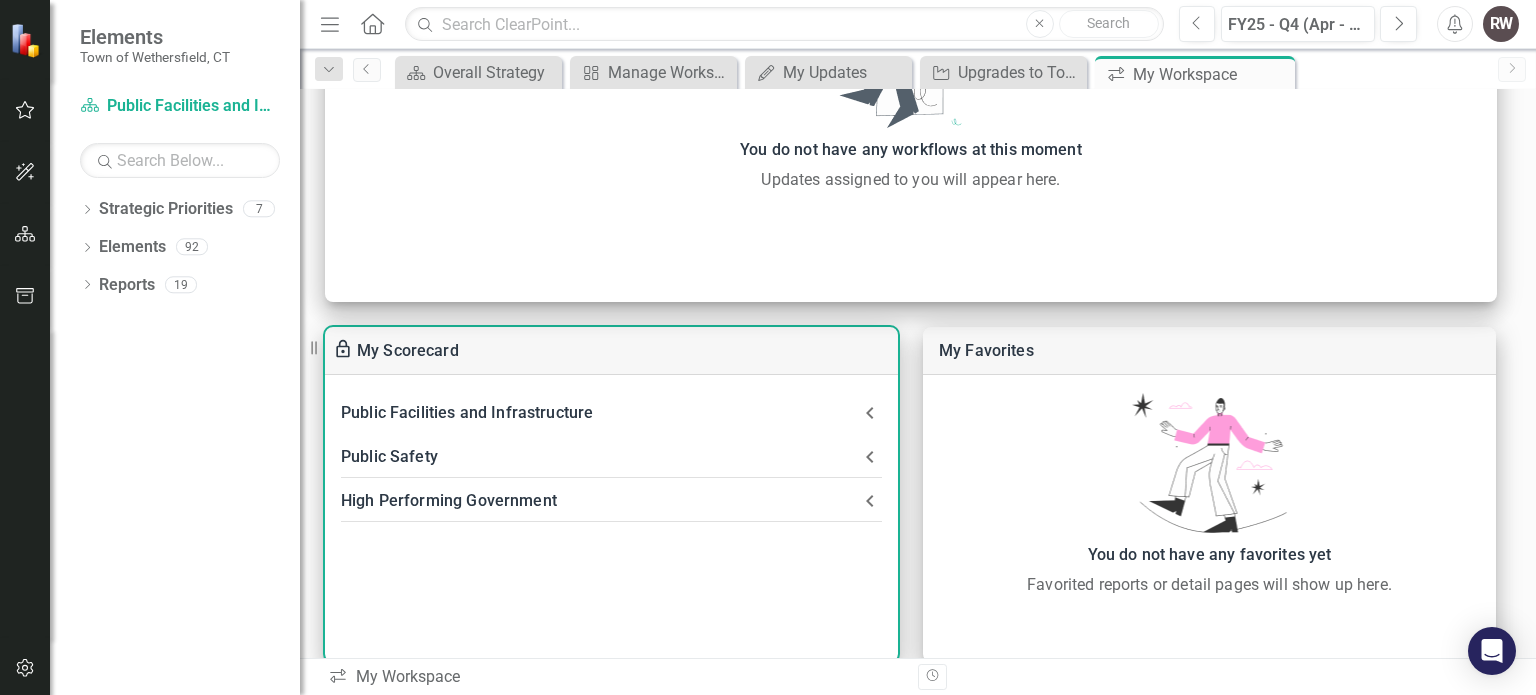 click on "Public Facilities and Infrastructure" at bounding box center [599, 413] 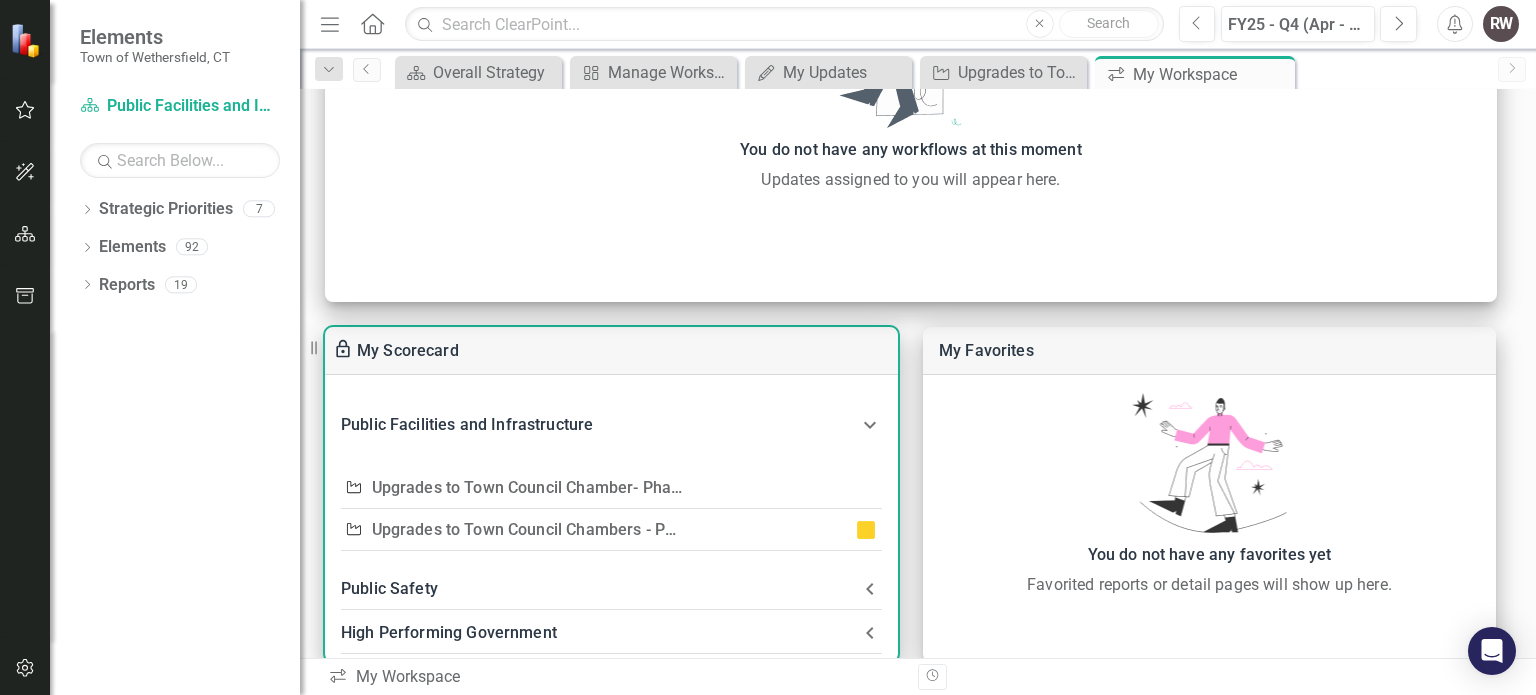 scroll, scrollTop: 8, scrollLeft: 0, axis: vertical 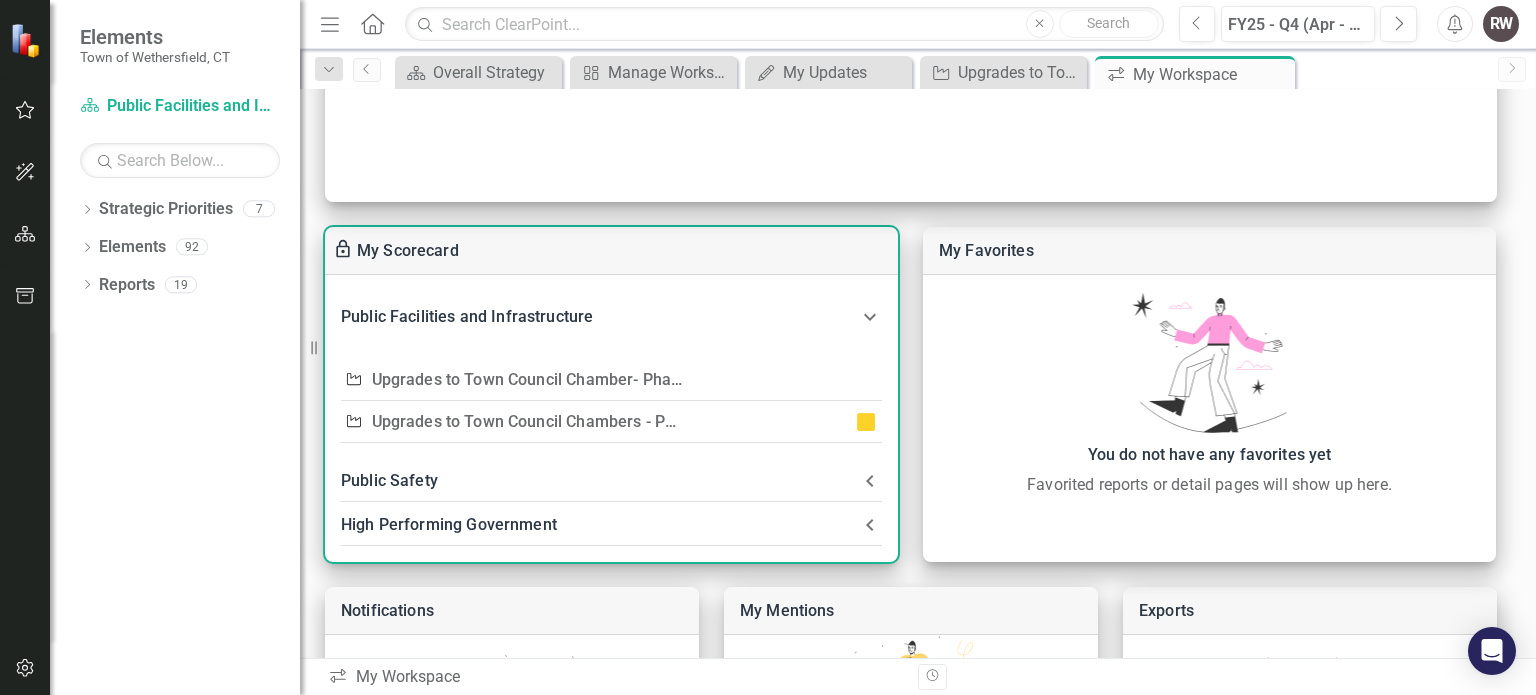 click 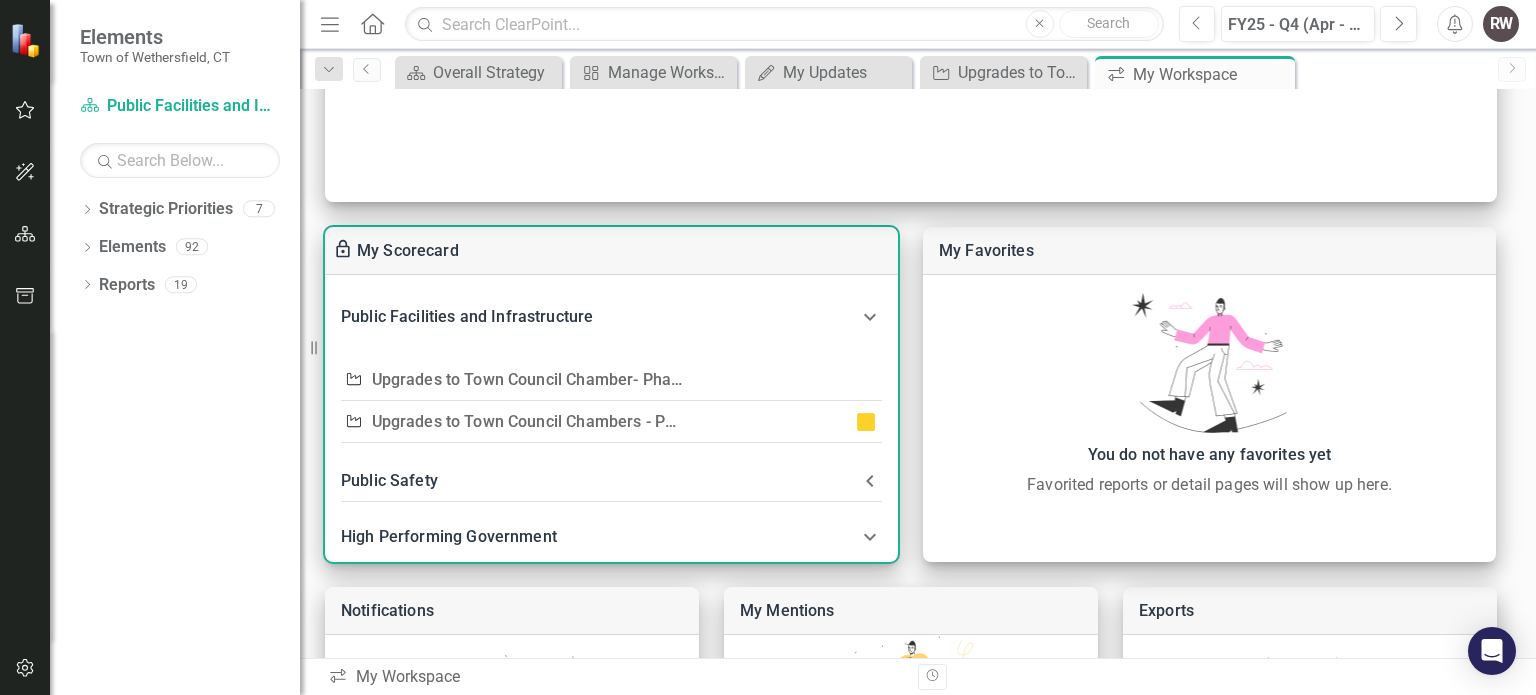 click 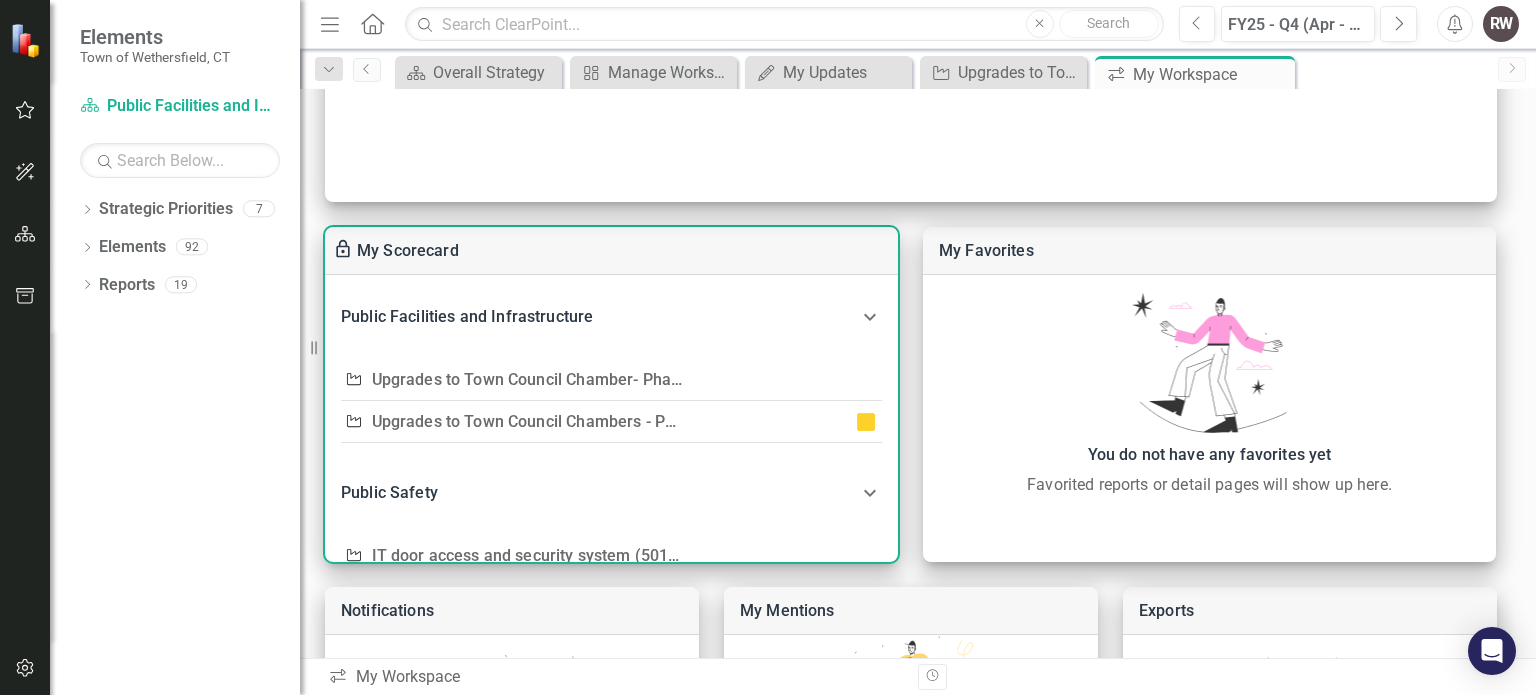 scroll, scrollTop: 0, scrollLeft: 0, axis: both 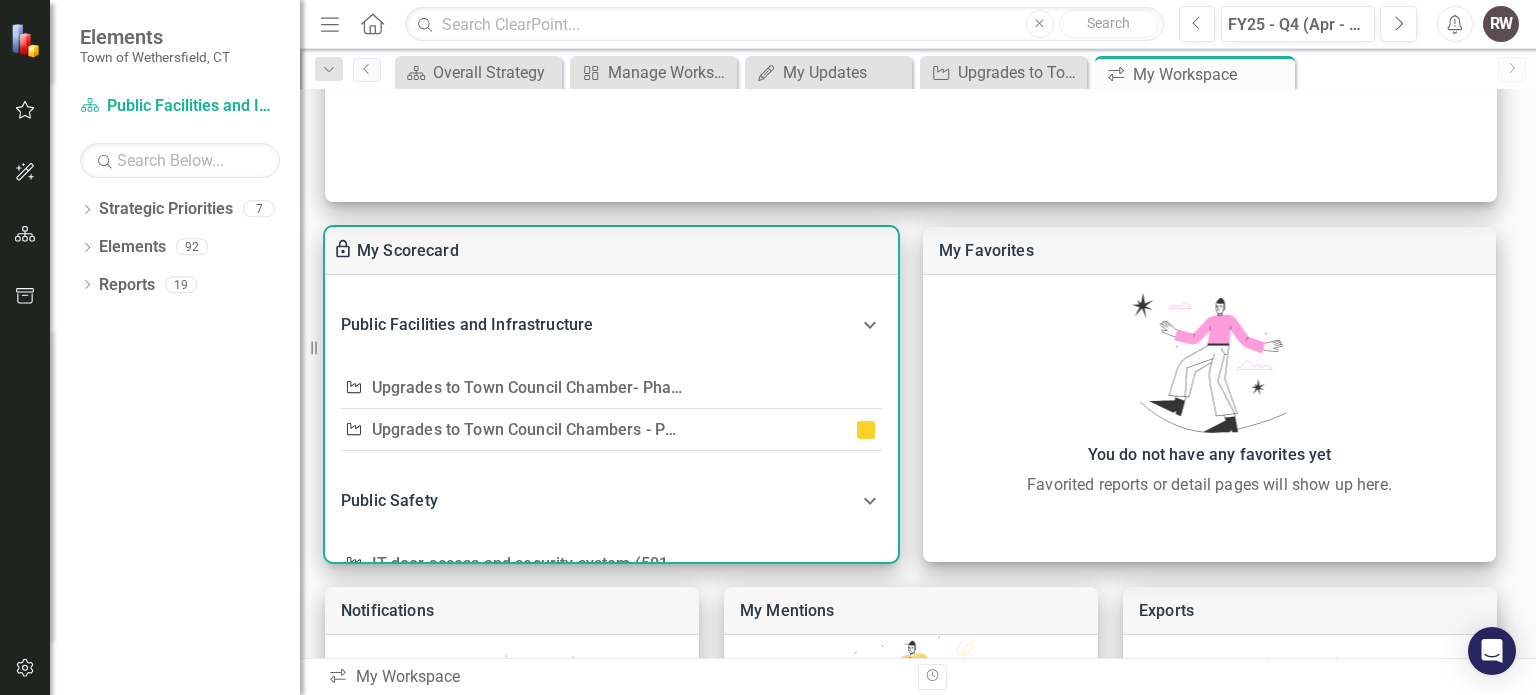 click on "Upgrades to Town Council Chamber- Phase I" at bounding box center [527, 388] 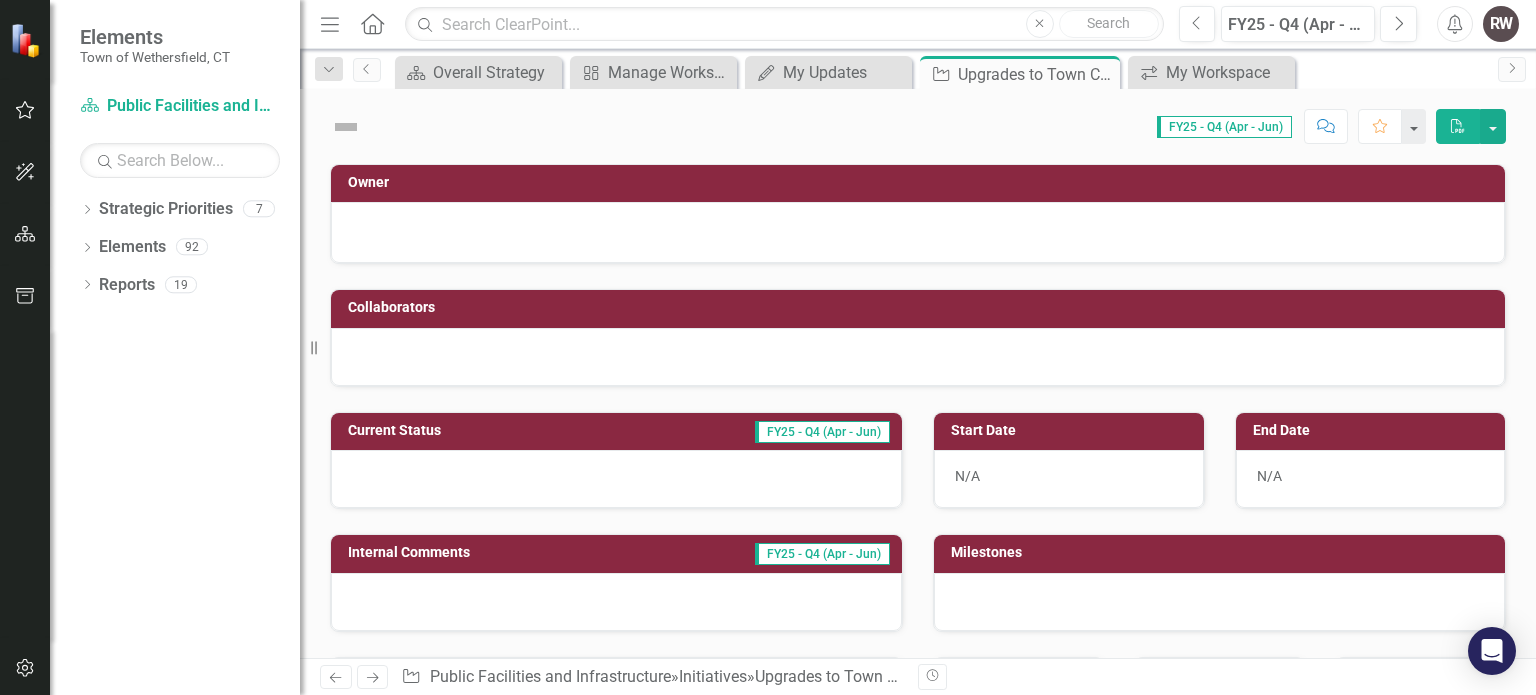 scroll, scrollTop: 0, scrollLeft: 0, axis: both 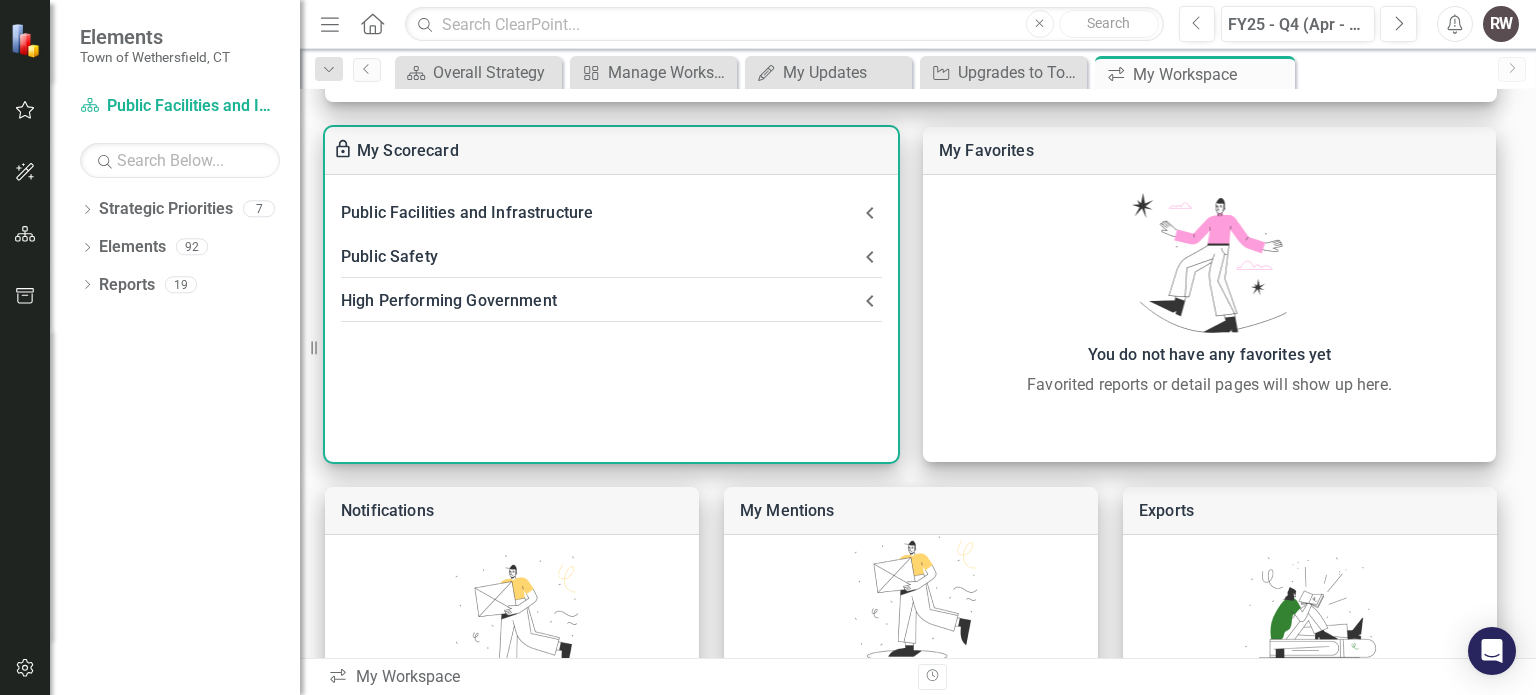 click on "Public Facilities and Infrastructure" at bounding box center [611, 213] 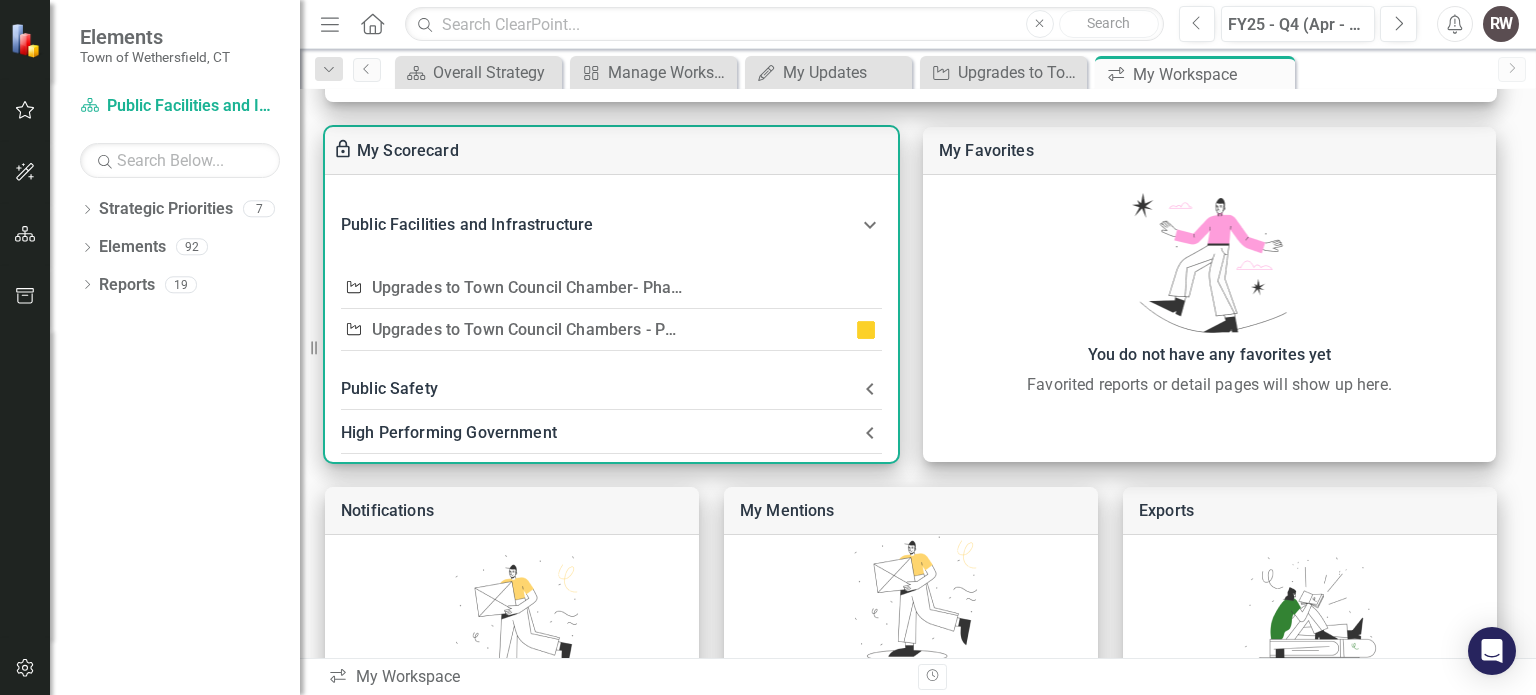 click on "Upgrades to Town Council Chambers - Phase II" at bounding box center [544, 329] 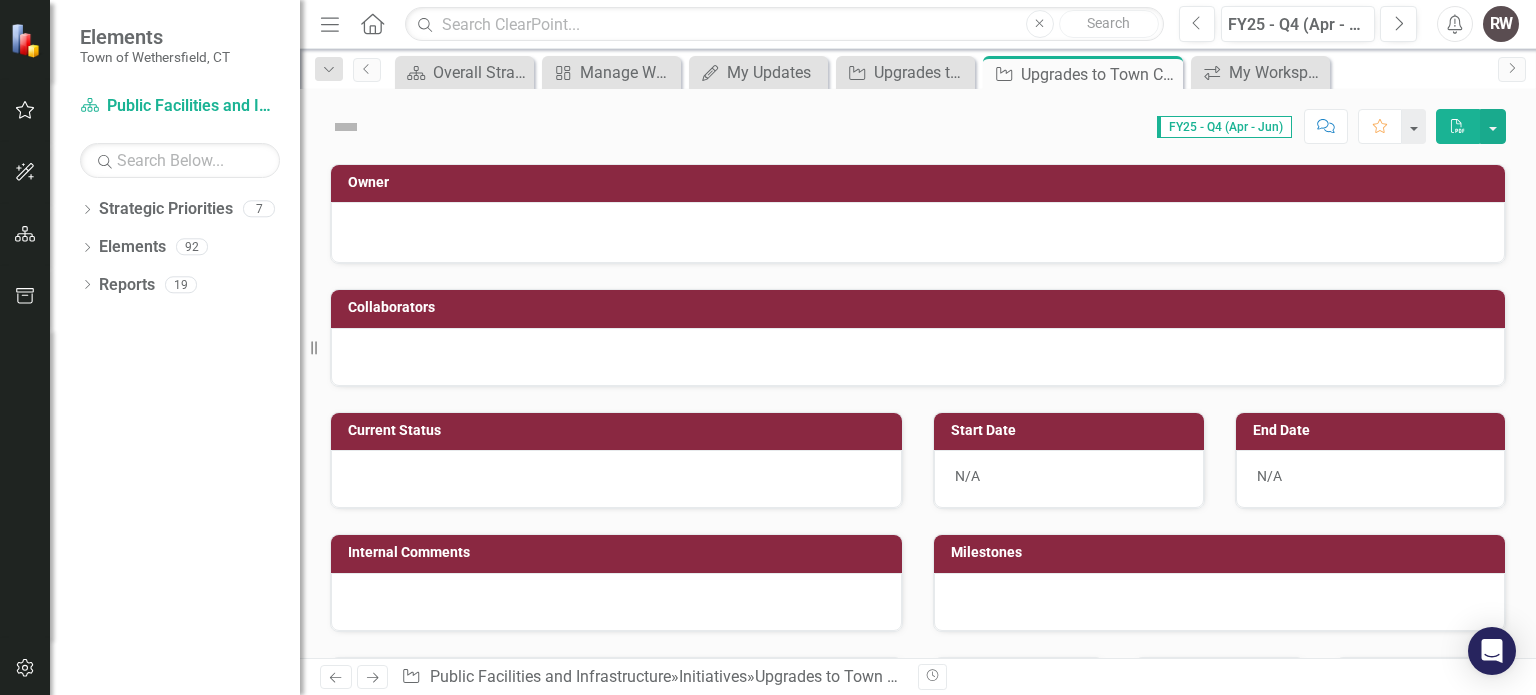 scroll, scrollTop: 0, scrollLeft: 0, axis: both 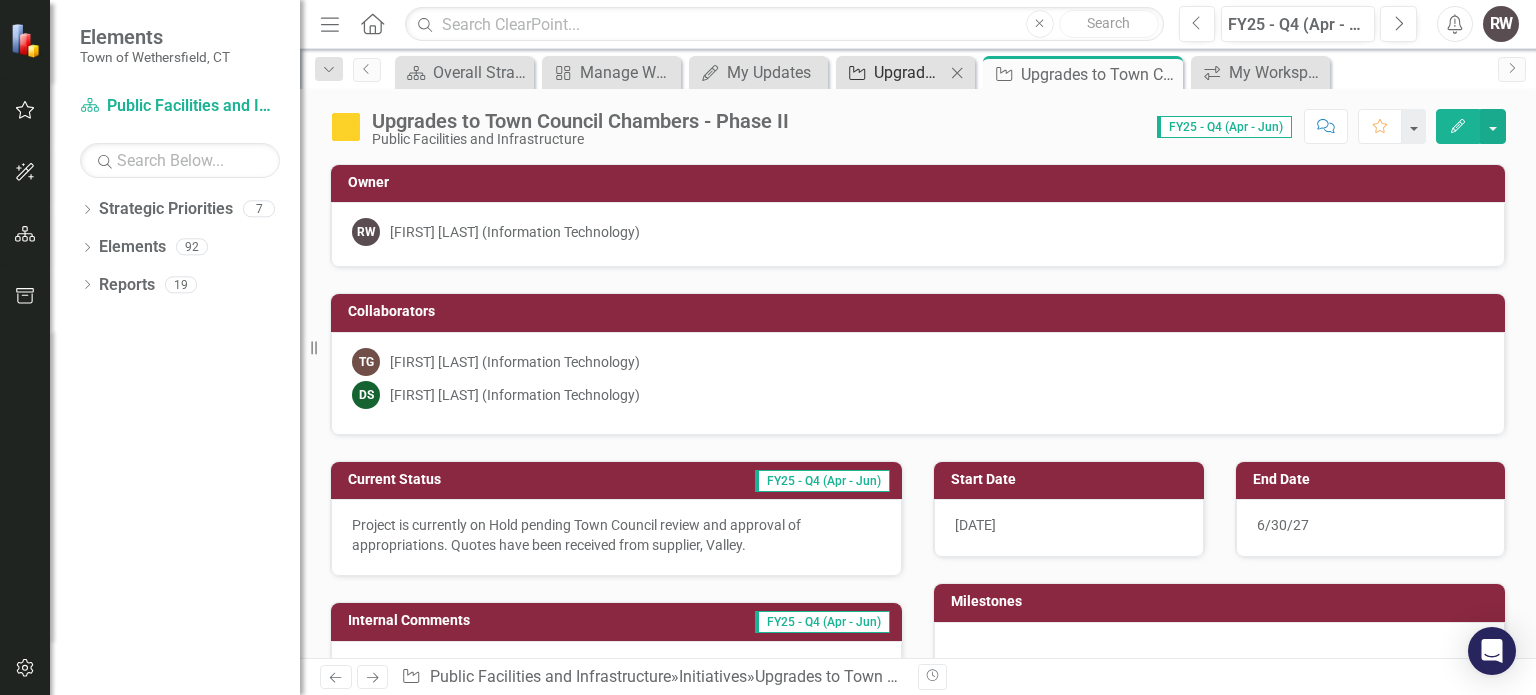 click on "Upgrades to Town Council Chamber- Phase I" at bounding box center [909, 72] 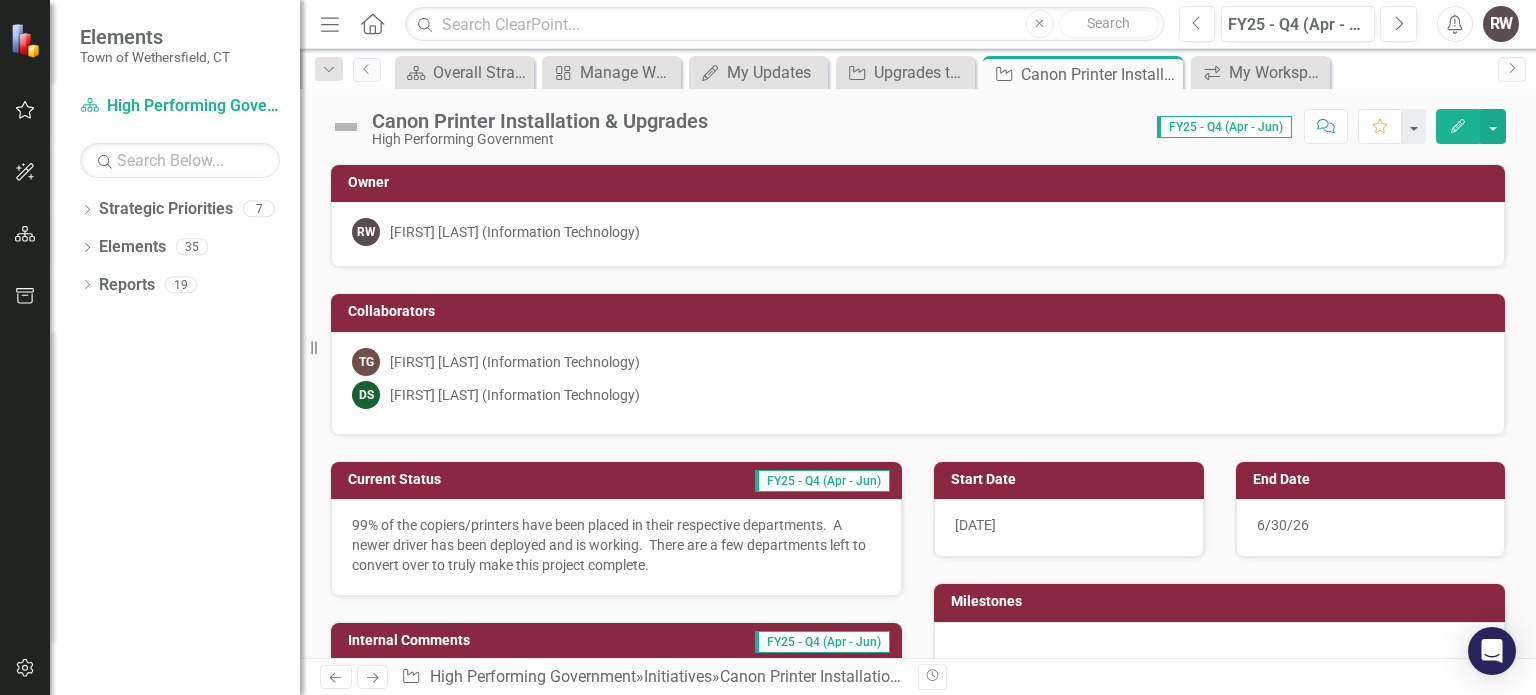 scroll, scrollTop: 0, scrollLeft: 0, axis: both 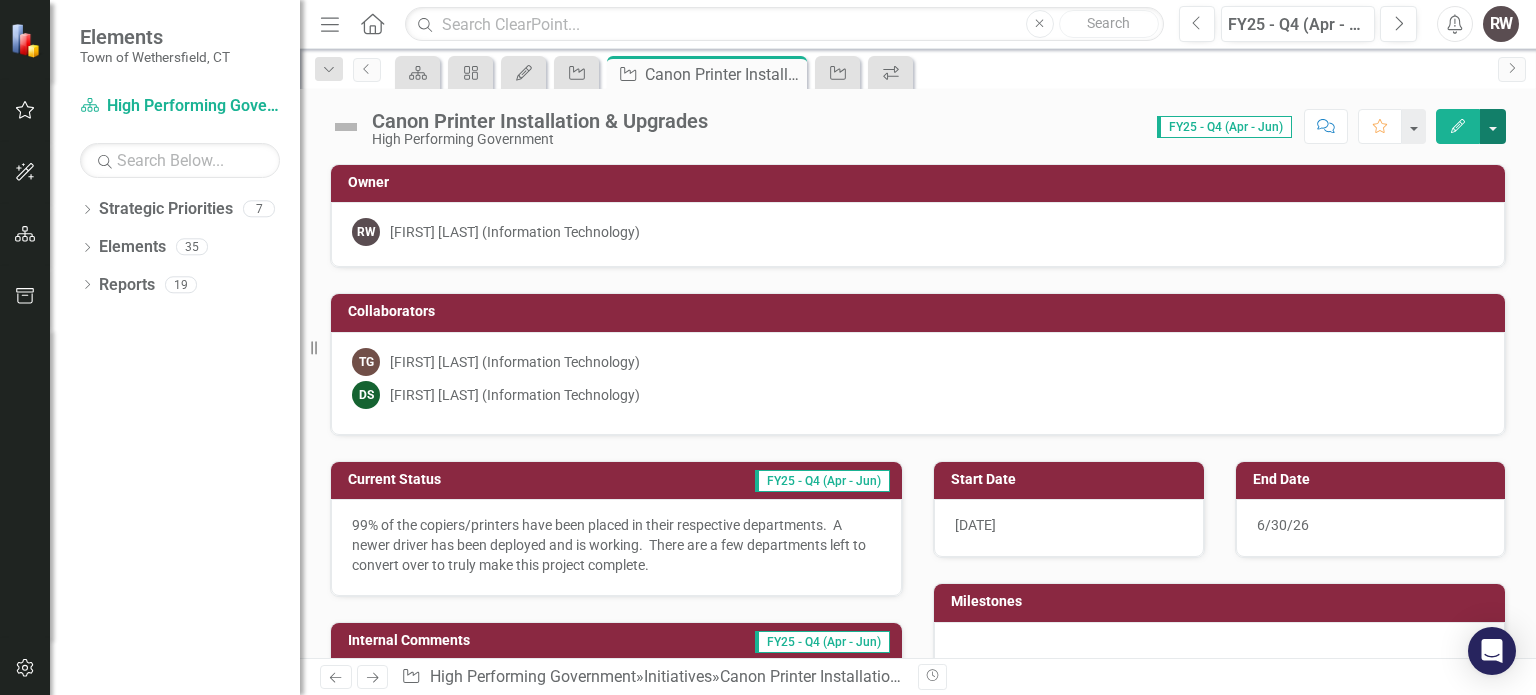 click at bounding box center (1493, 126) 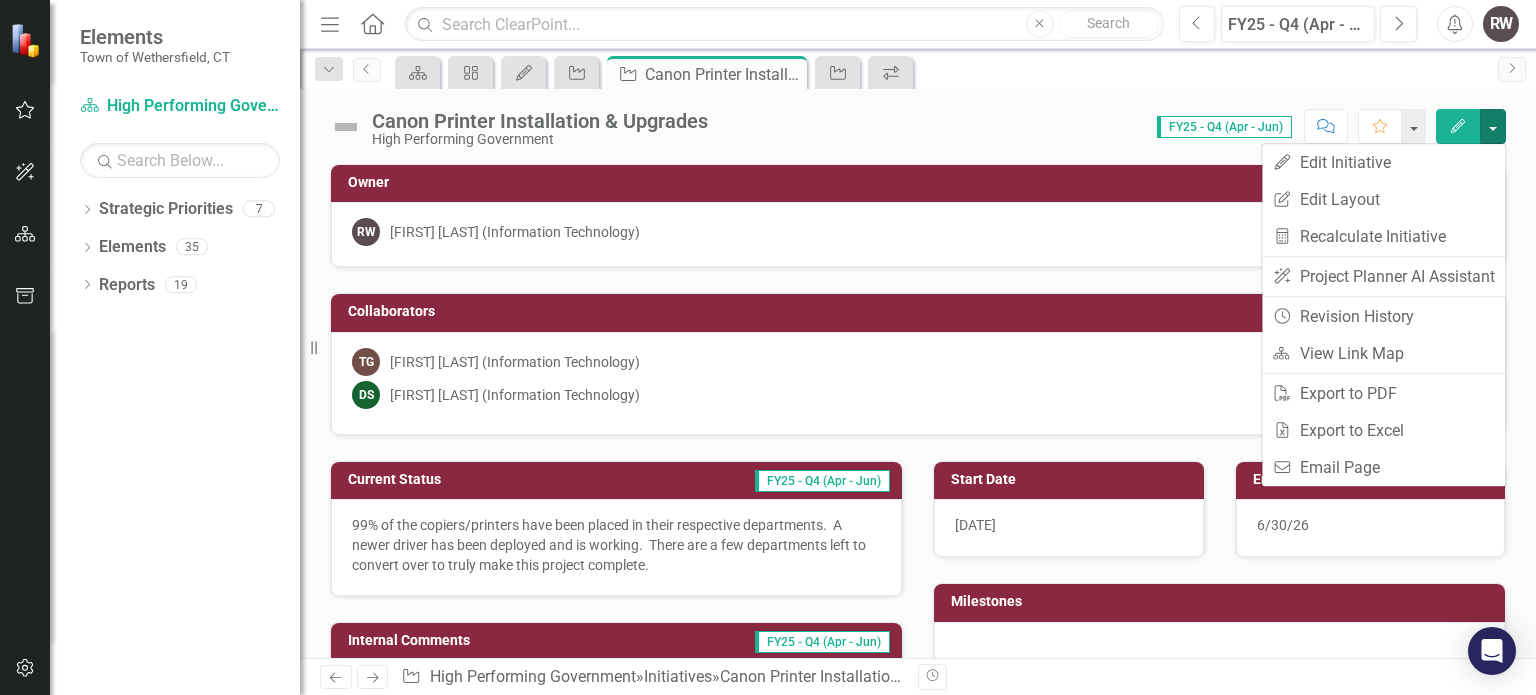 click on "Strategic Priority icon.manageWorkspaces My Updates Initiative Initiative Canon Printer Installation & Upgrades  Pin Close Initiative icon.workspace" at bounding box center [939, 72] 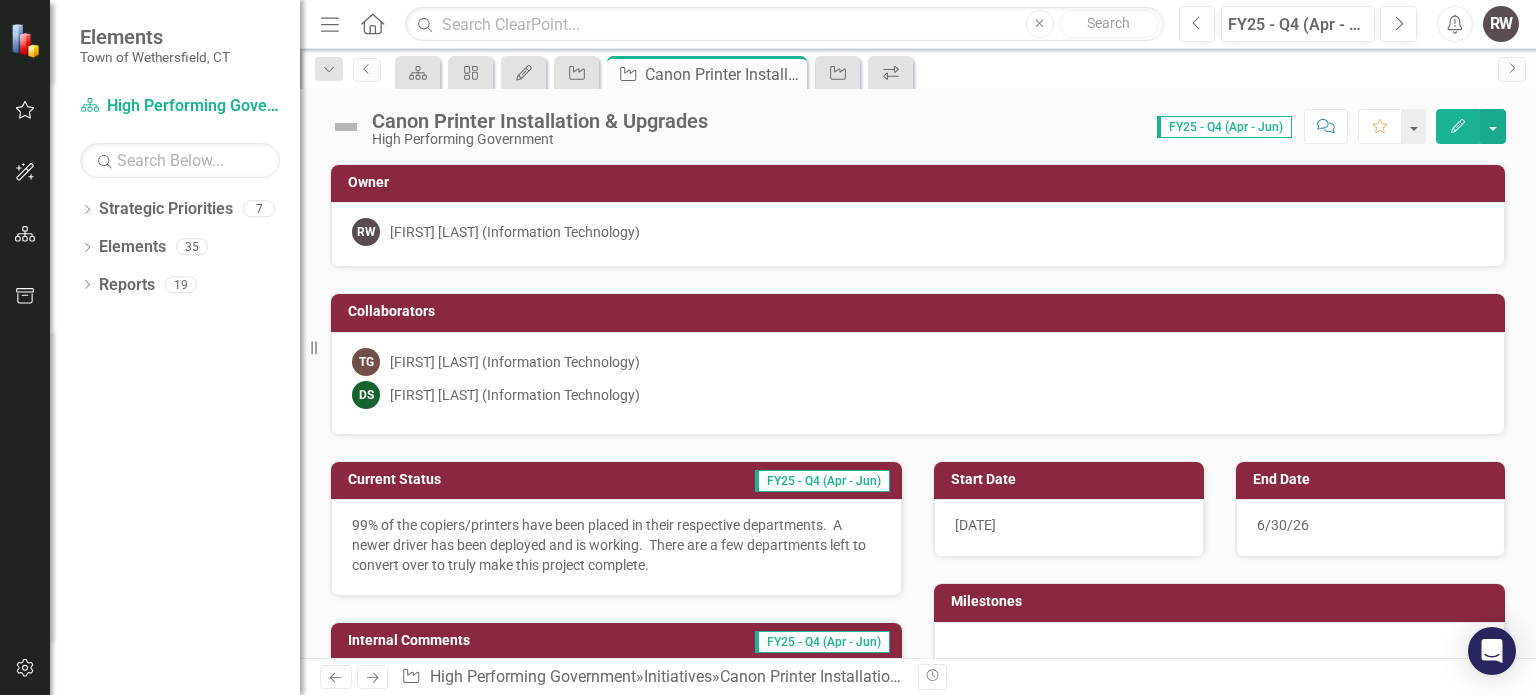 click on "RW" at bounding box center [1501, 24] 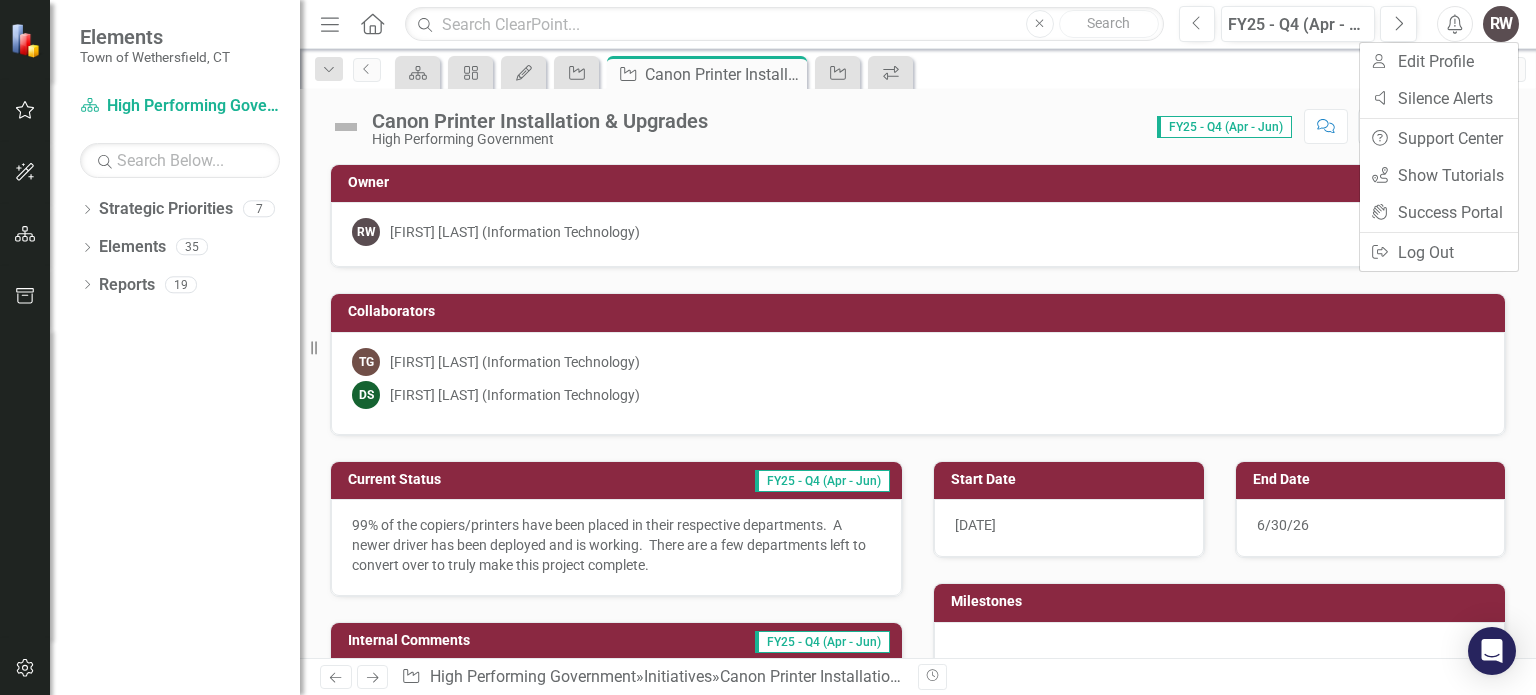 click on "Strategic Priority icon.manageWorkspaces My Updates Initiative Initiative Canon Printer Installation & Upgrades  Pin Close Initiative icon.workspace" at bounding box center [939, 72] 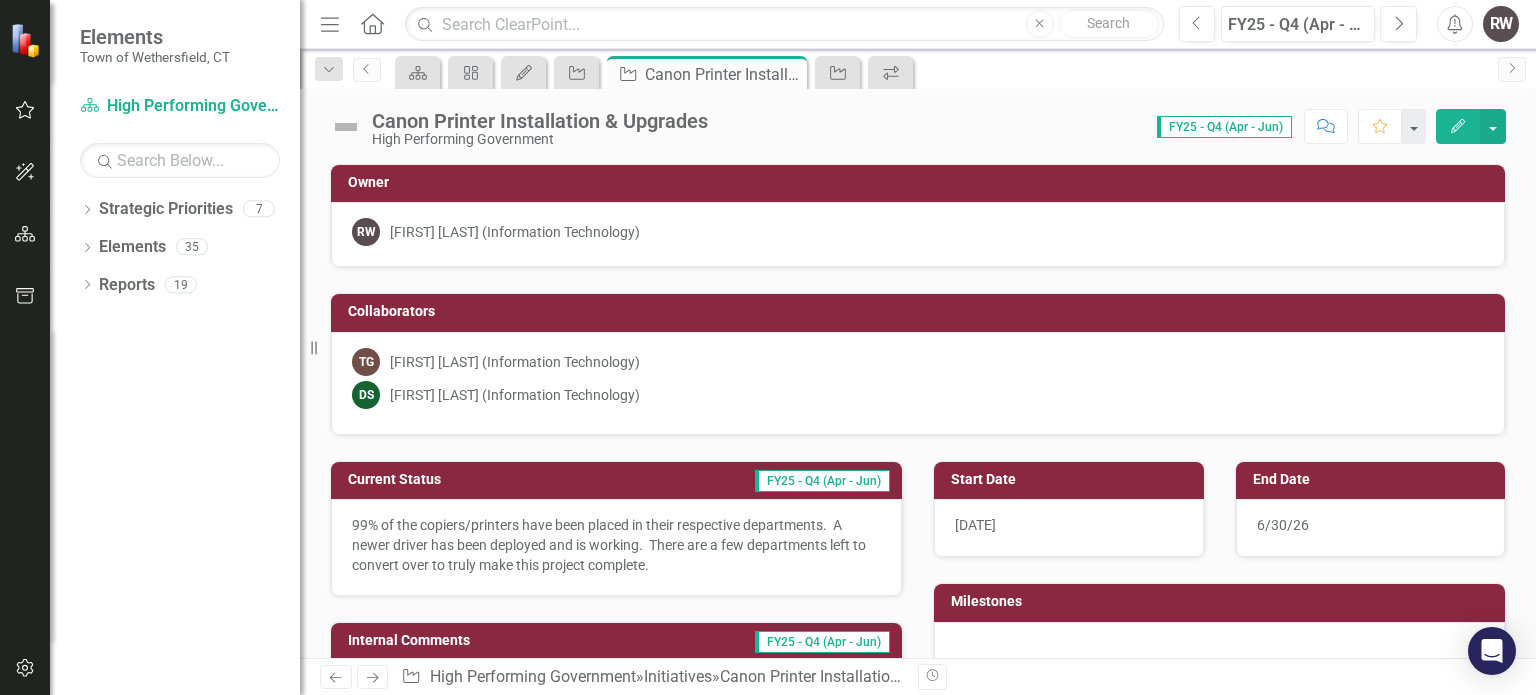 click 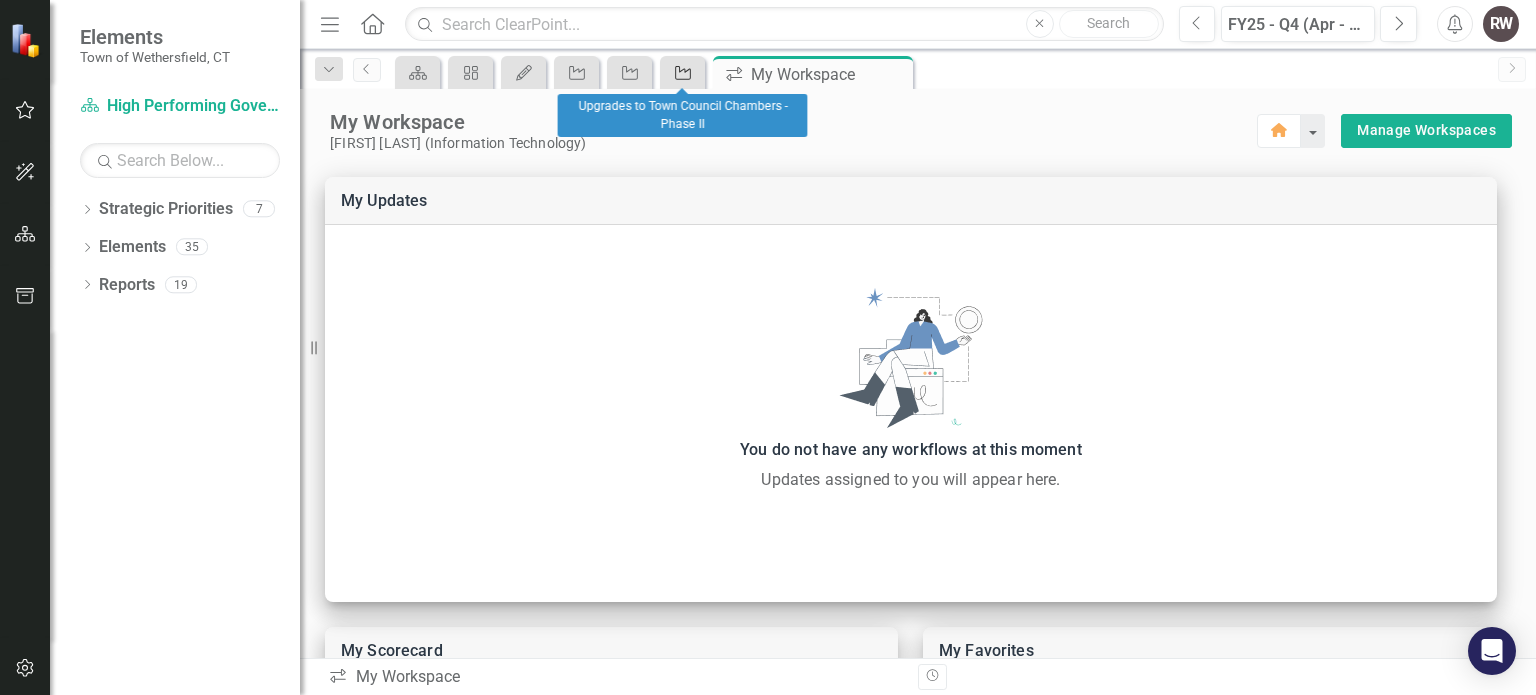 click on "Initiative" at bounding box center (679, 72) 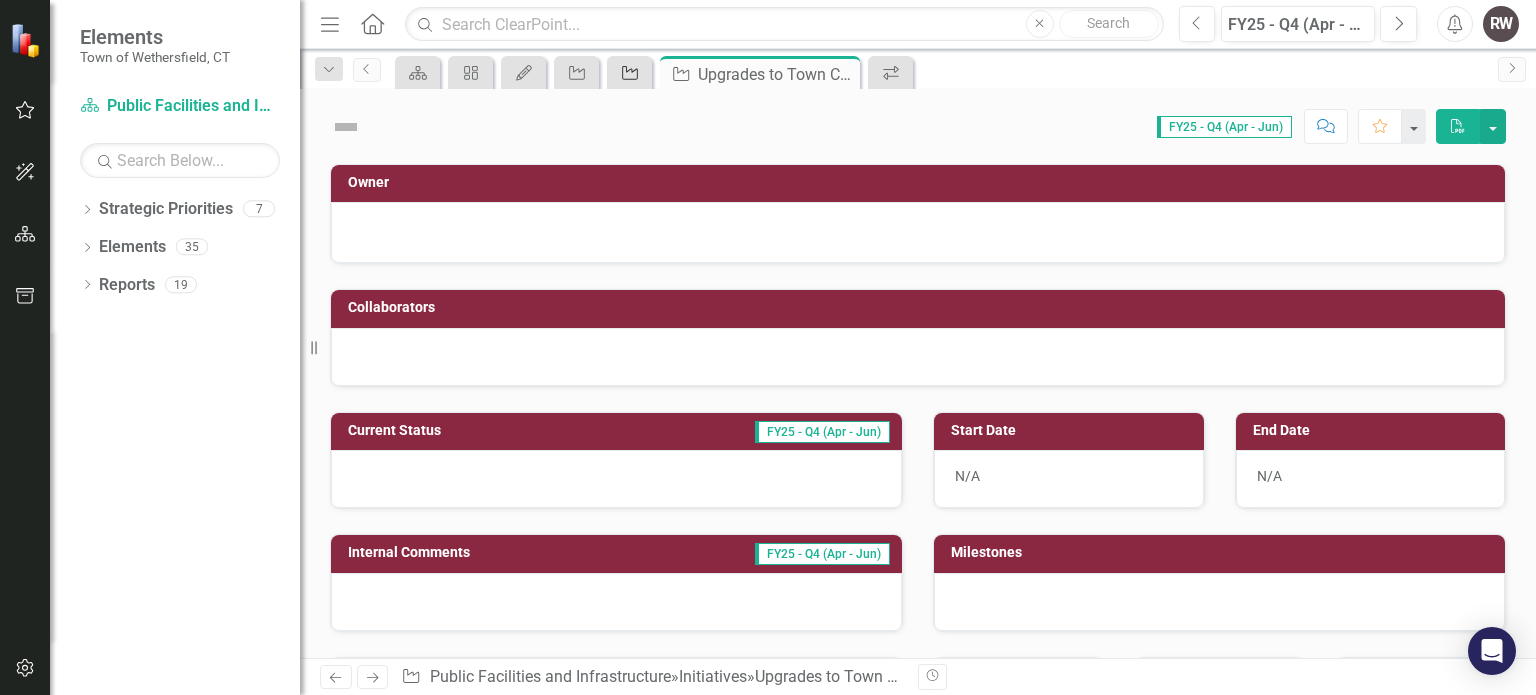 click on "Initiative" at bounding box center (626, 72) 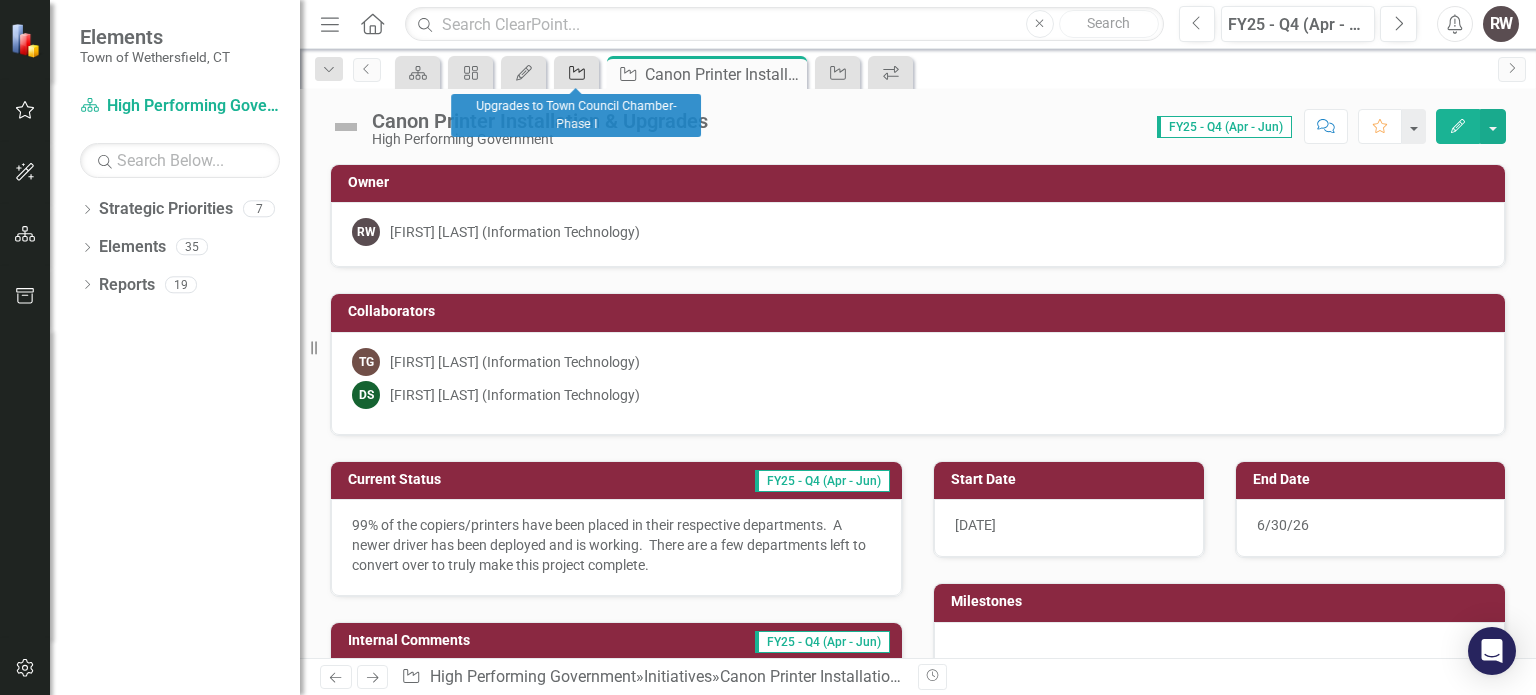 click on "Initiative" at bounding box center (576, 72) 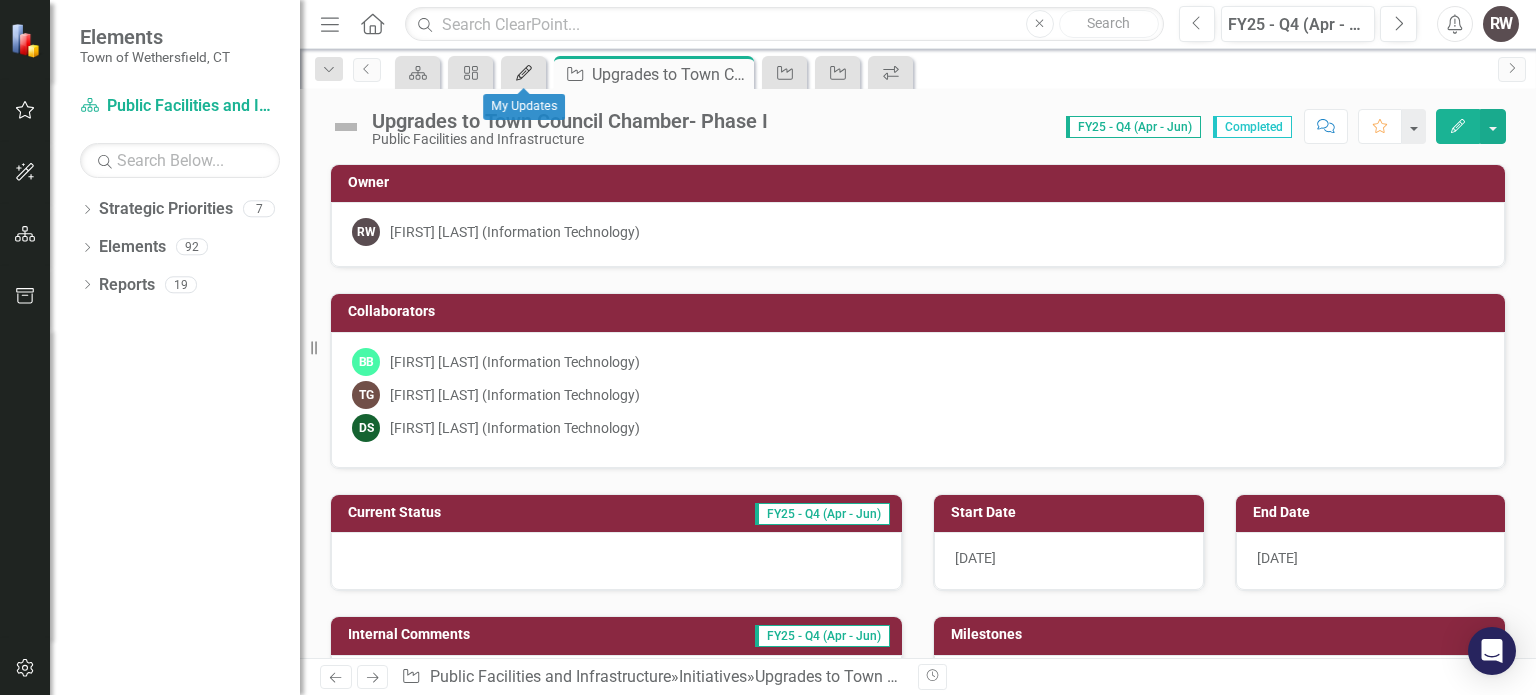 click on "My Updates" at bounding box center [520, 72] 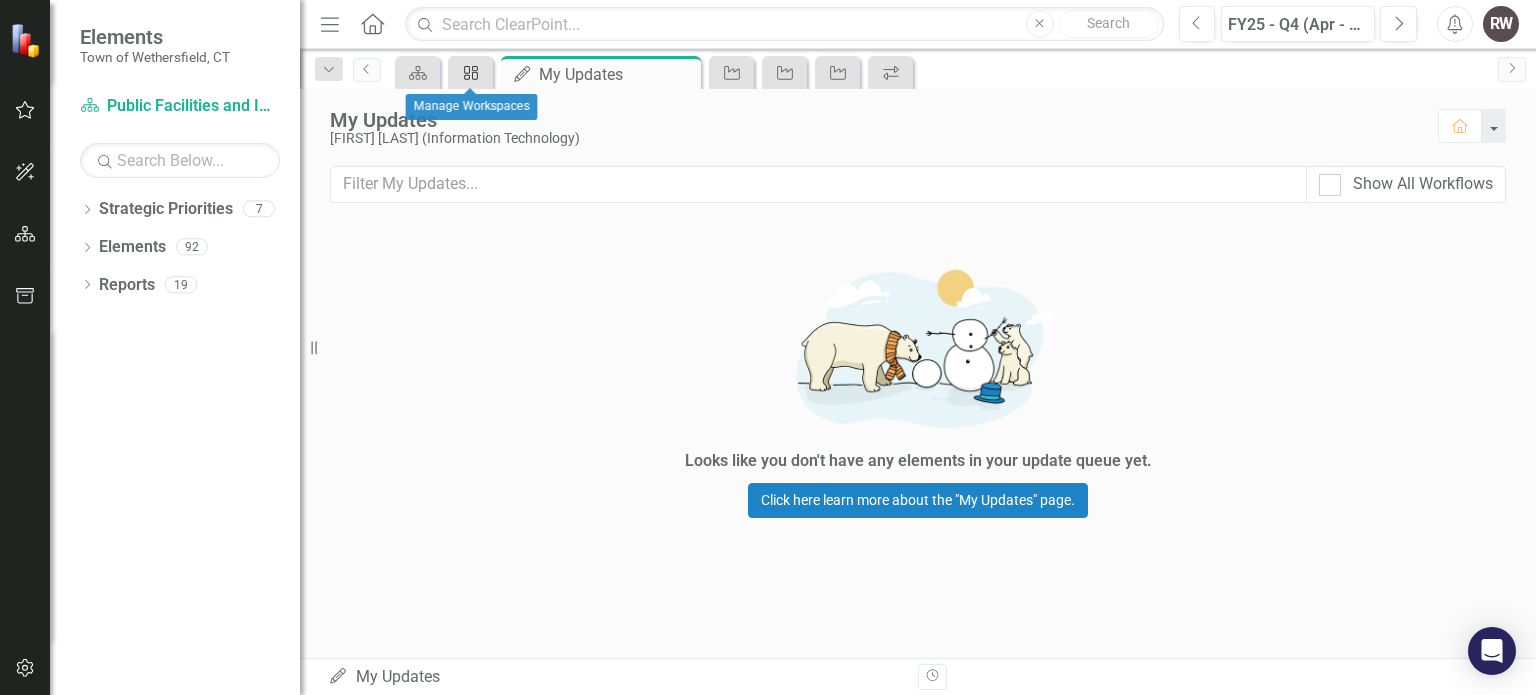 click 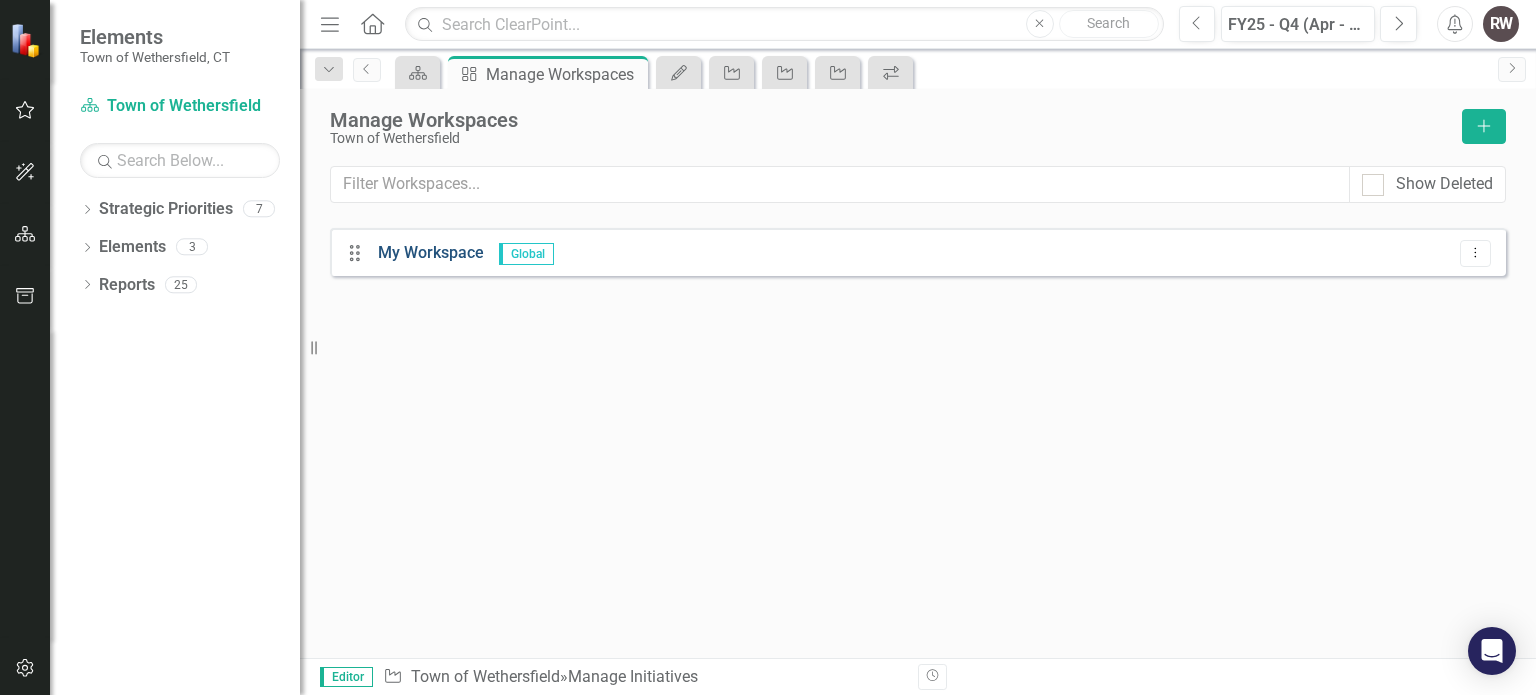click on "My Workspace" at bounding box center [431, 252] 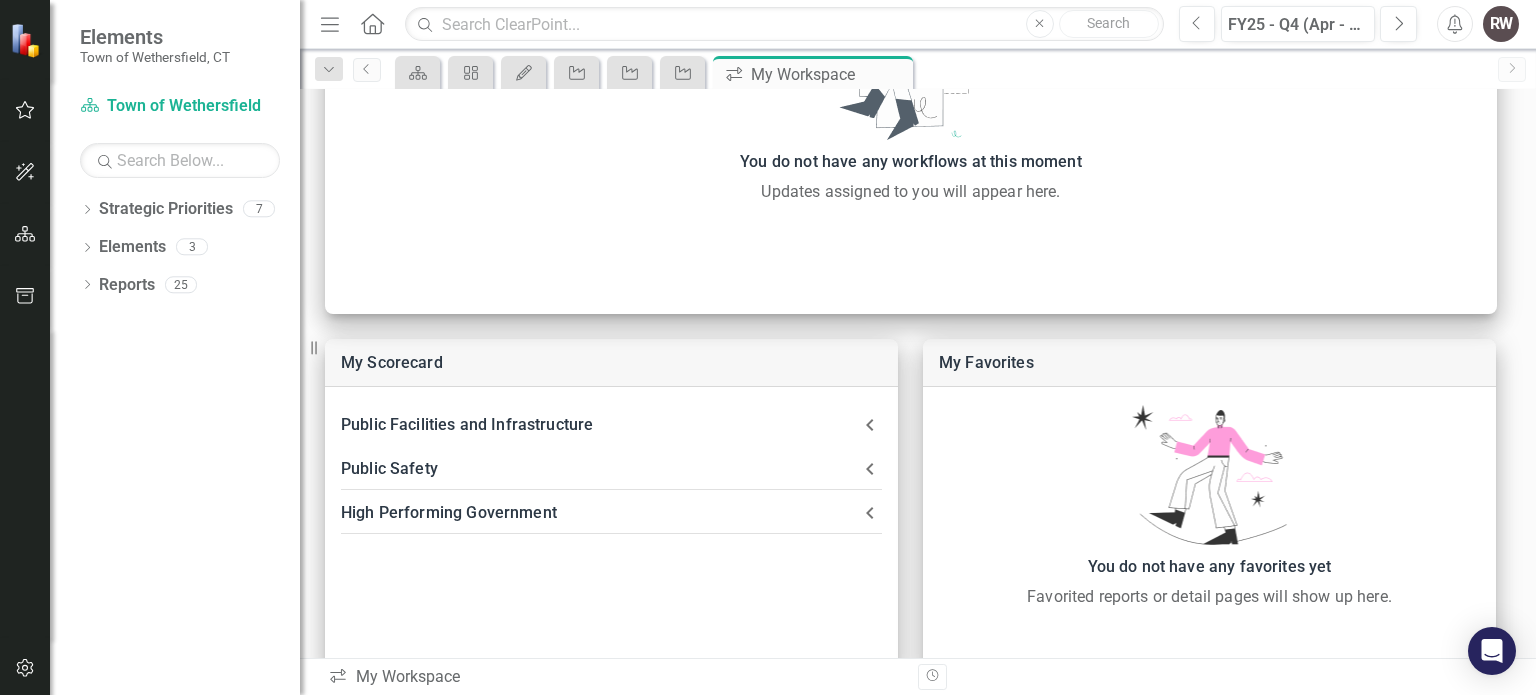 scroll, scrollTop: 0, scrollLeft: 0, axis: both 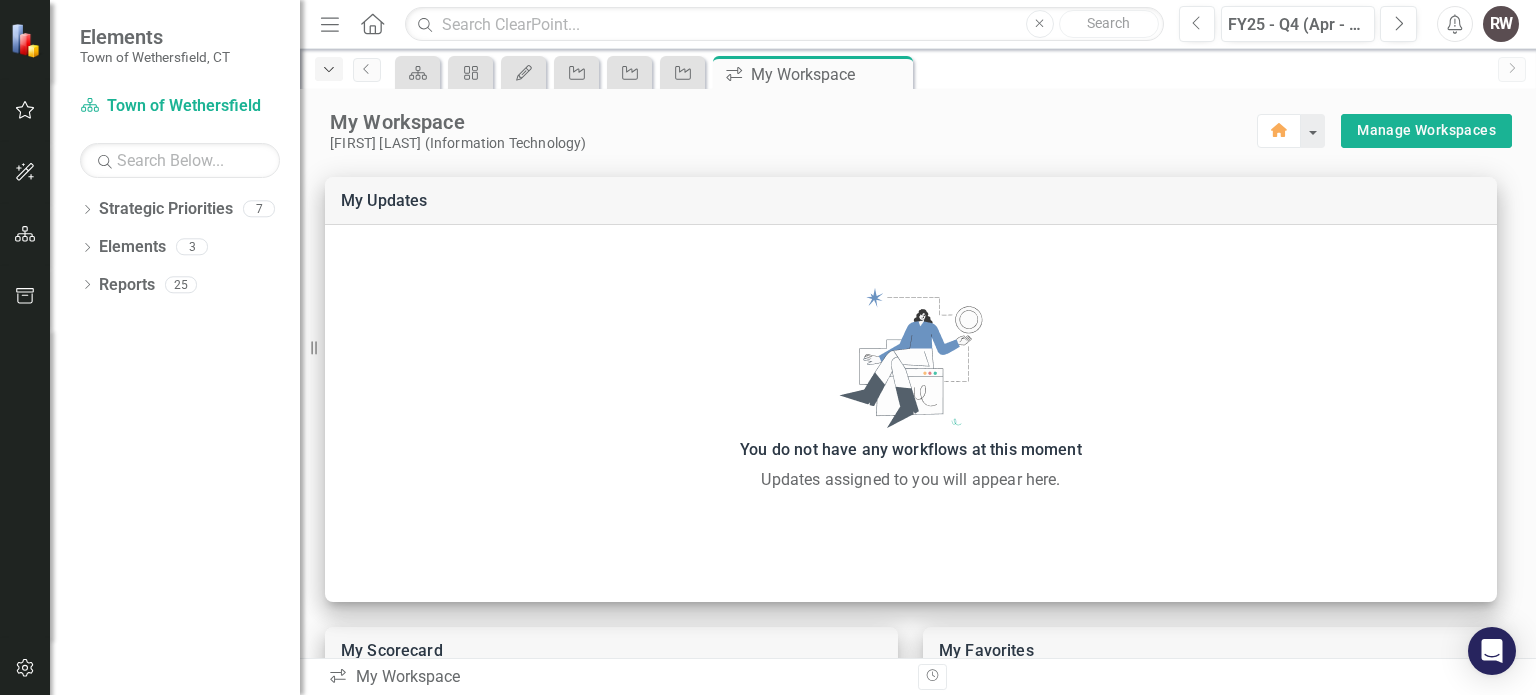 click on "Dropdown" 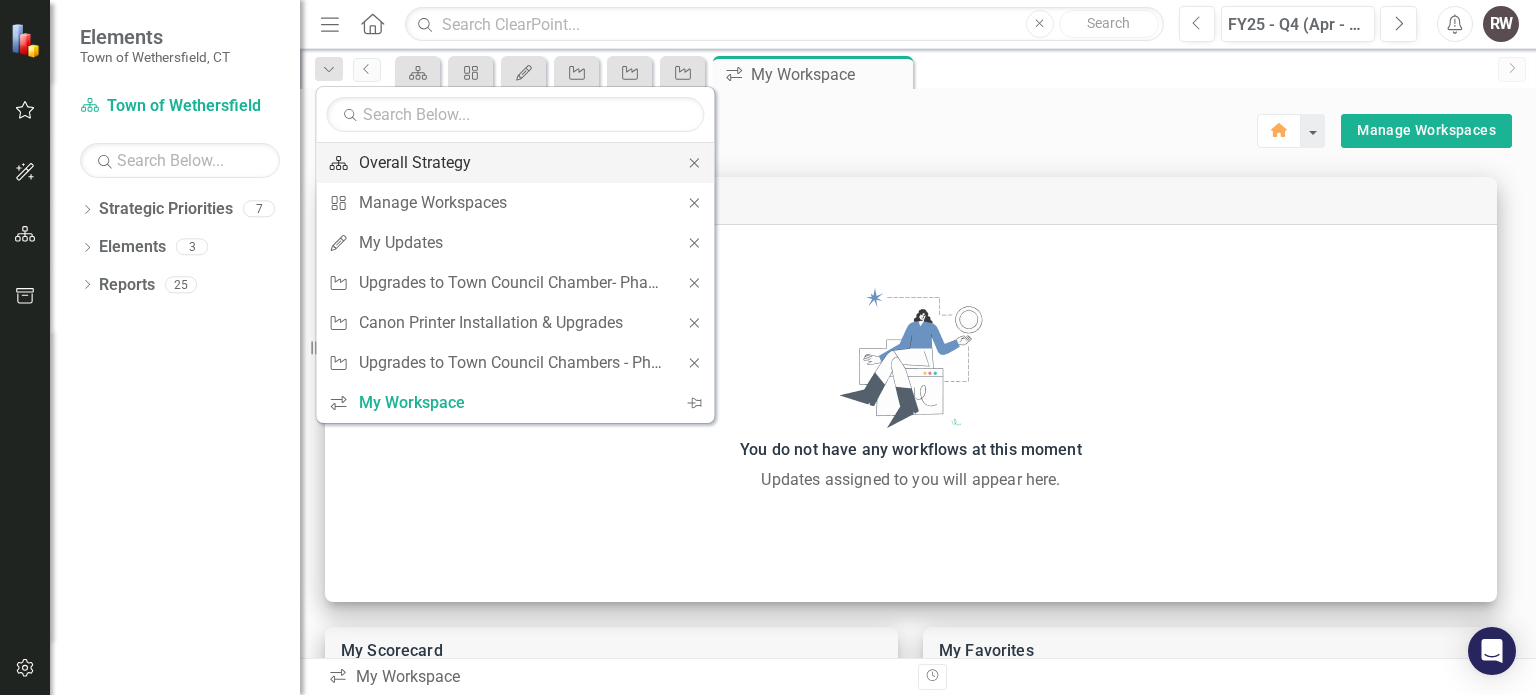 click on "Overall Strategy" at bounding box center (511, 162) 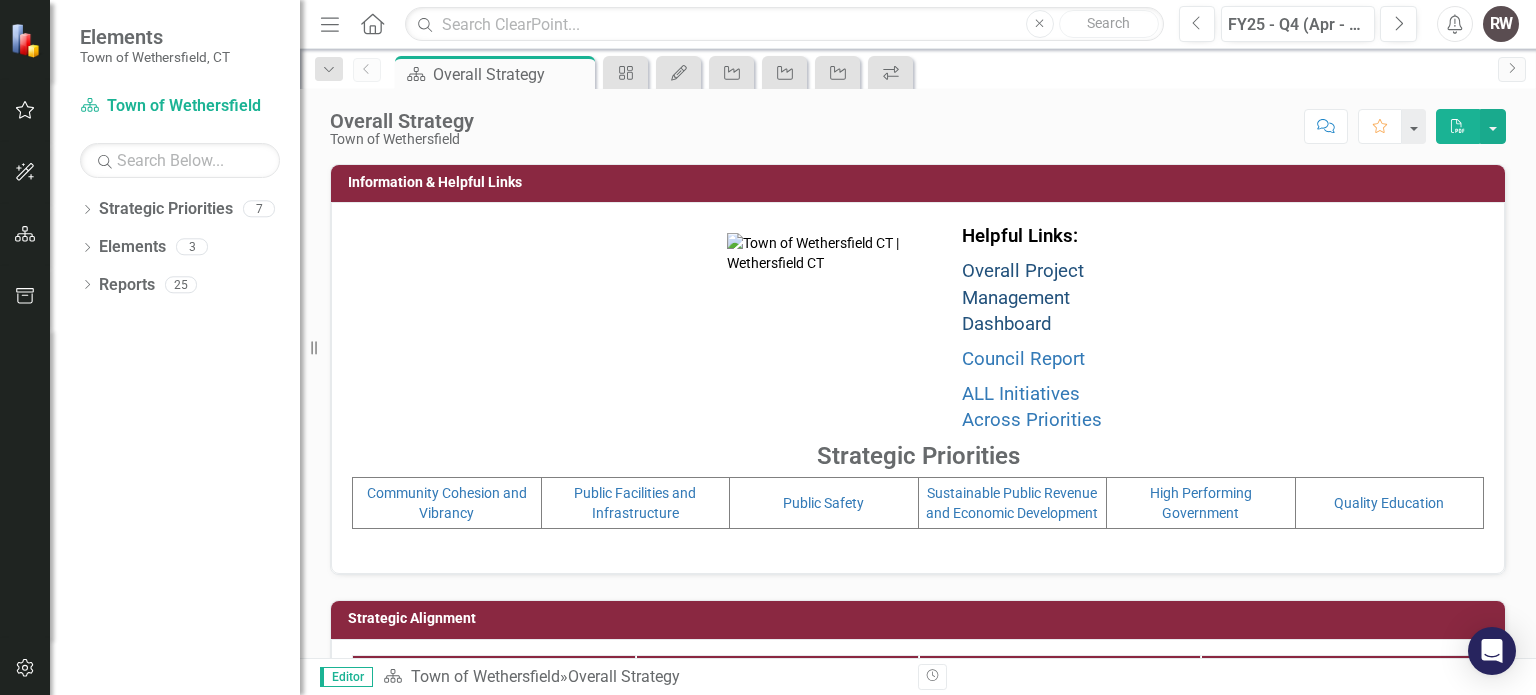 click on "Overall Project Management Dashboard" at bounding box center (1023, 297) 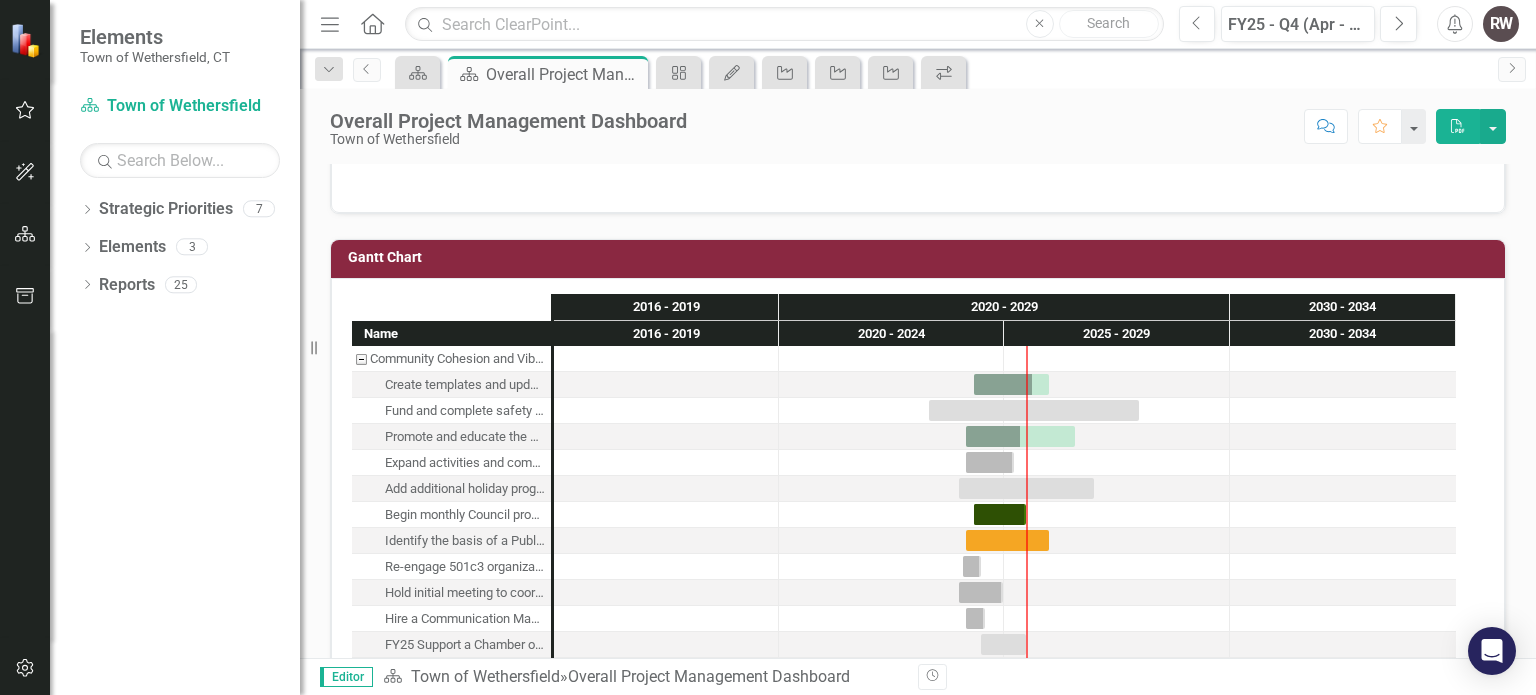scroll, scrollTop: 486, scrollLeft: 0, axis: vertical 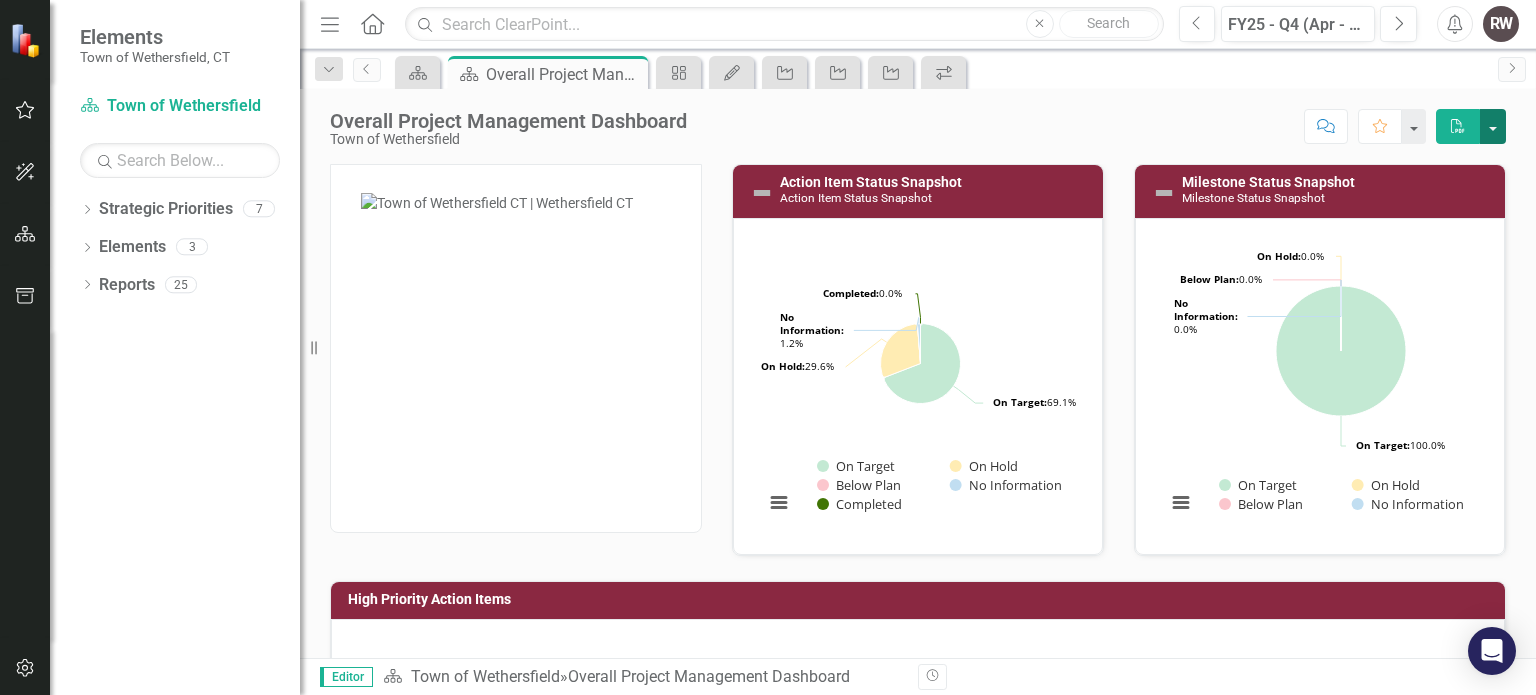 click at bounding box center [1493, 126] 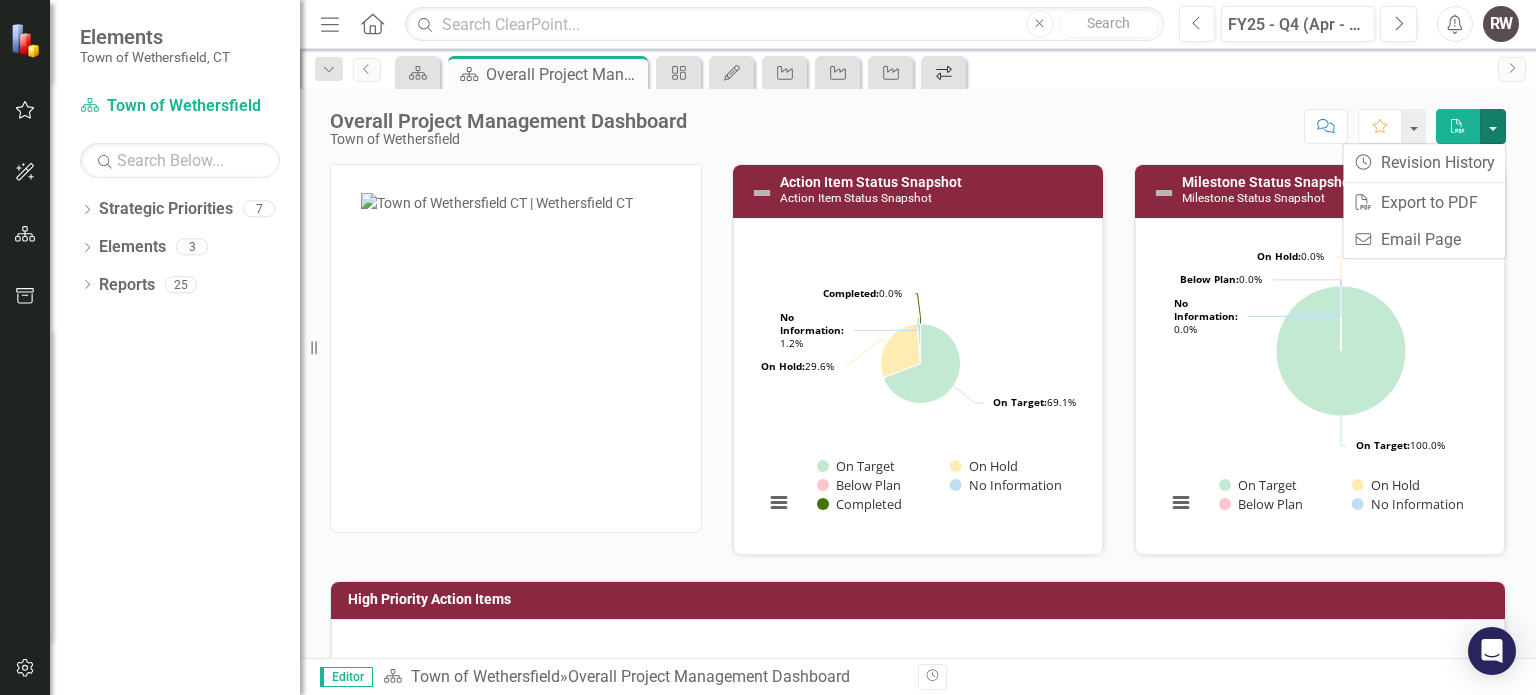 click on "icon.workspace" 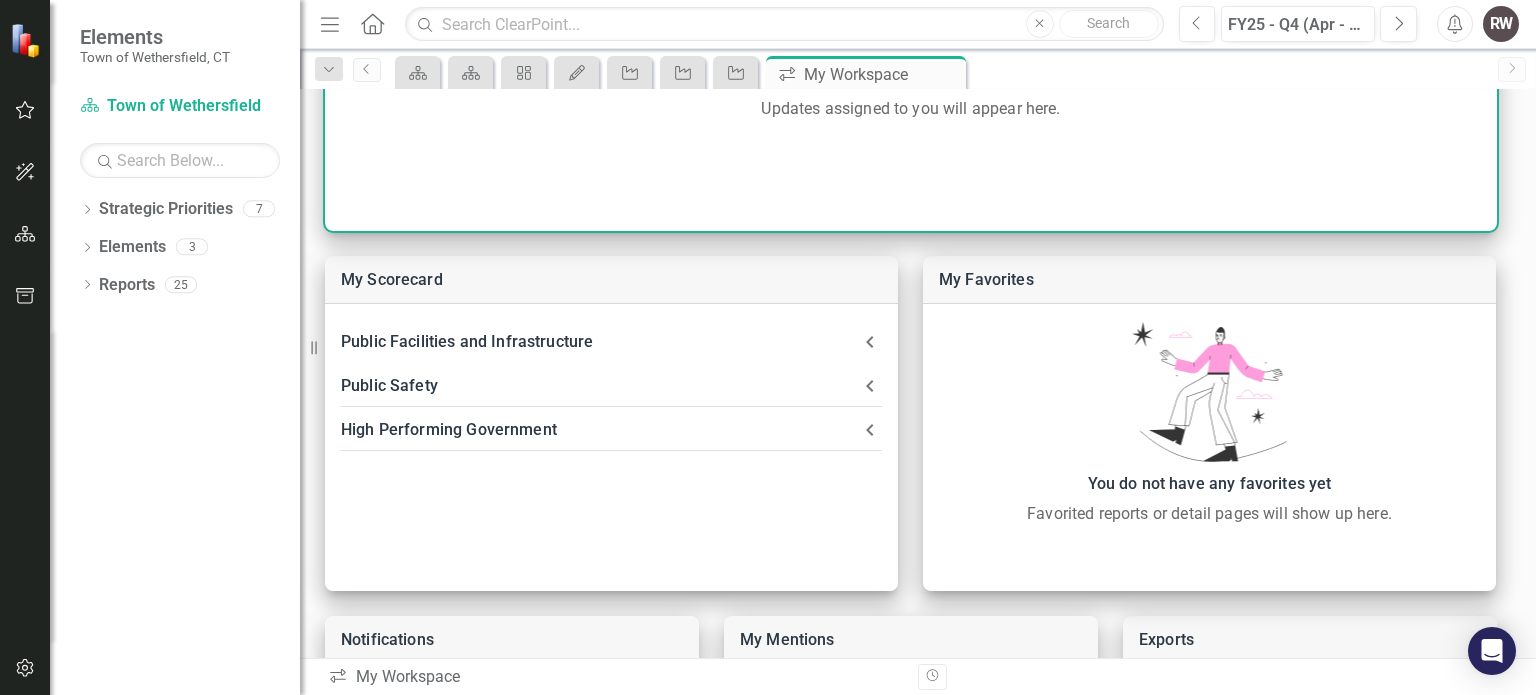 scroll, scrollTop: 400, scrollLeft: 0, axis: vertical 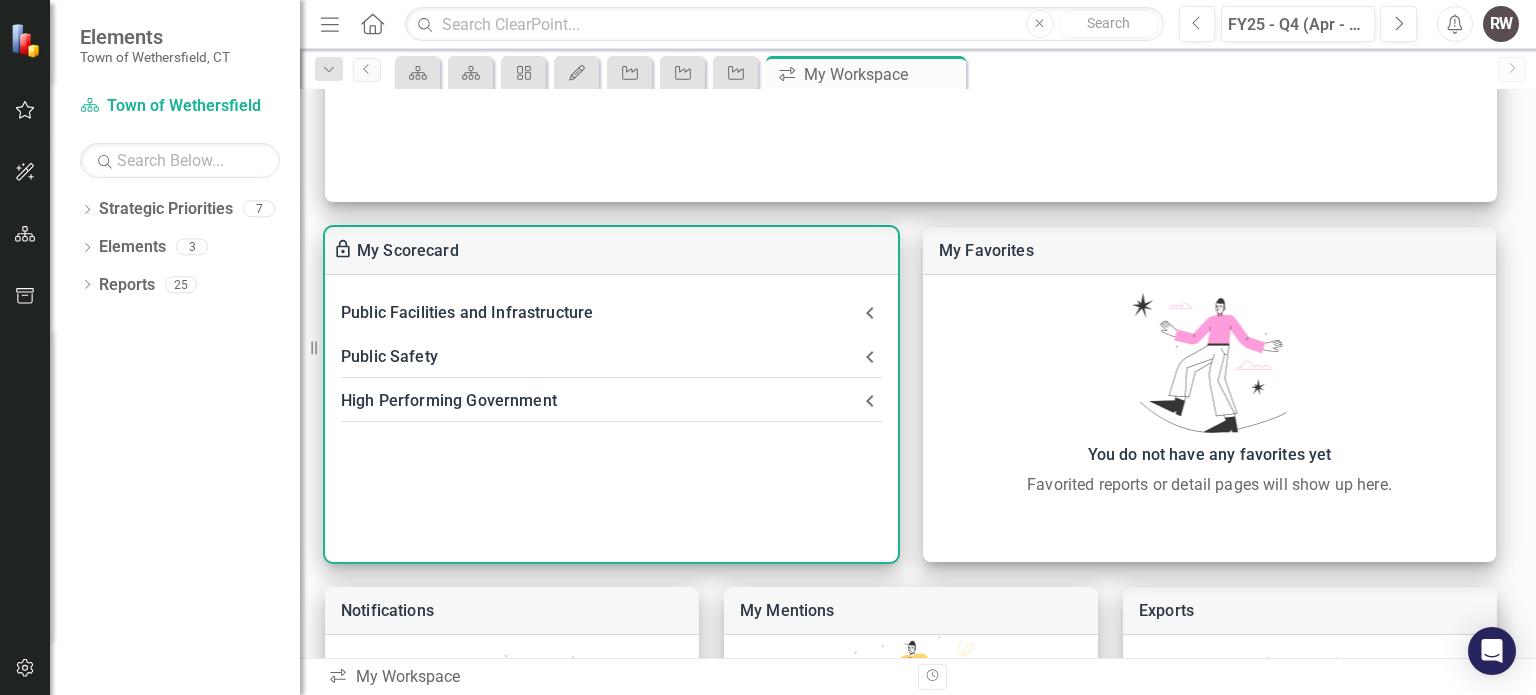 click 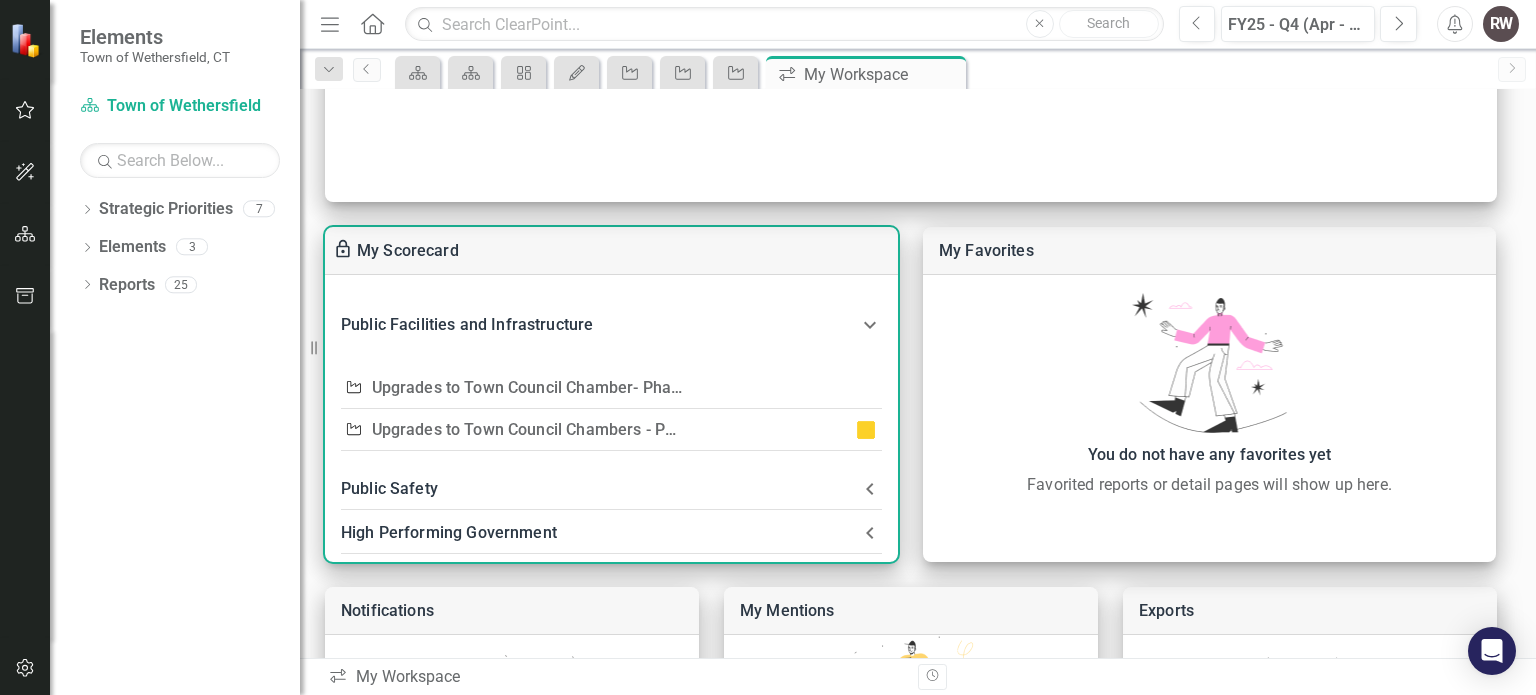 scroll, scrollTop: 8, scrollLeft: 0, axis: vertical 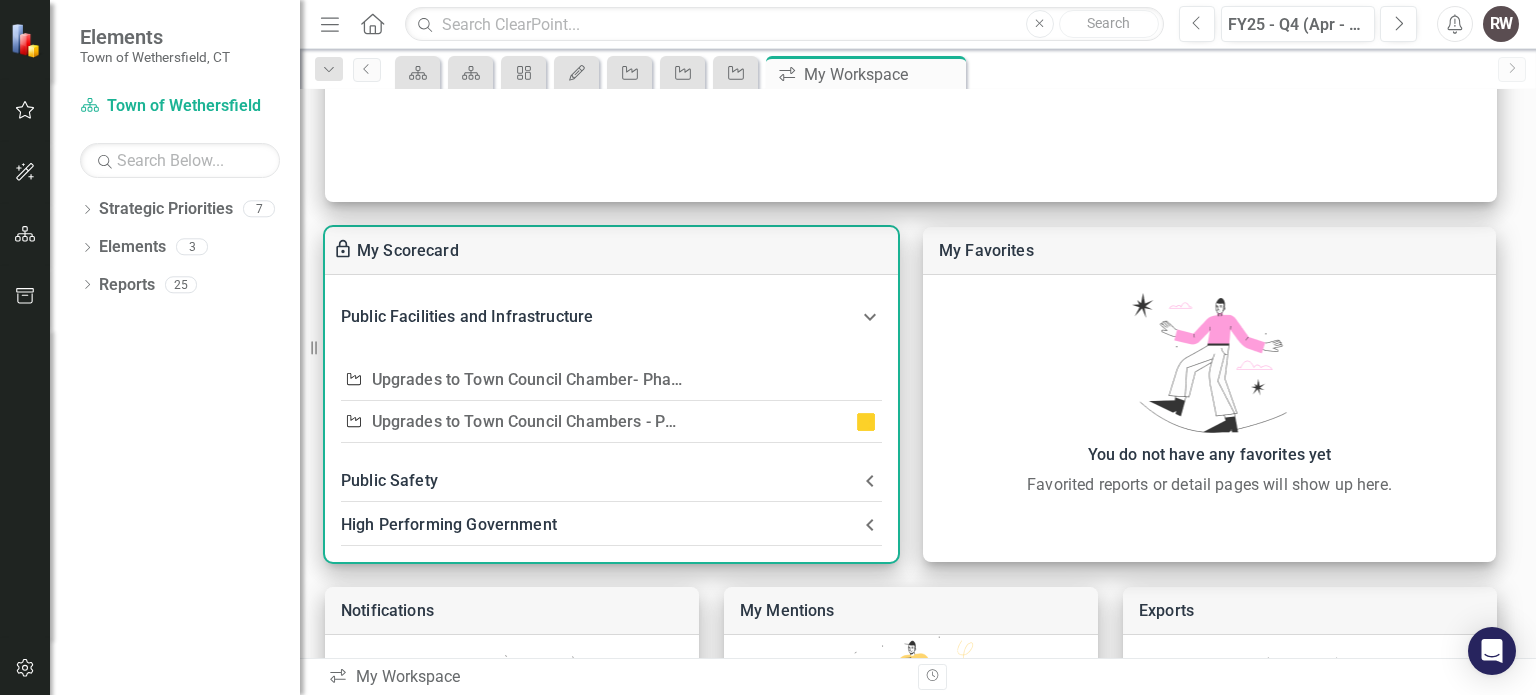 click 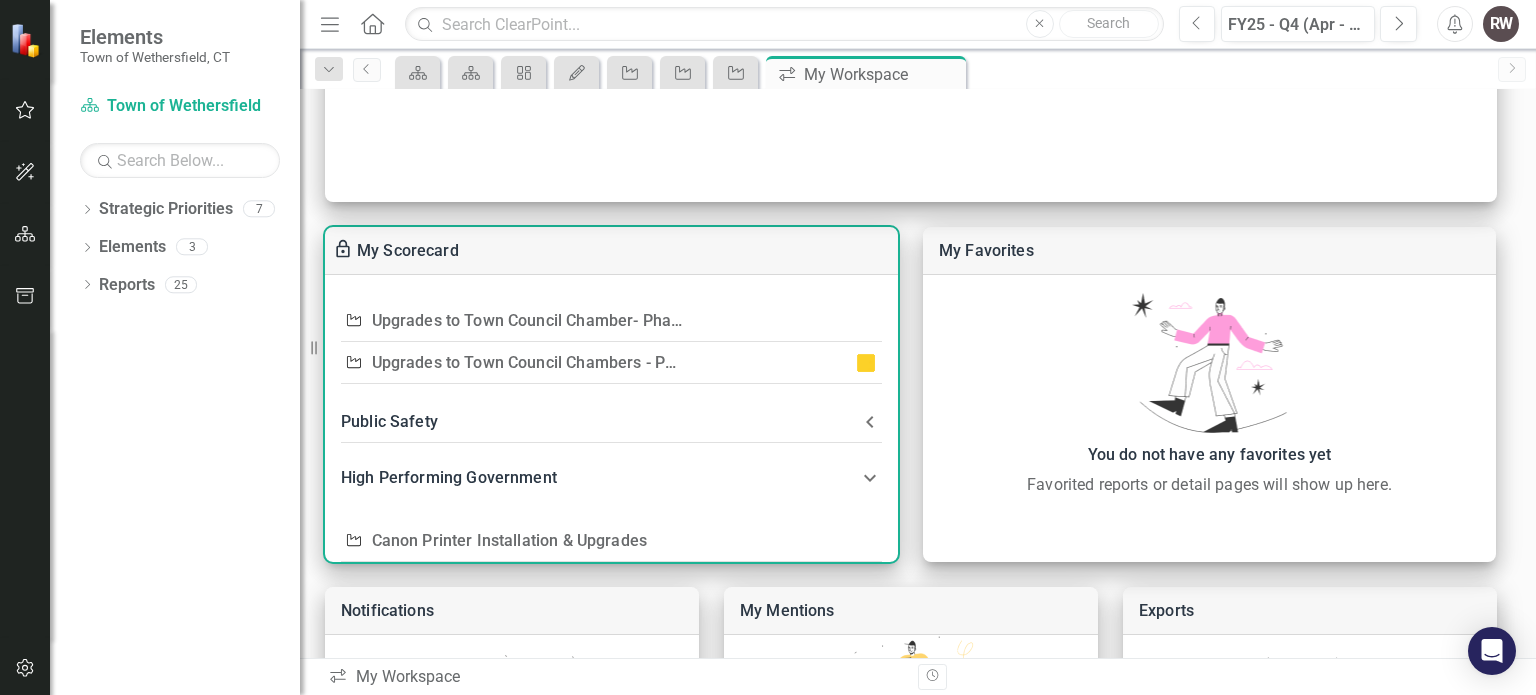scroll, scrollTop: 98, scrollLeft: 0, axis: vertical 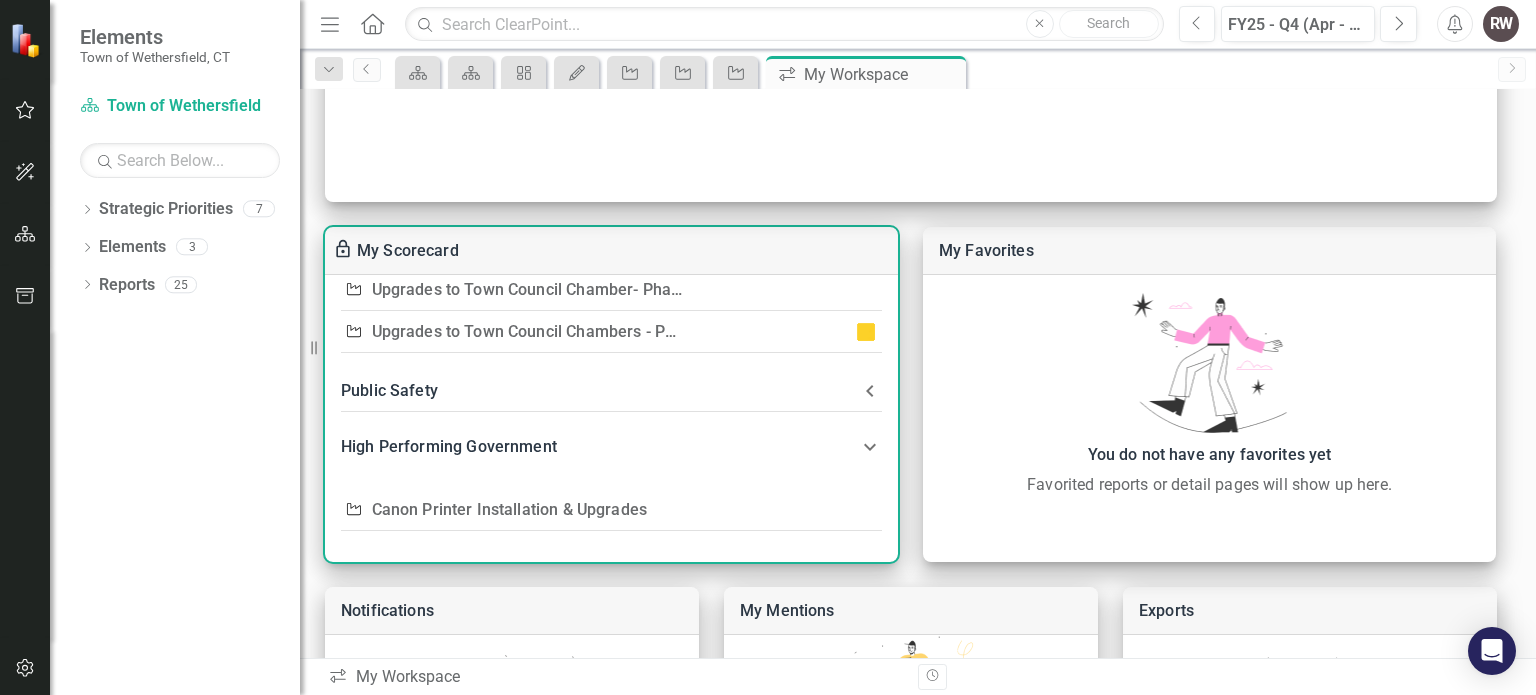 click on "Canon Printer Installation & Upgrades" at bounding box center (510, 509) 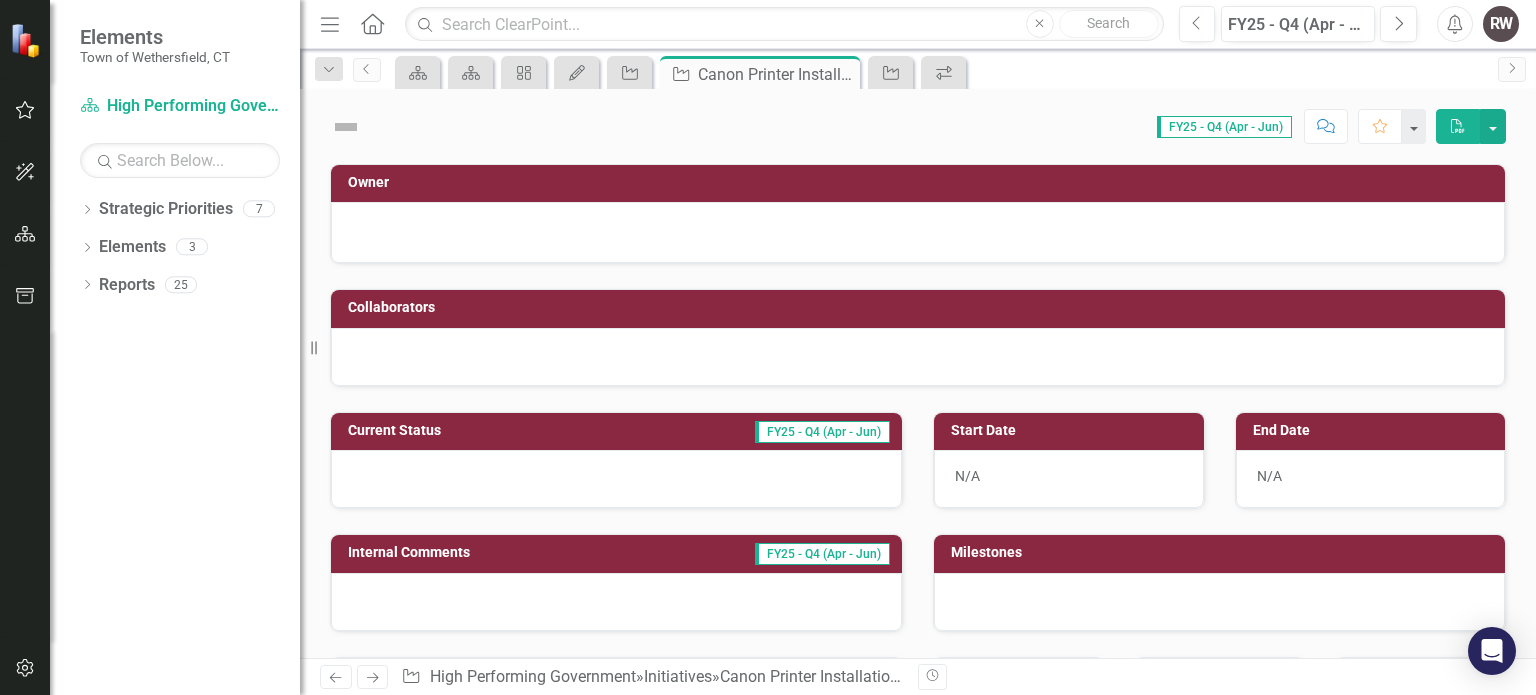 scroll, scrollTop: 0, scrollLeft: 0, axis: both 